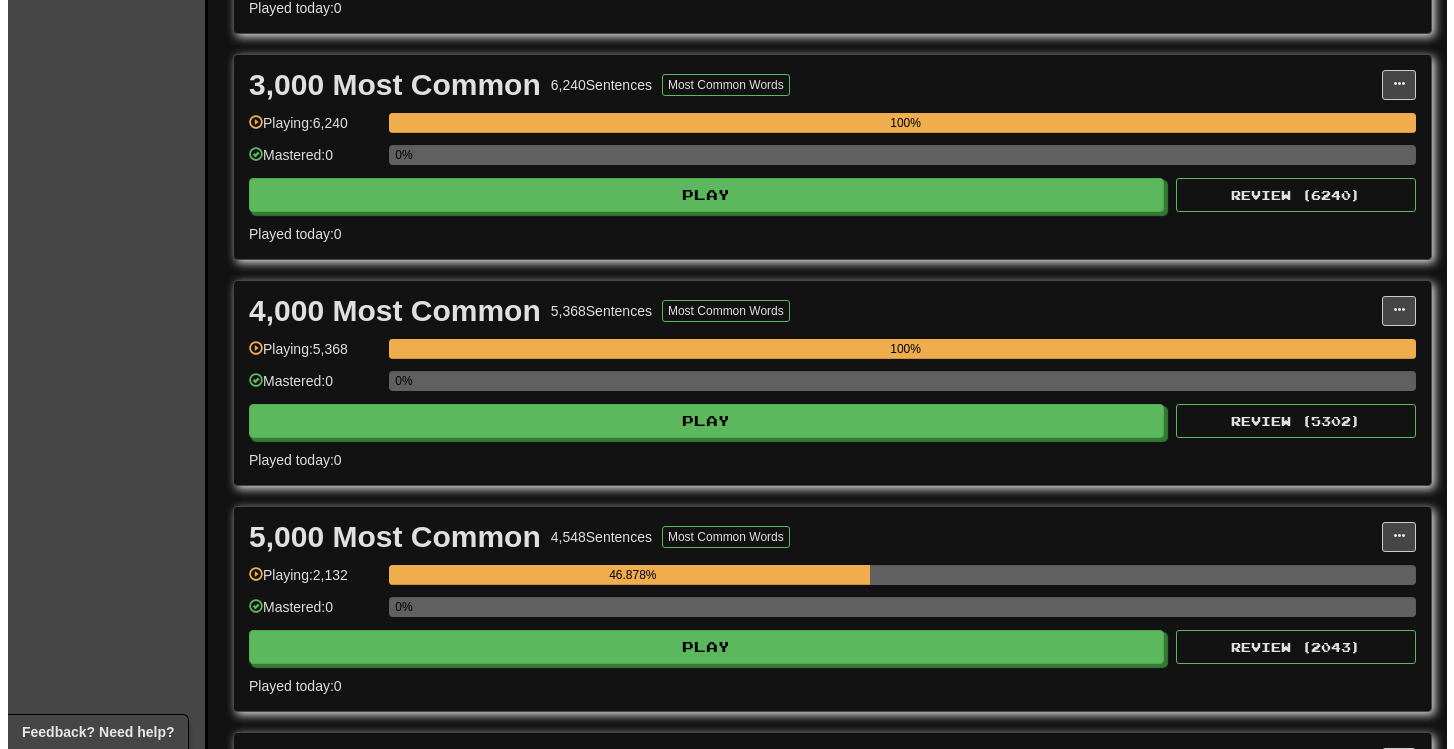scroll, scrollTop: 961, scrollLeft: 0, axis: vertical 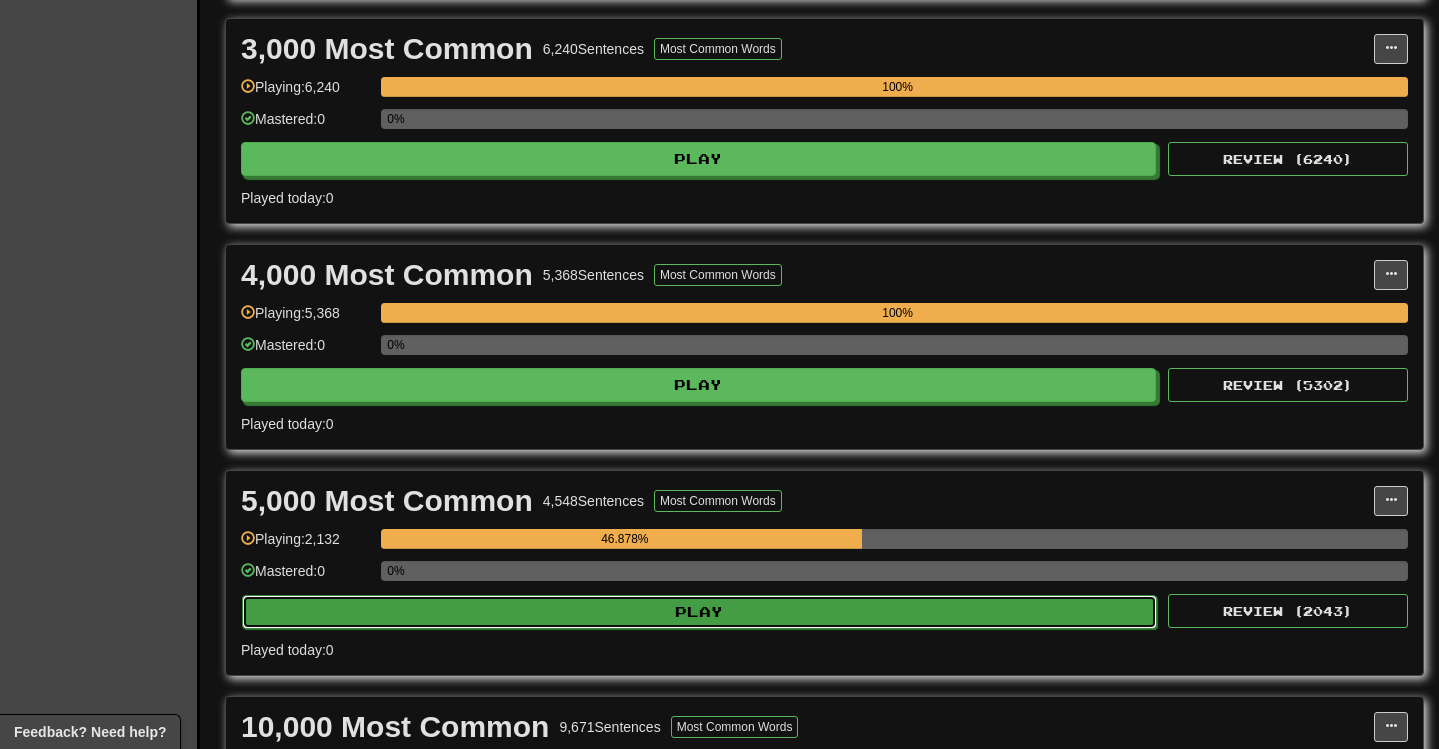 click on "Play" at bounding box center [699, 612] 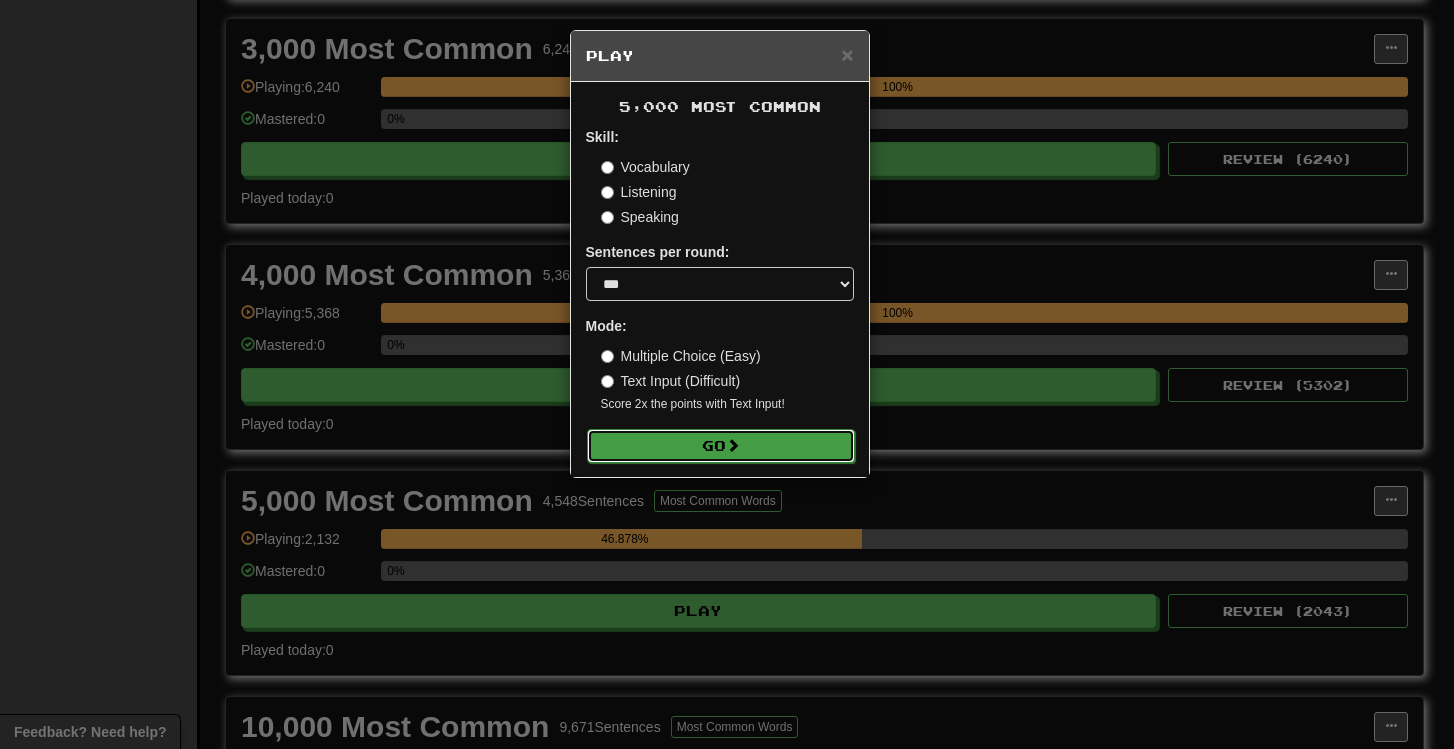 click on "Go" at bounding box center (721, 446) 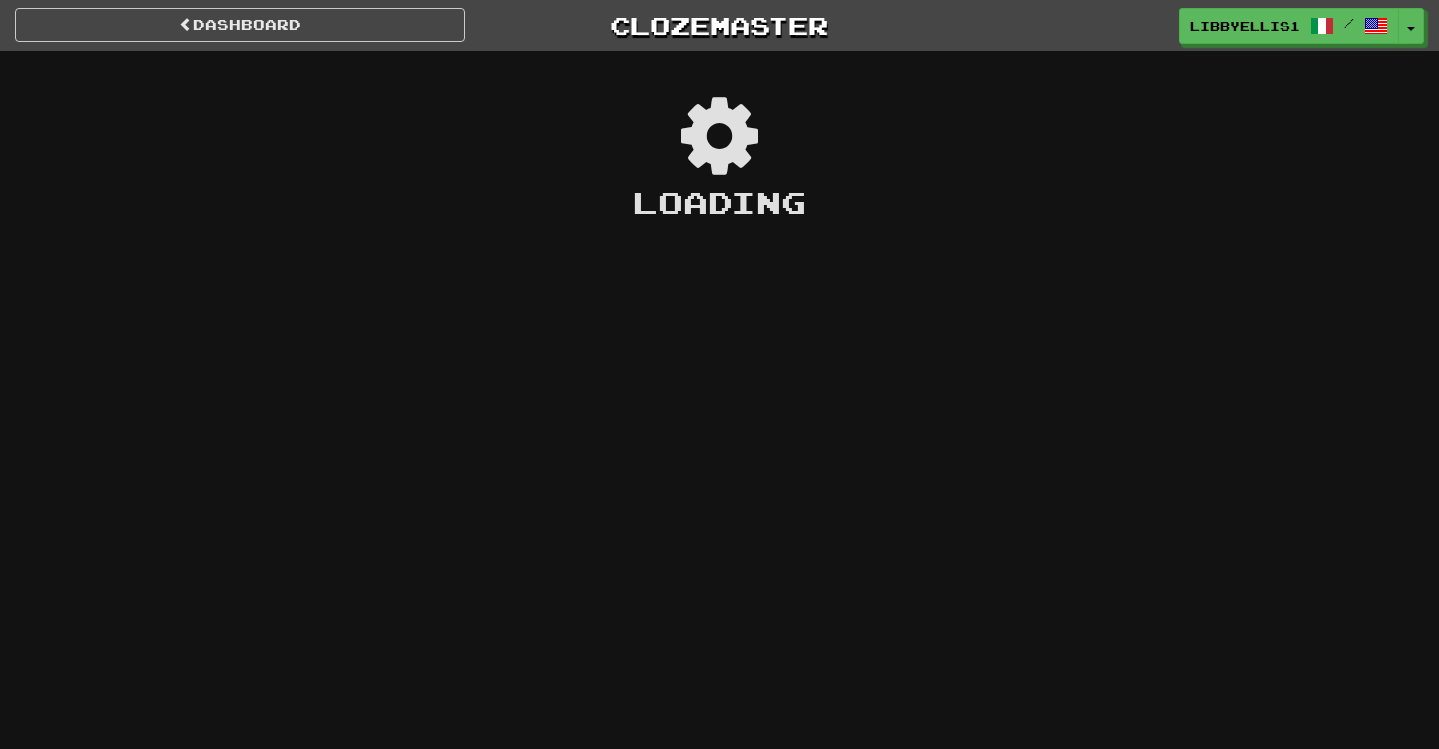 scroll, scrollTop: 0, scrollLeft: 0, axis: both 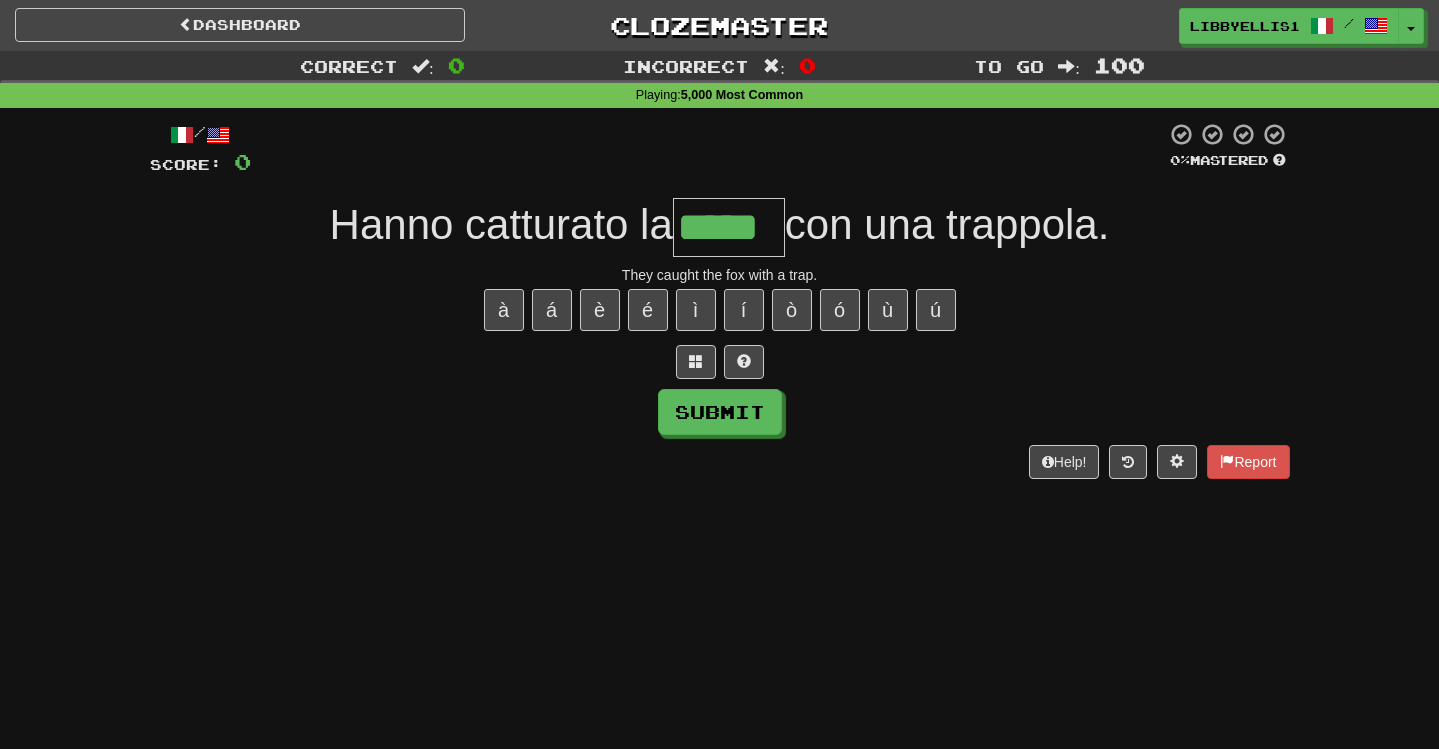 type on "*****" 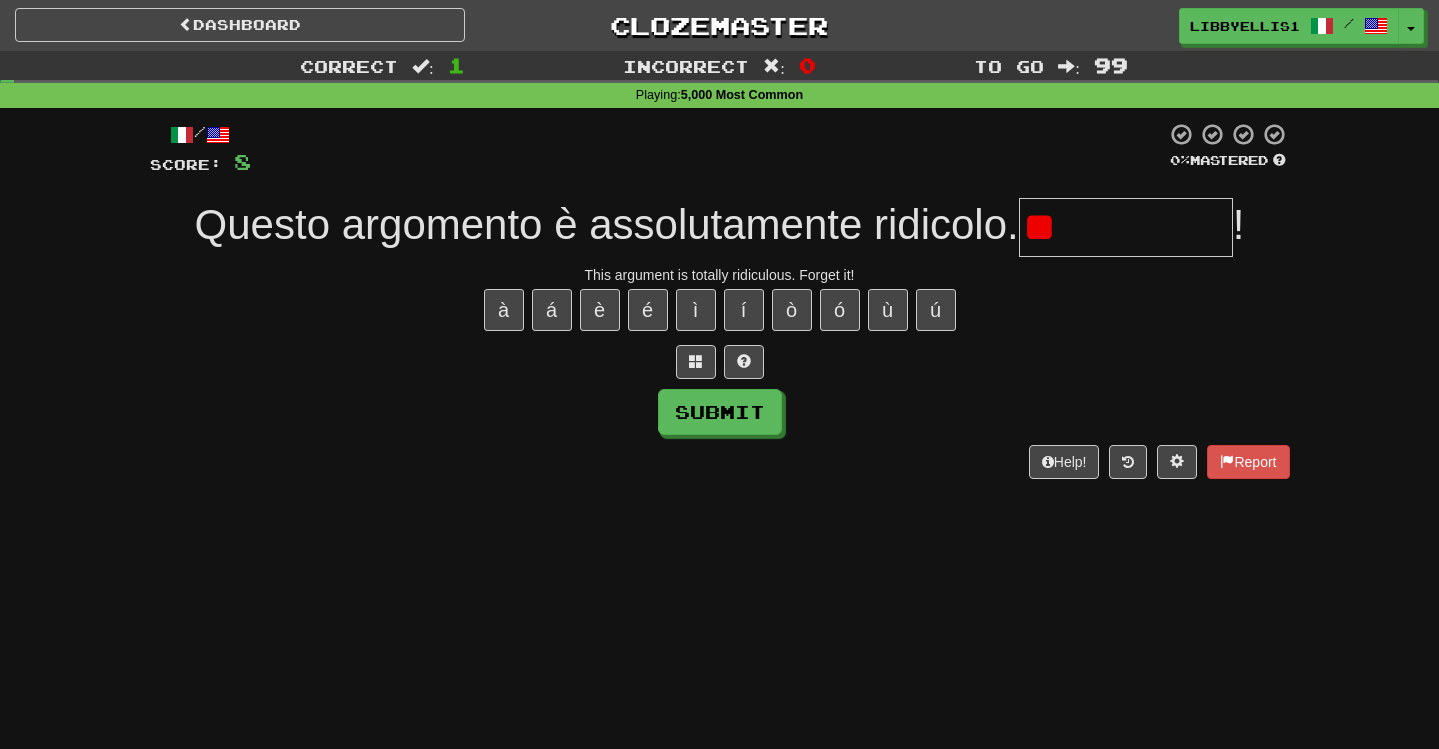 type on "*" 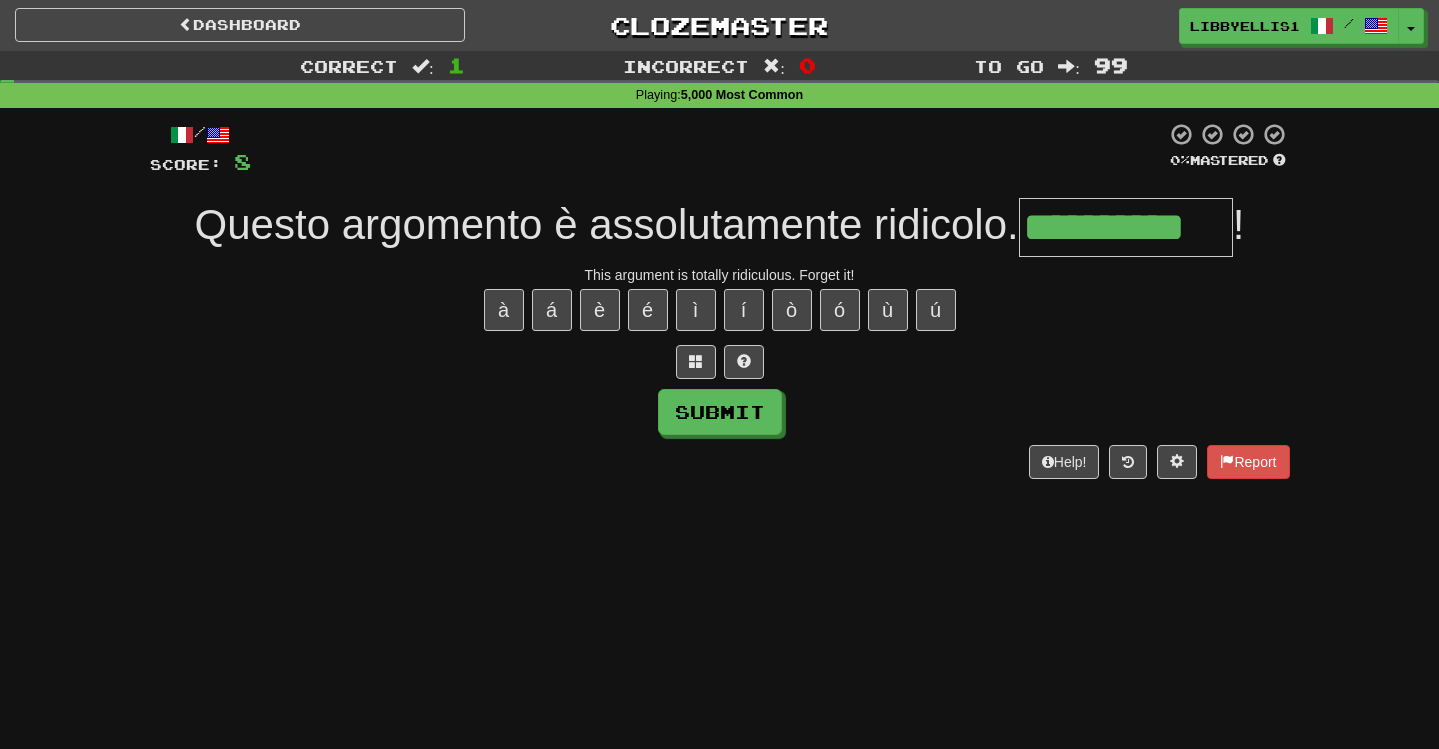 type on "**********" 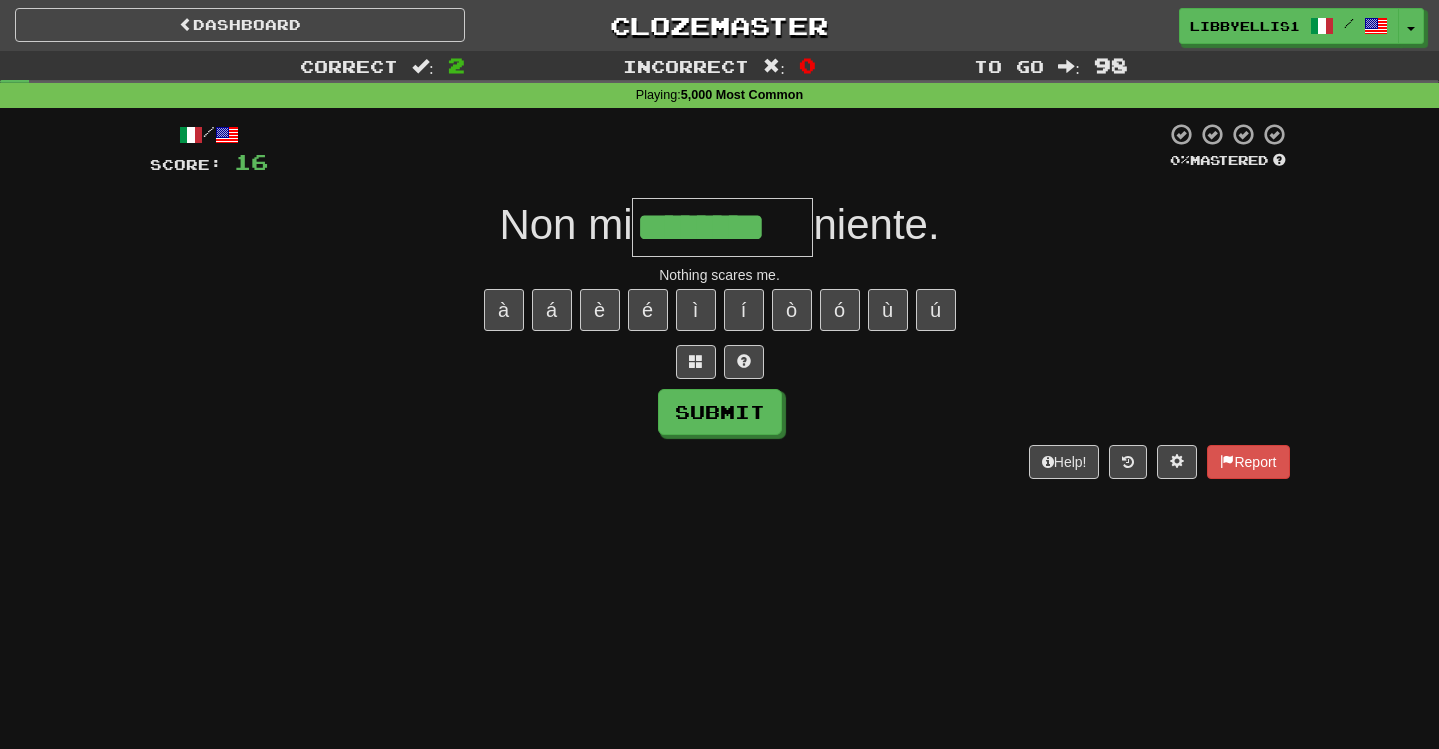 type on "********" 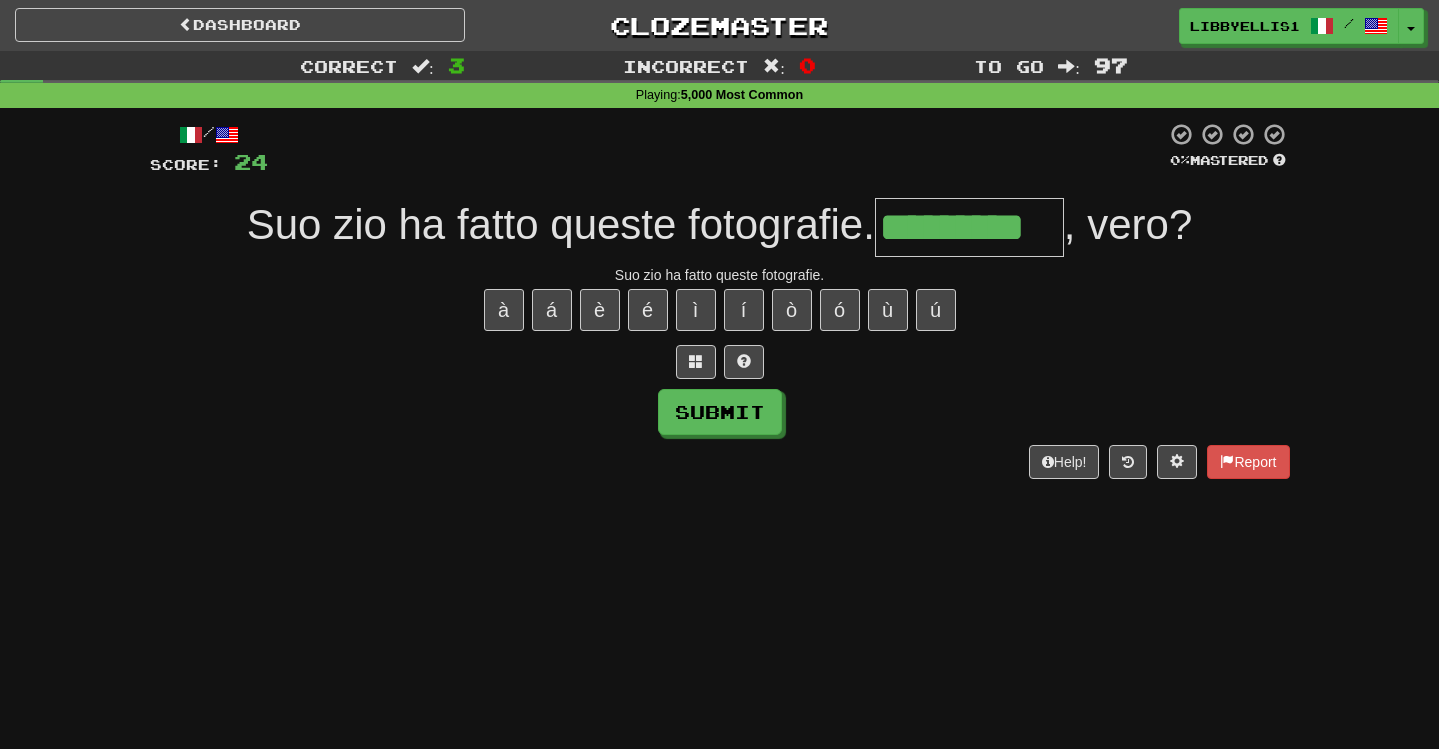 scroll, scrollTop: 0, scrollLeft: 0, axis: both 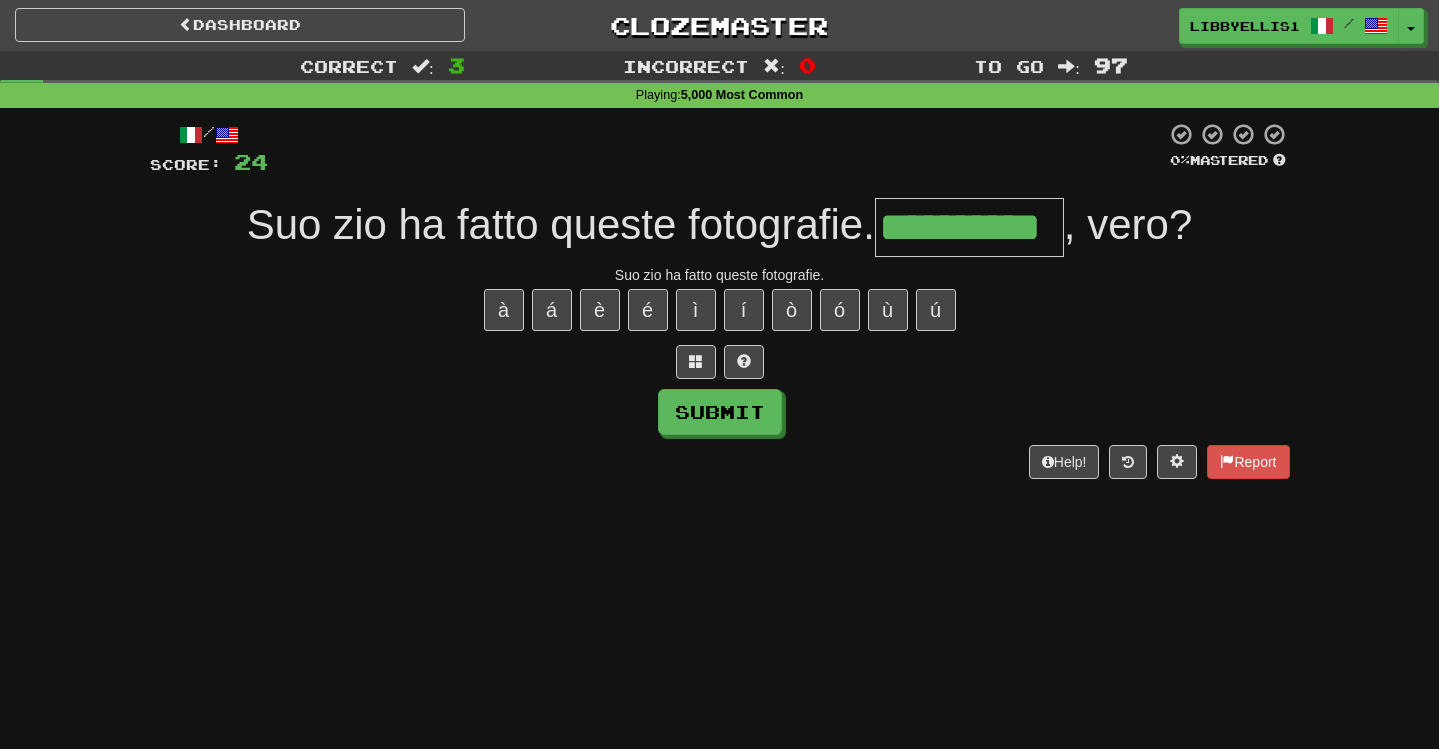 type on "**********" 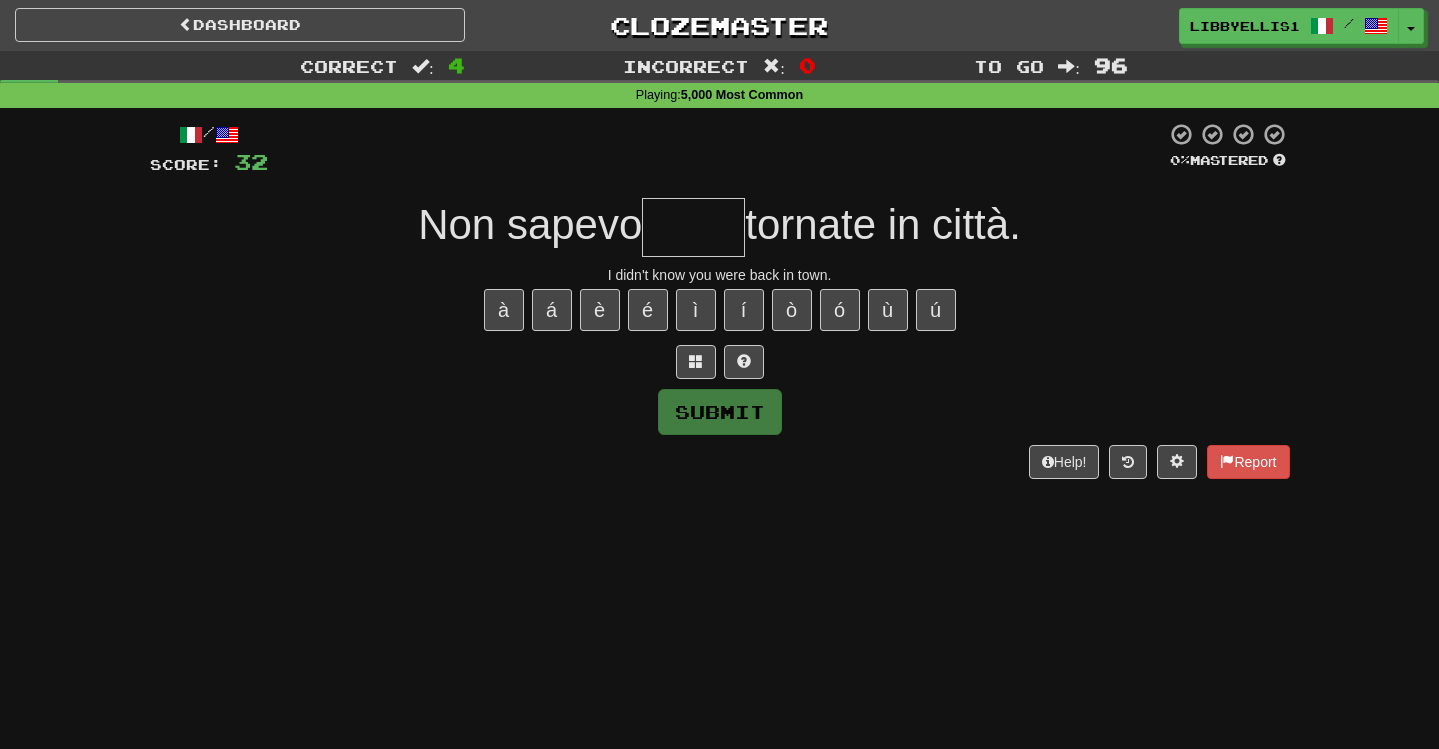 type on "*" 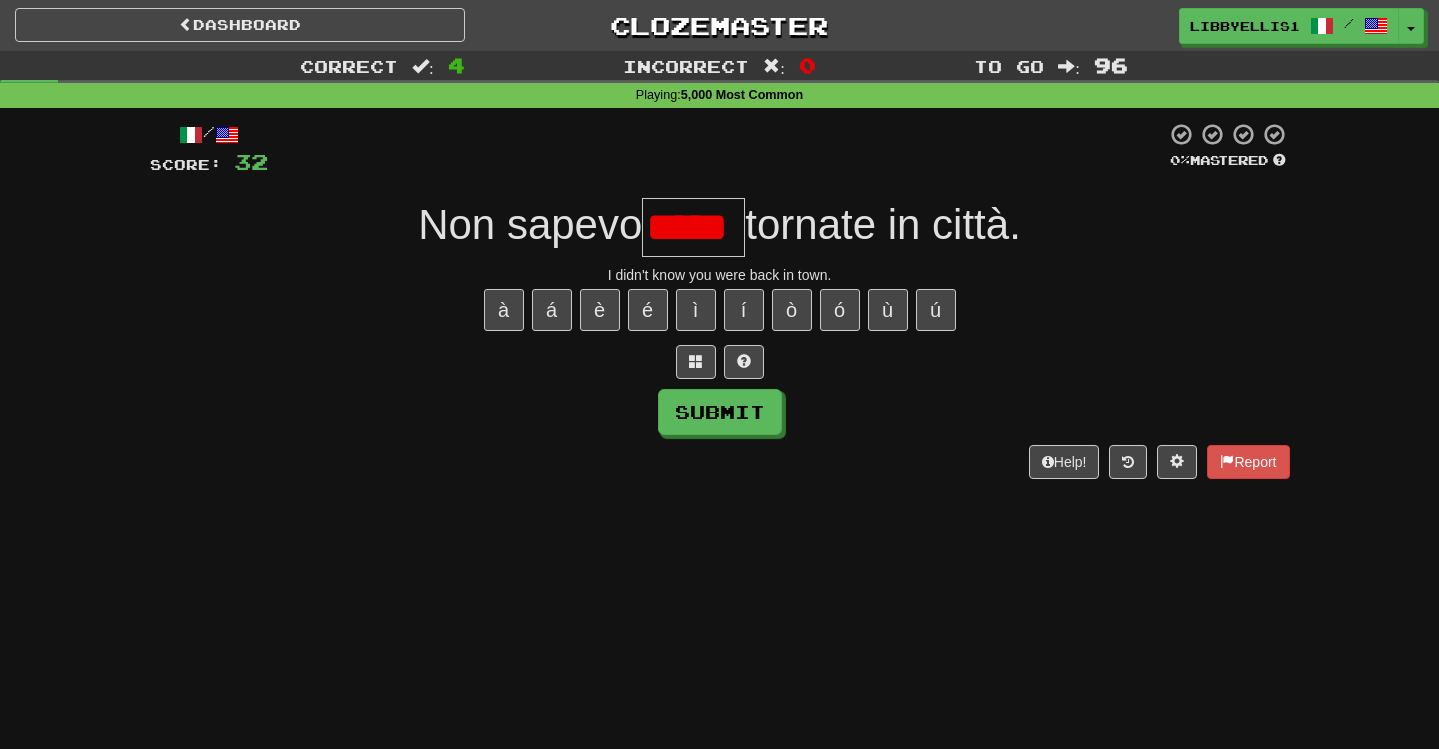scroll, scrollTop: 0, scrollLeft: 0, axis: both 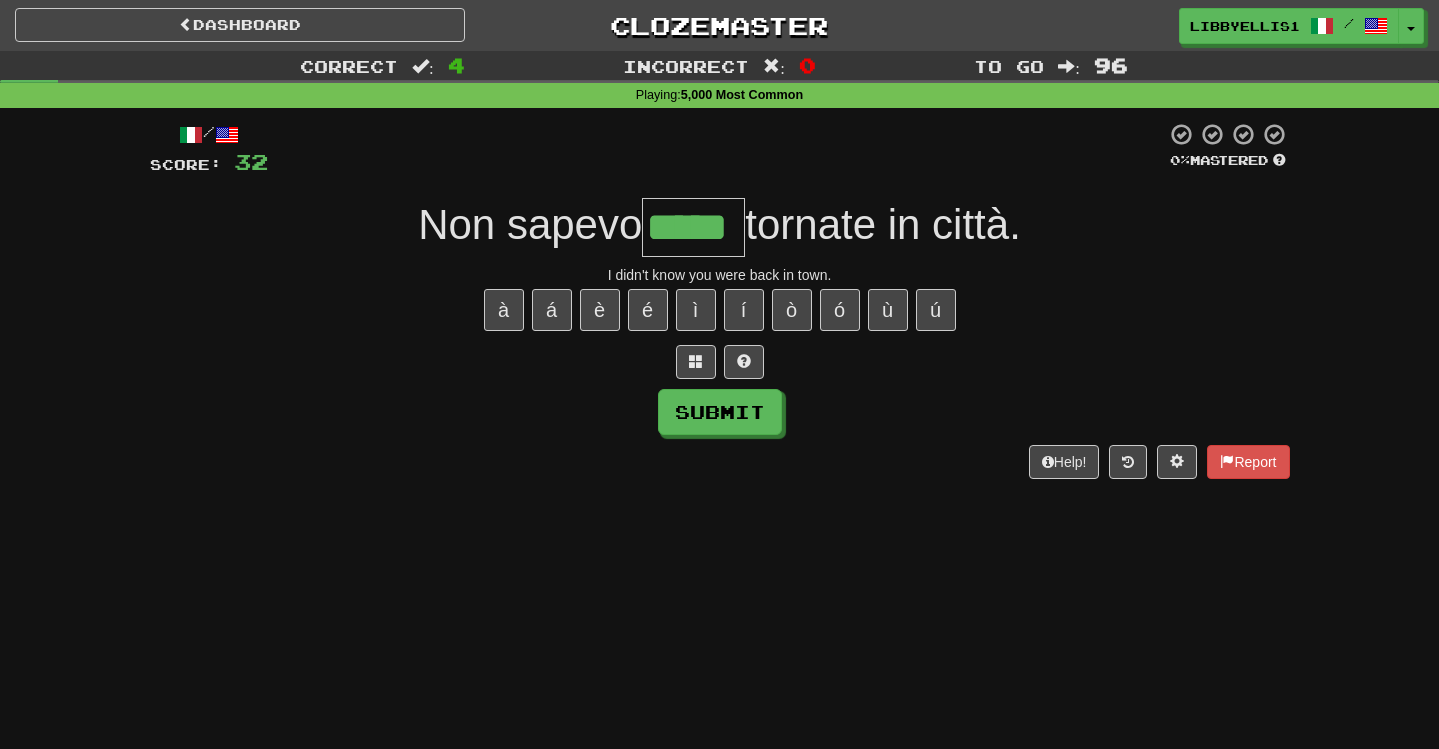 type on "*****" 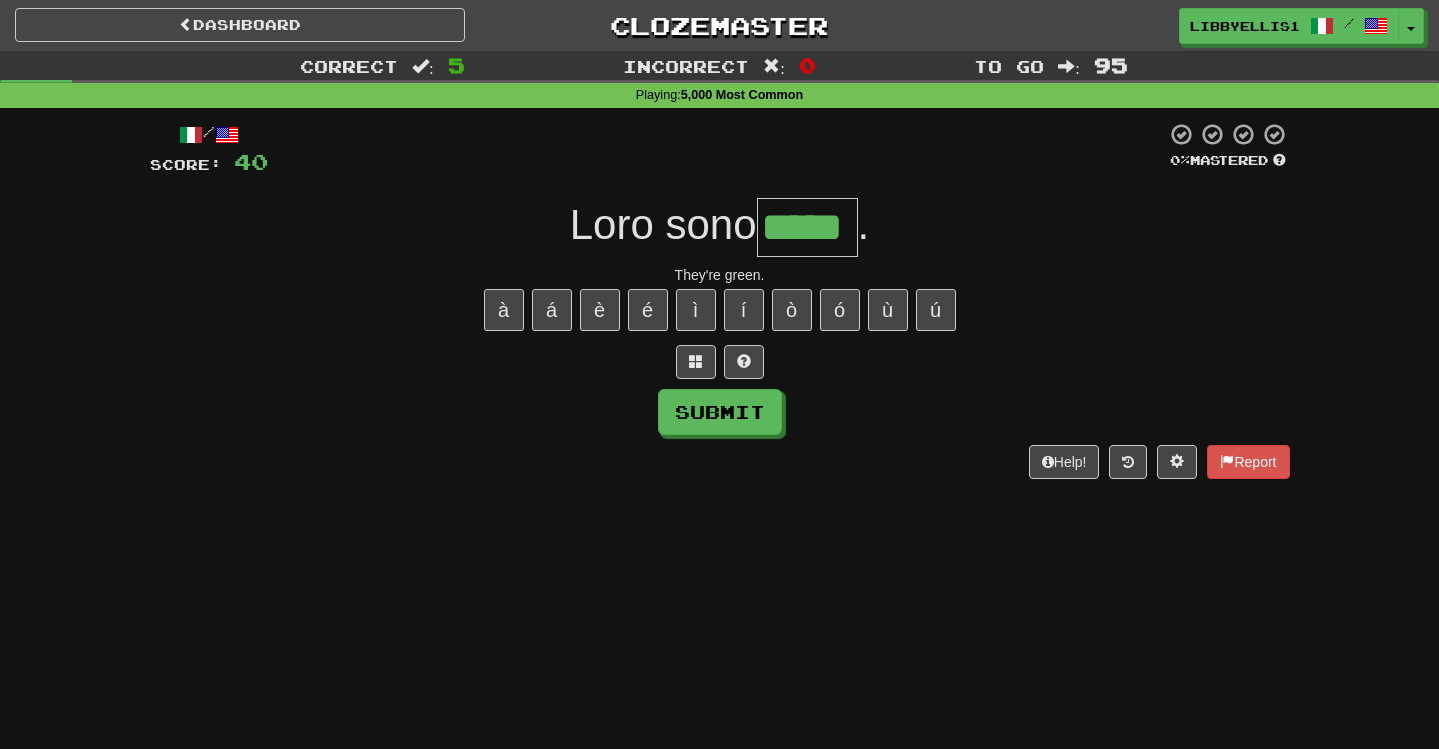 type on "*****" 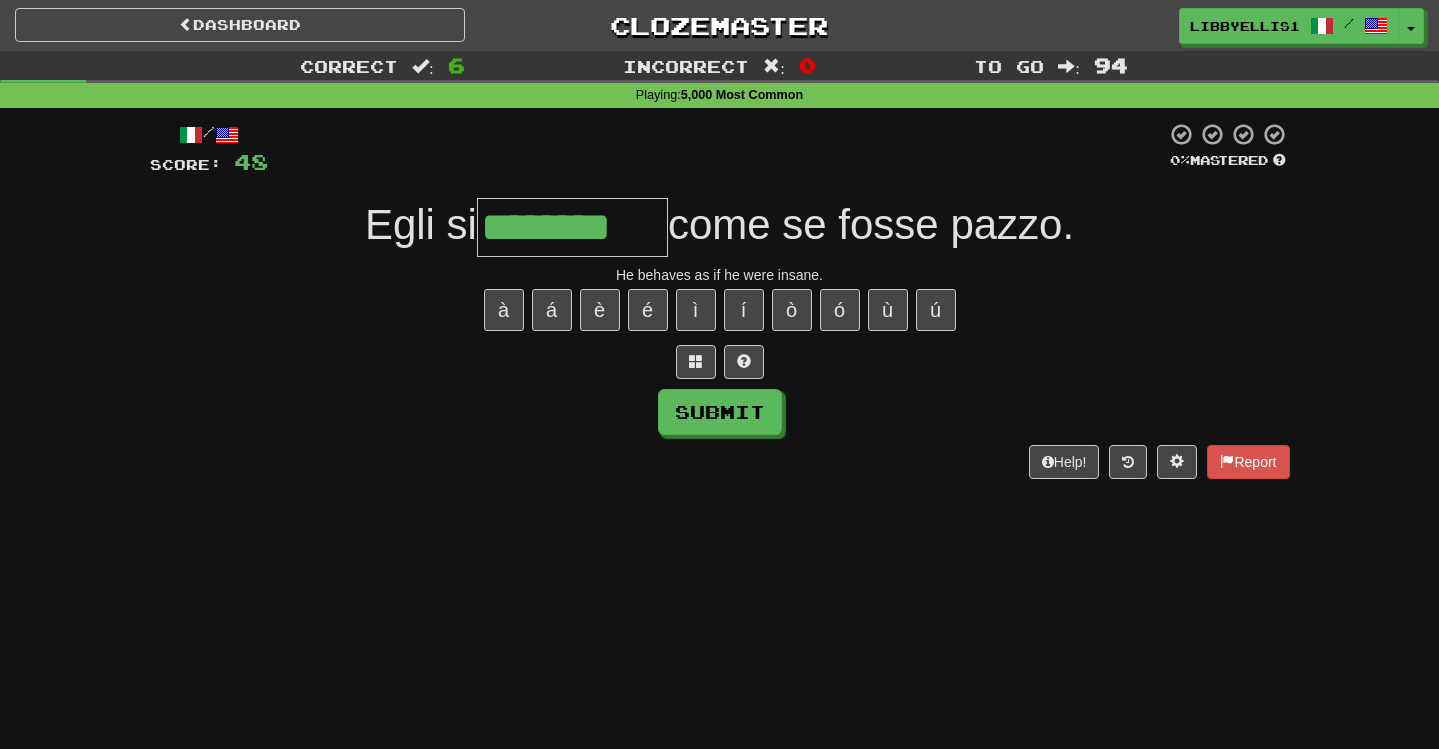 type on "********" 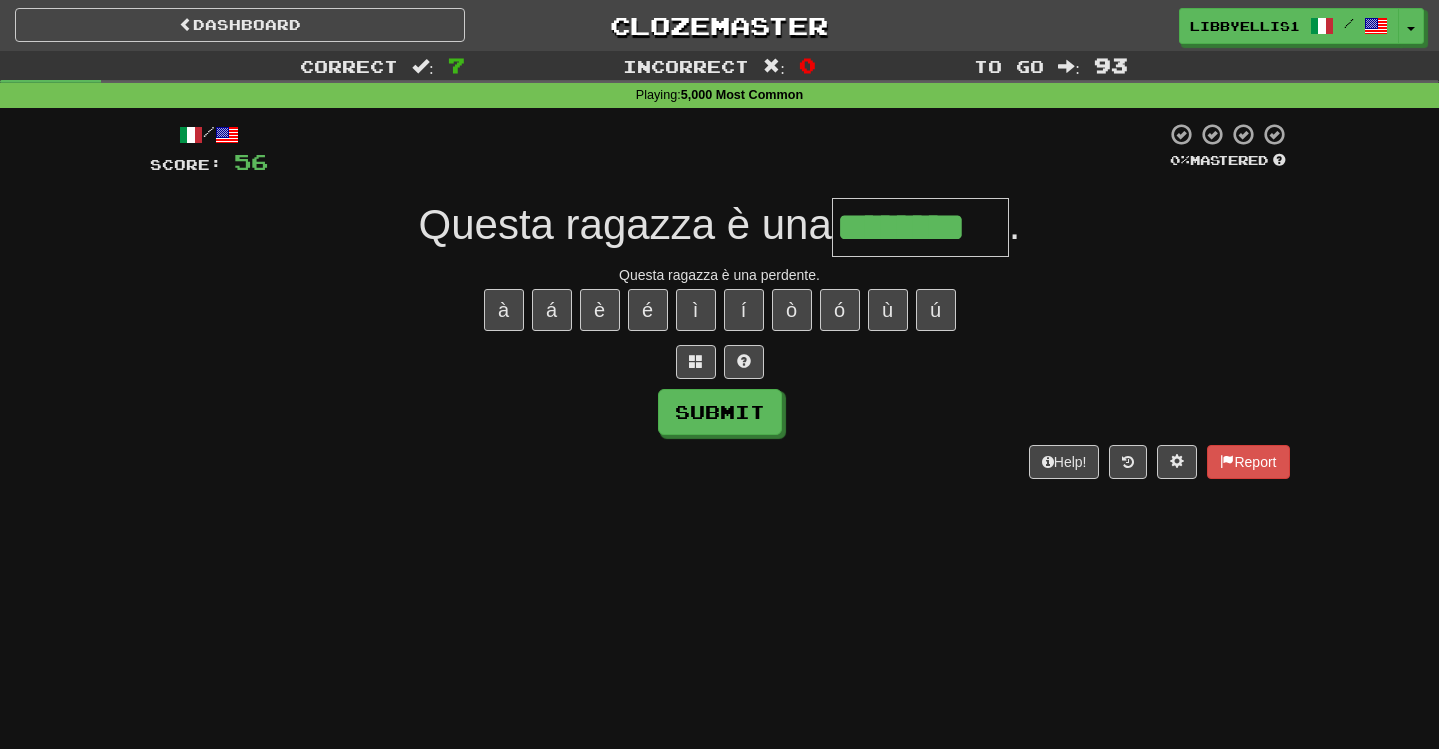 type on "********" 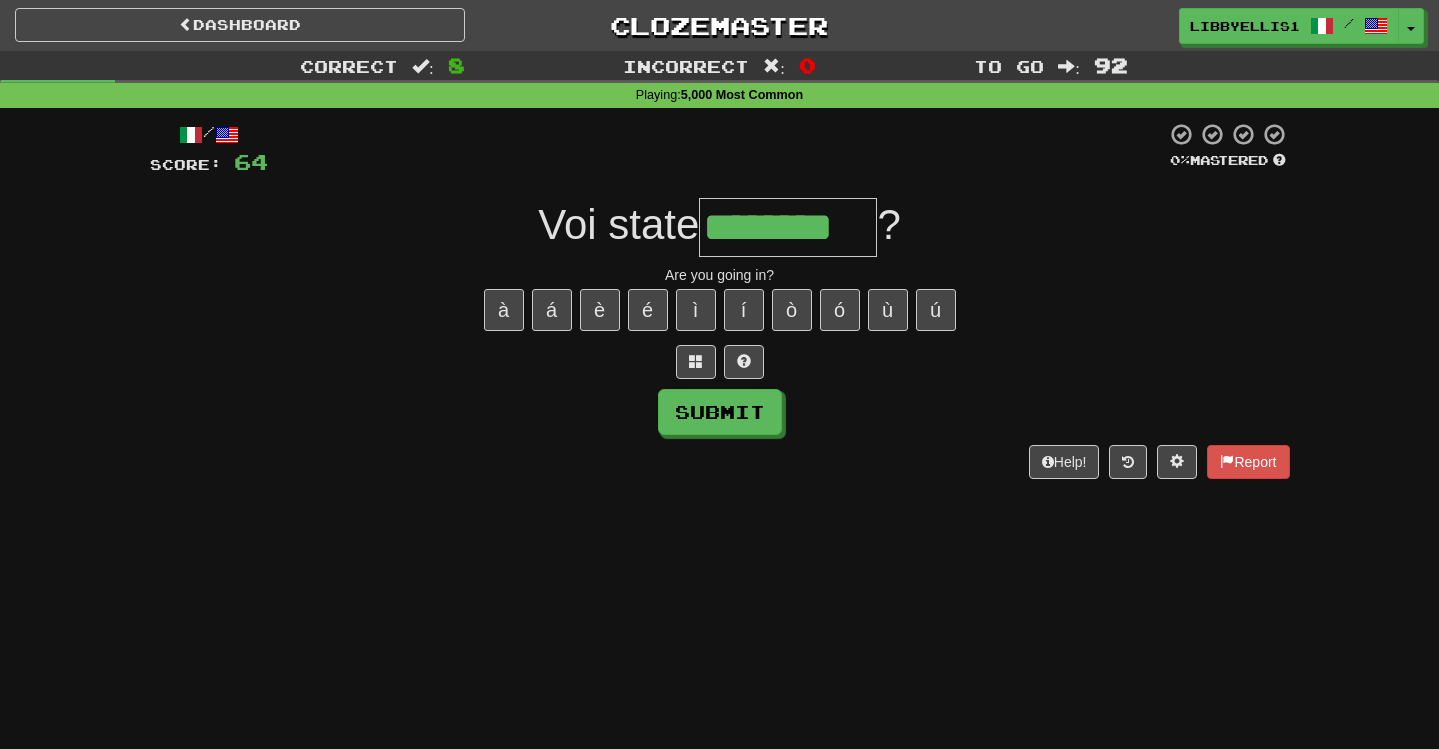 type on "********" 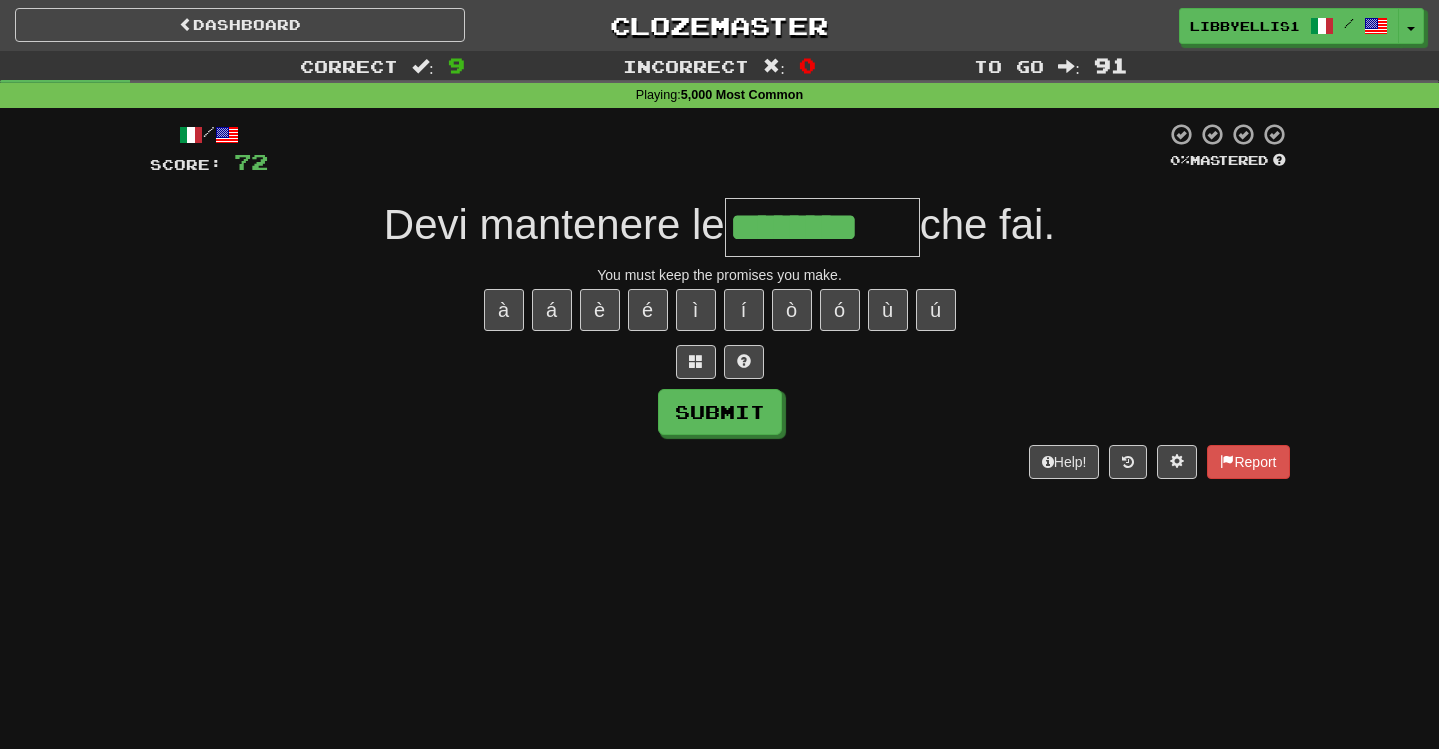 type on "********" 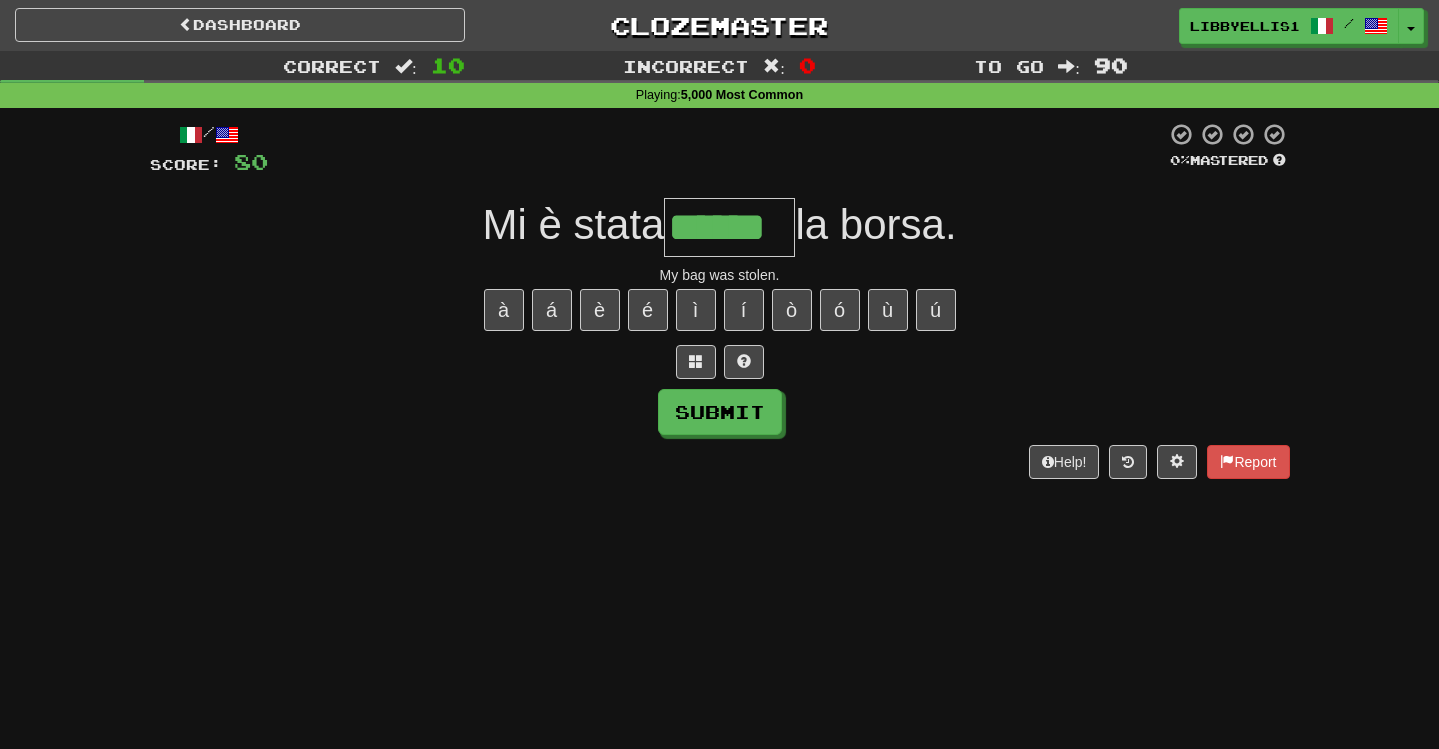 type on "******" 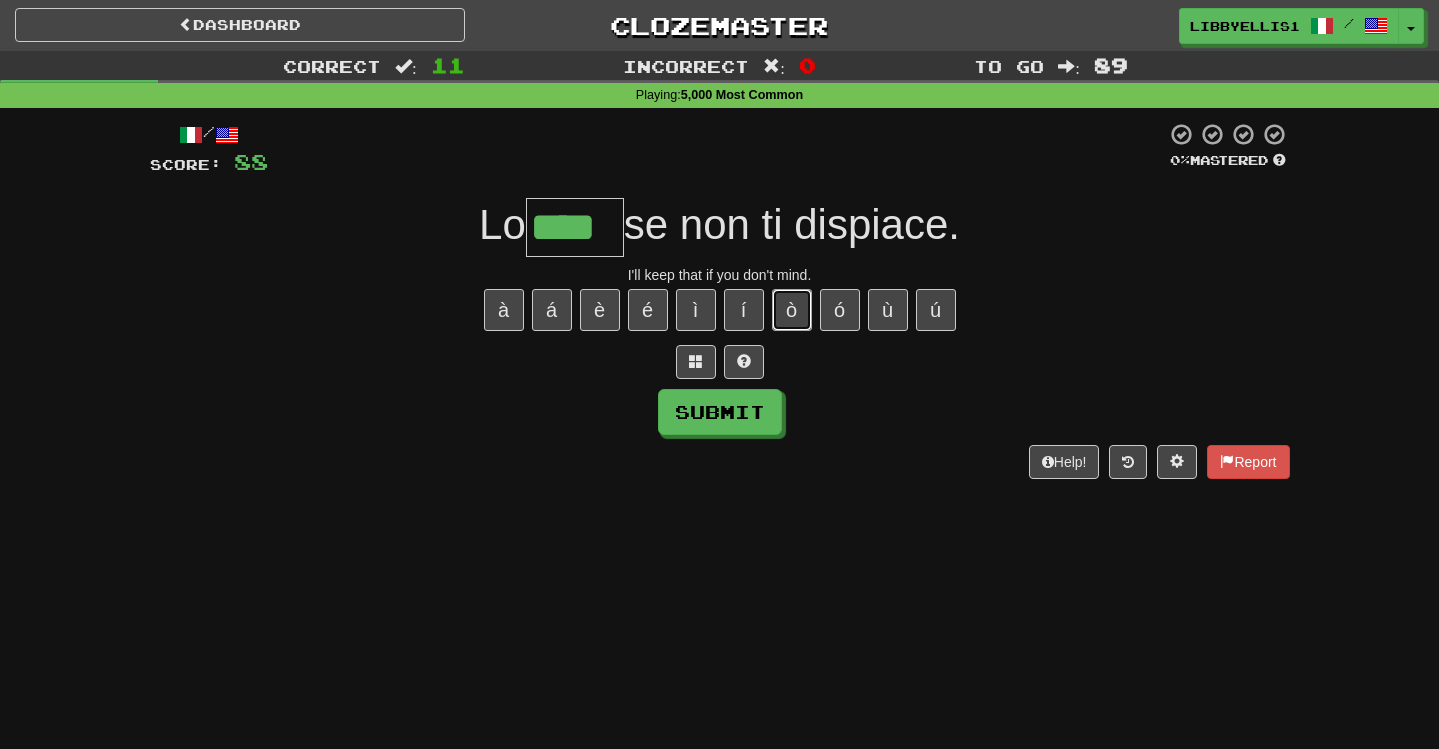 click on "ò" at bounding box center [792, 310] 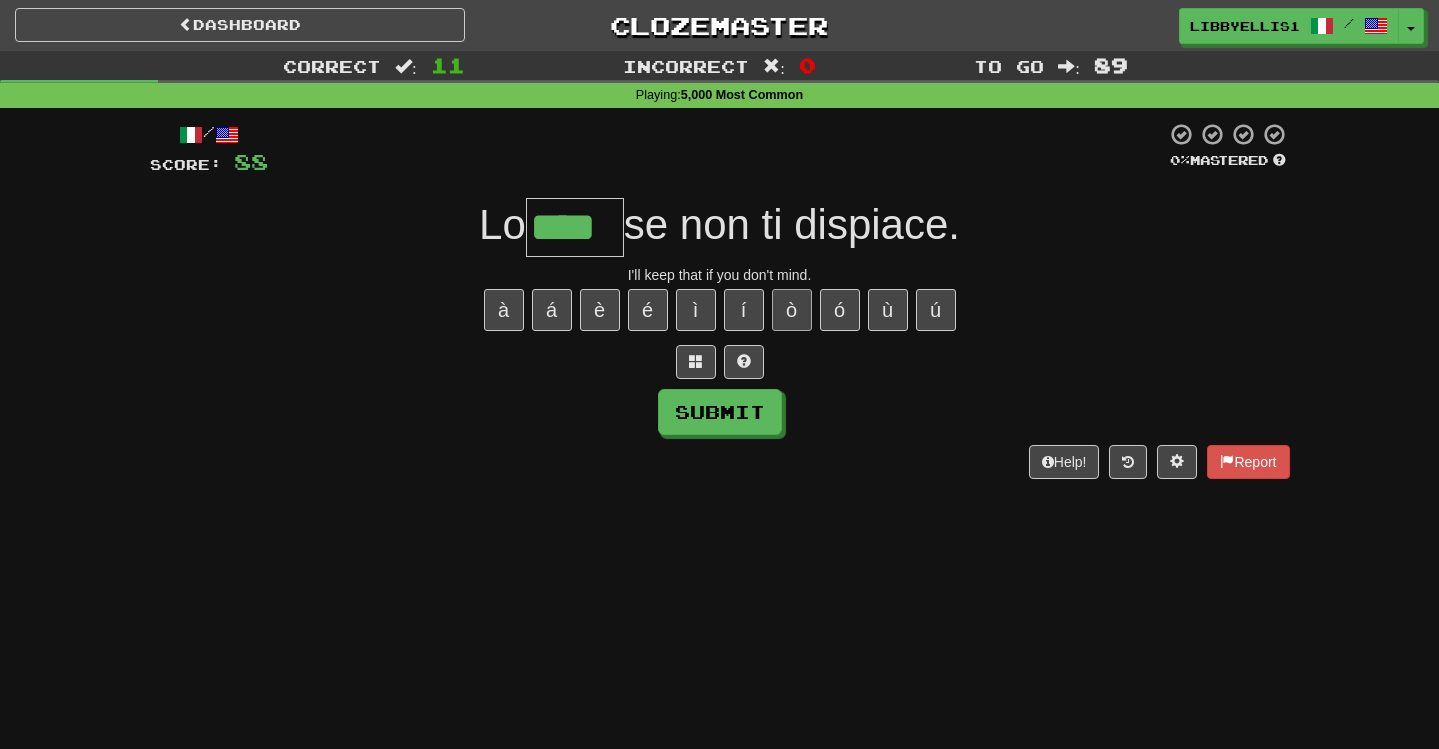 type on "*****" 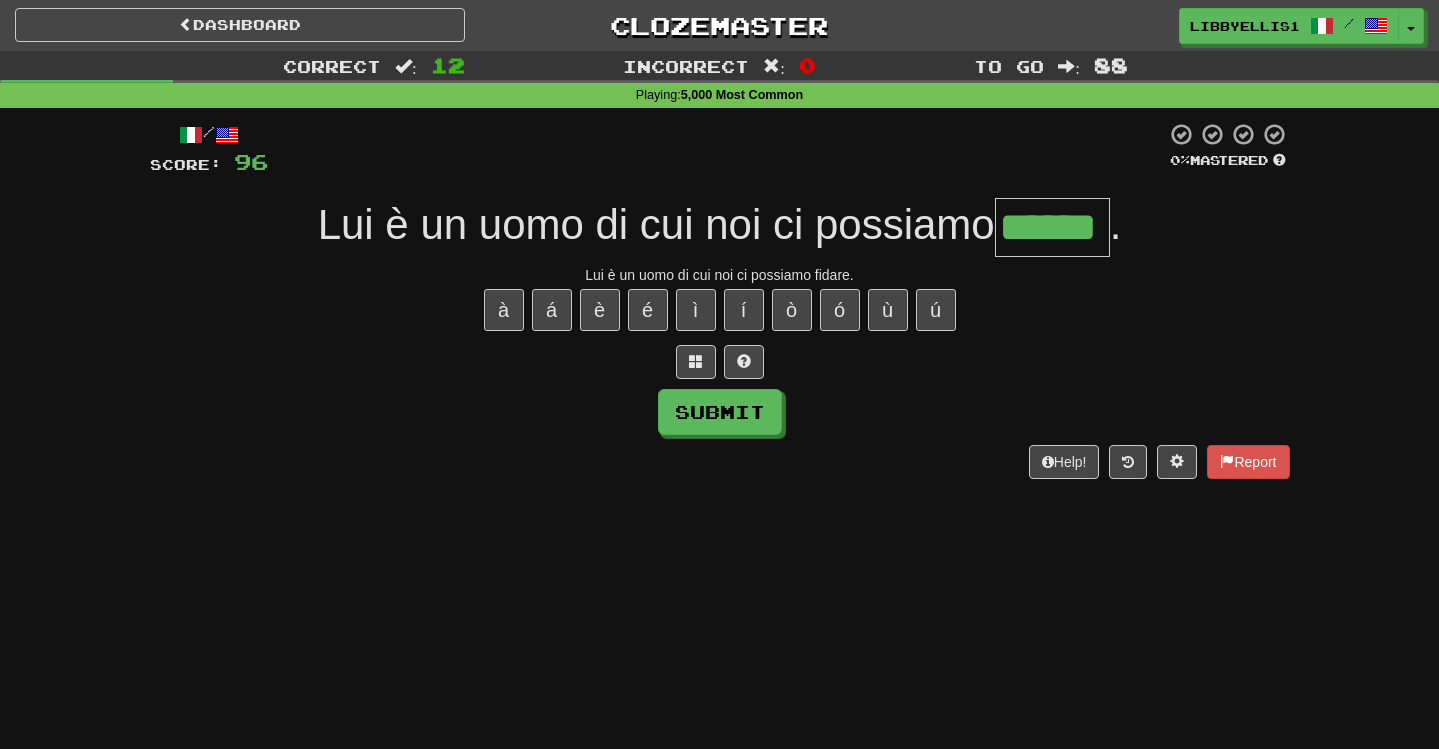 type on "******" 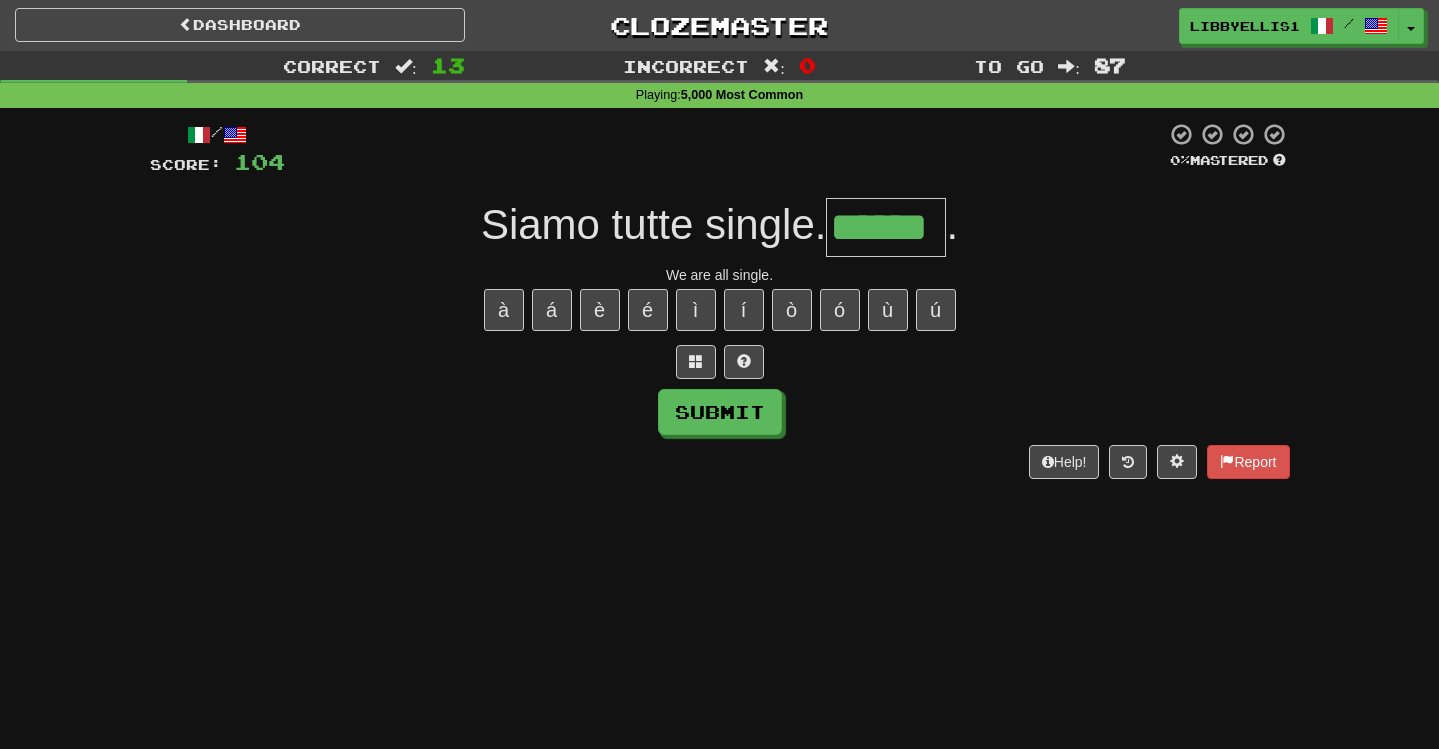 type on "******" 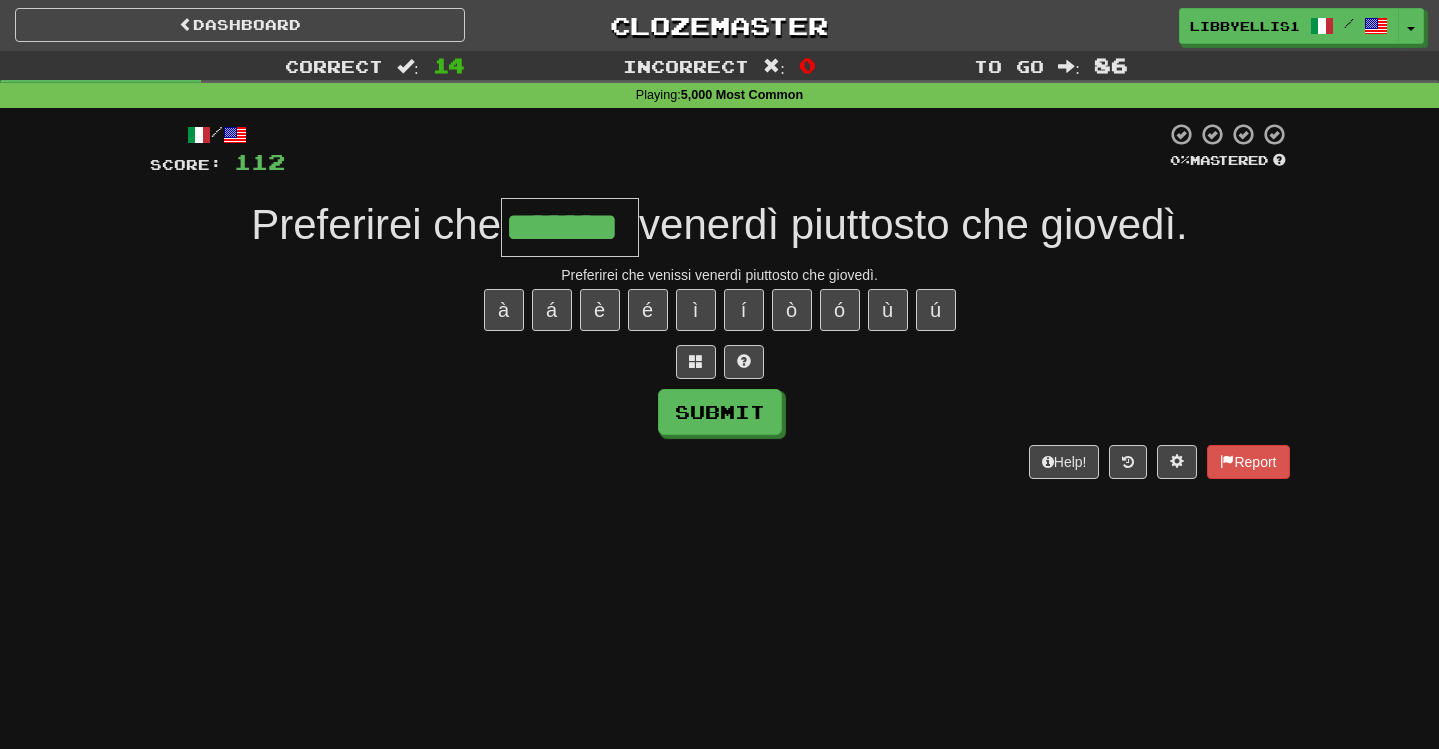 type on "*******" 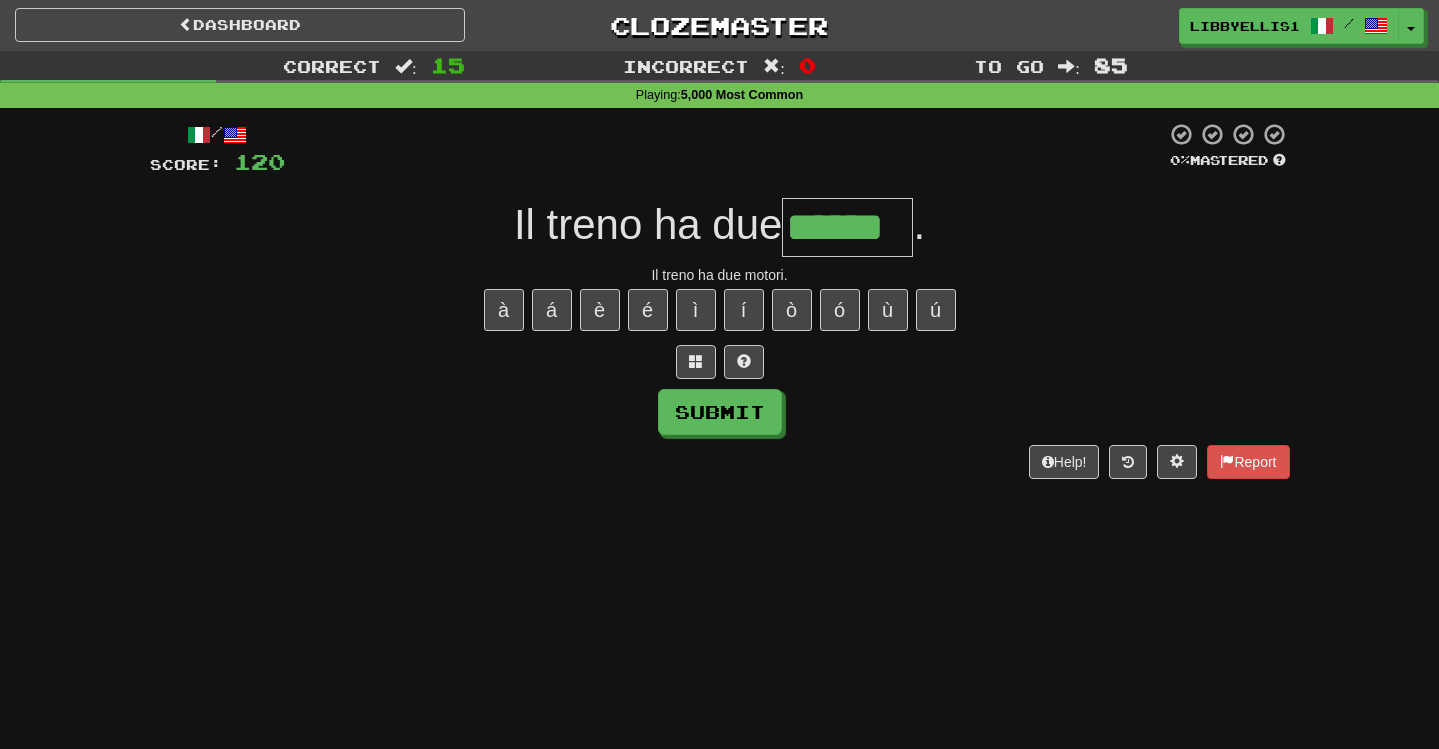 type on "******" 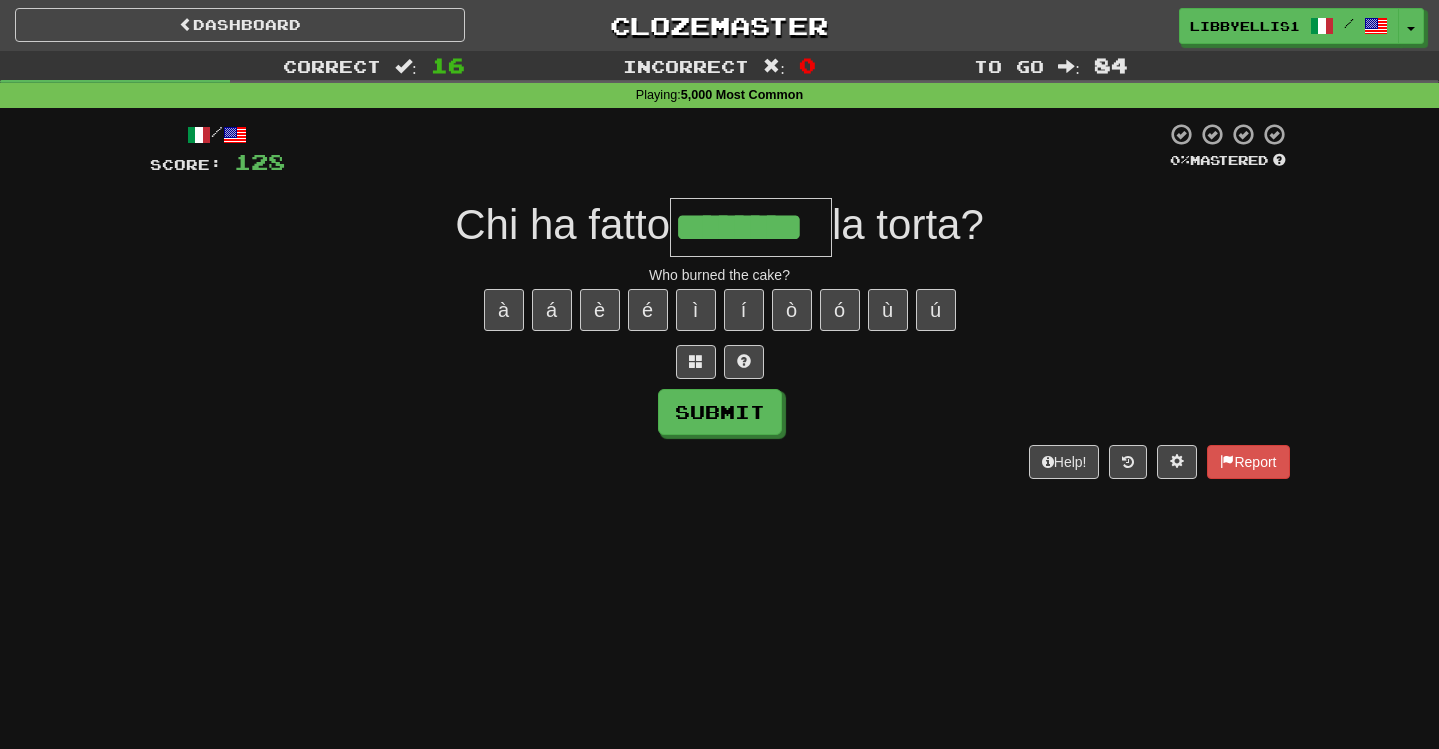 type on "********" 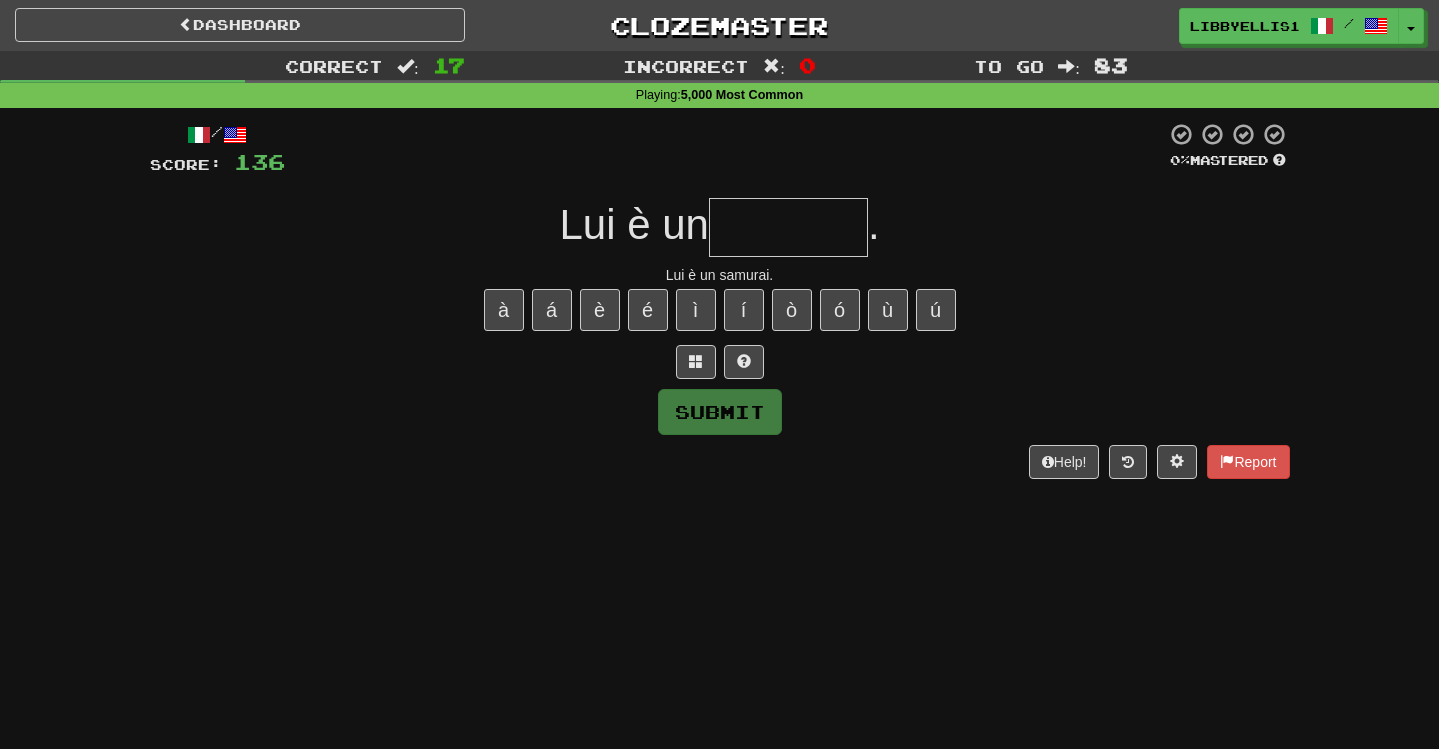 type on "*" 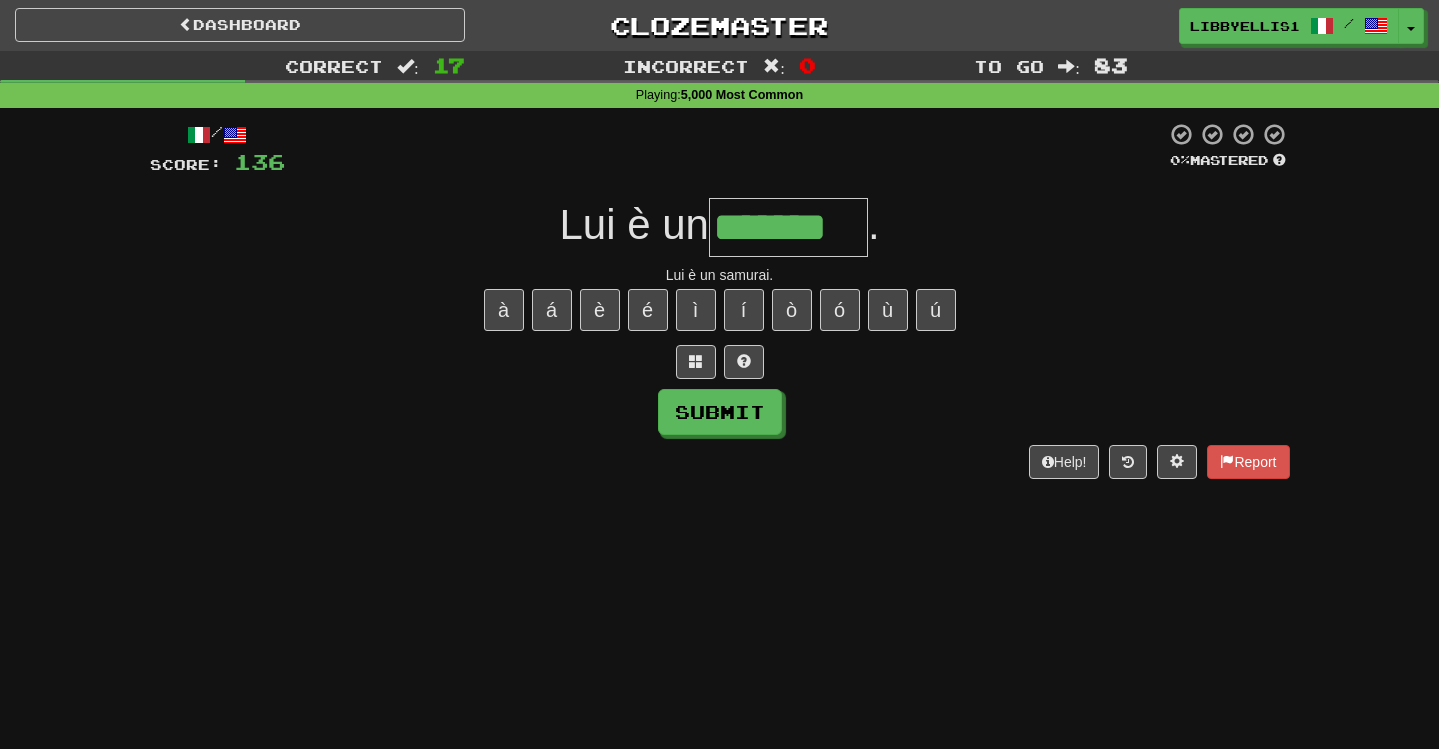 type on "*******" 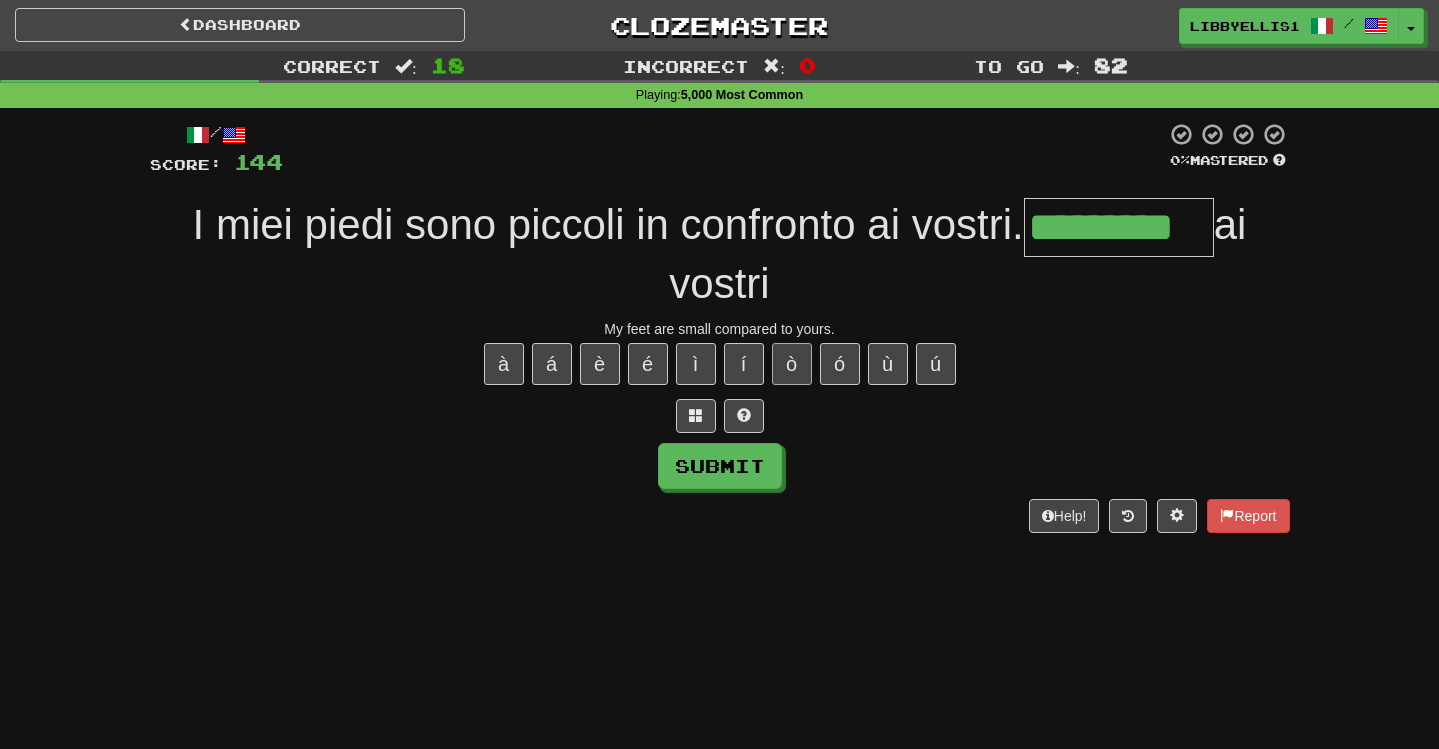 type on "*********" 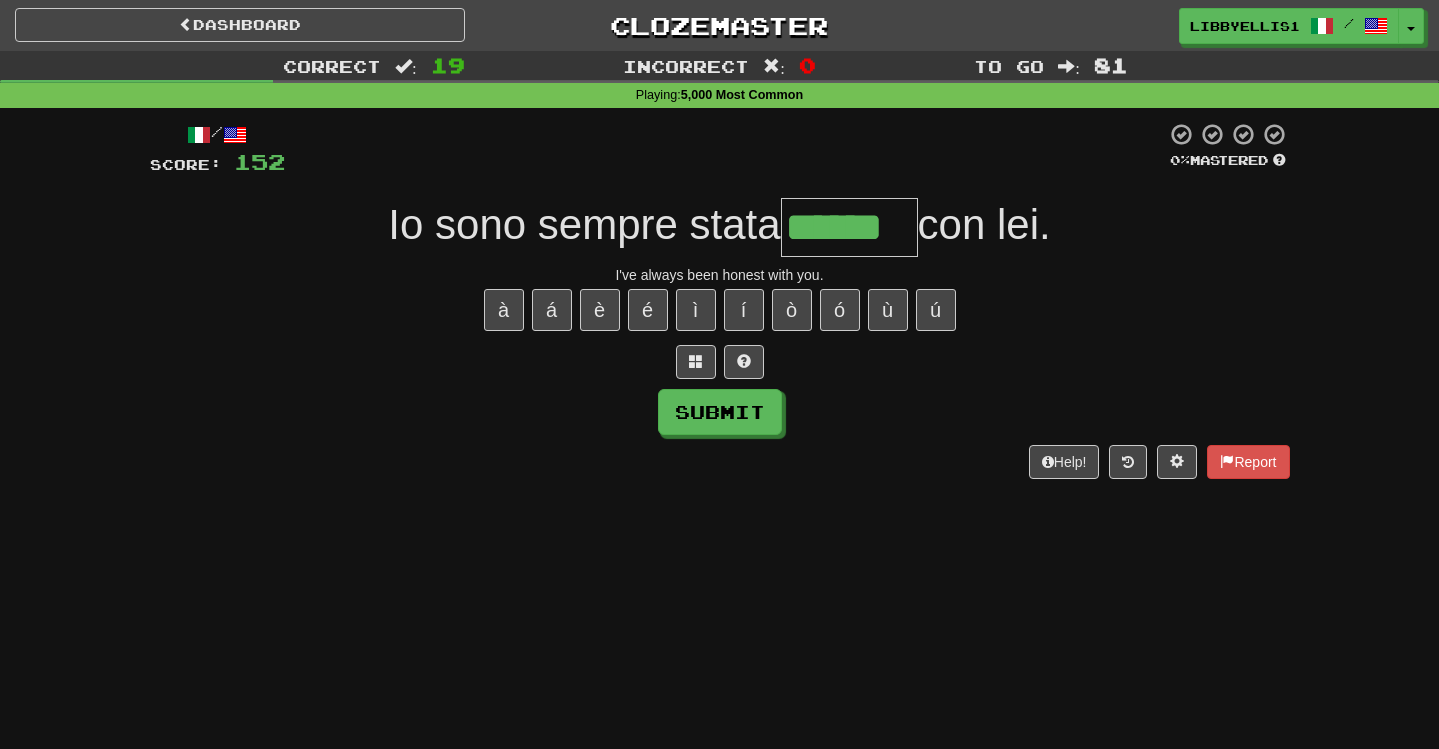 type on "******" 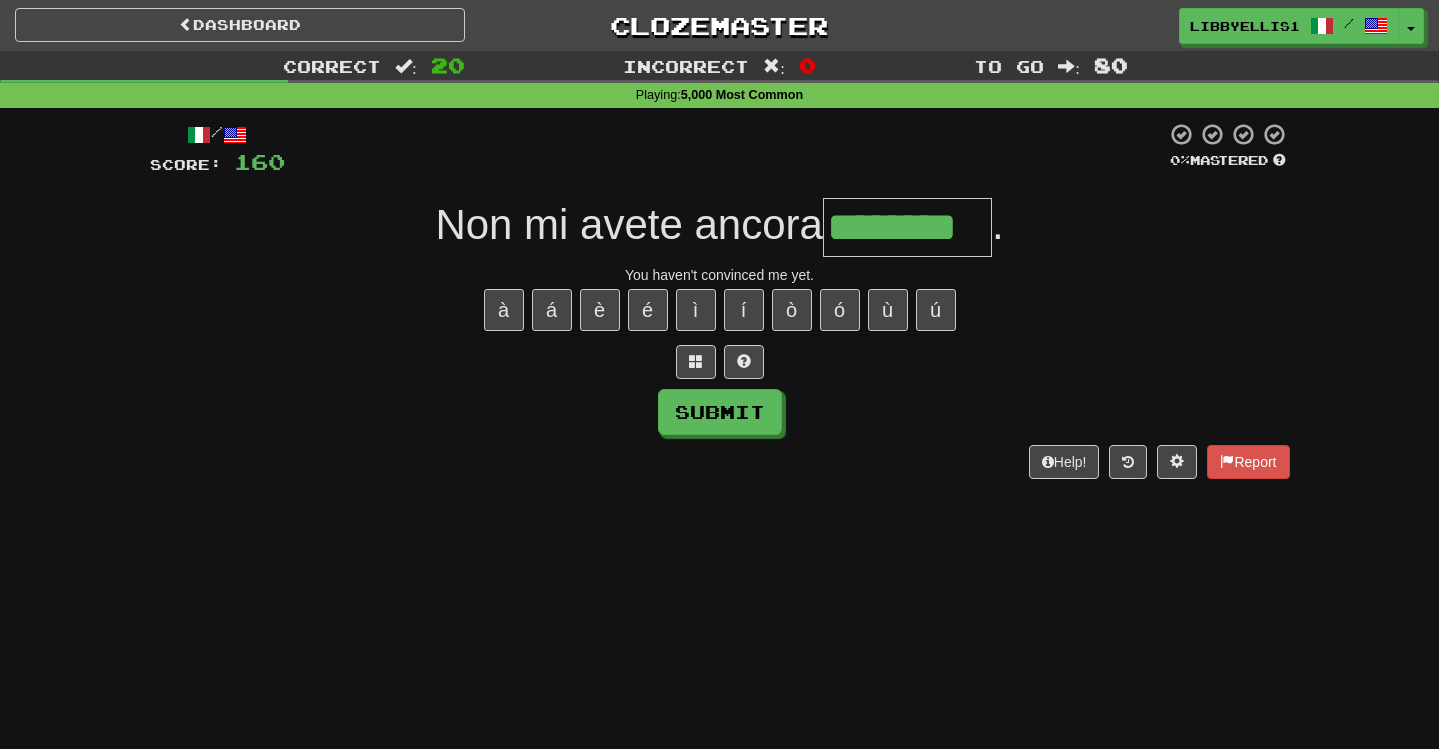 type on "********" 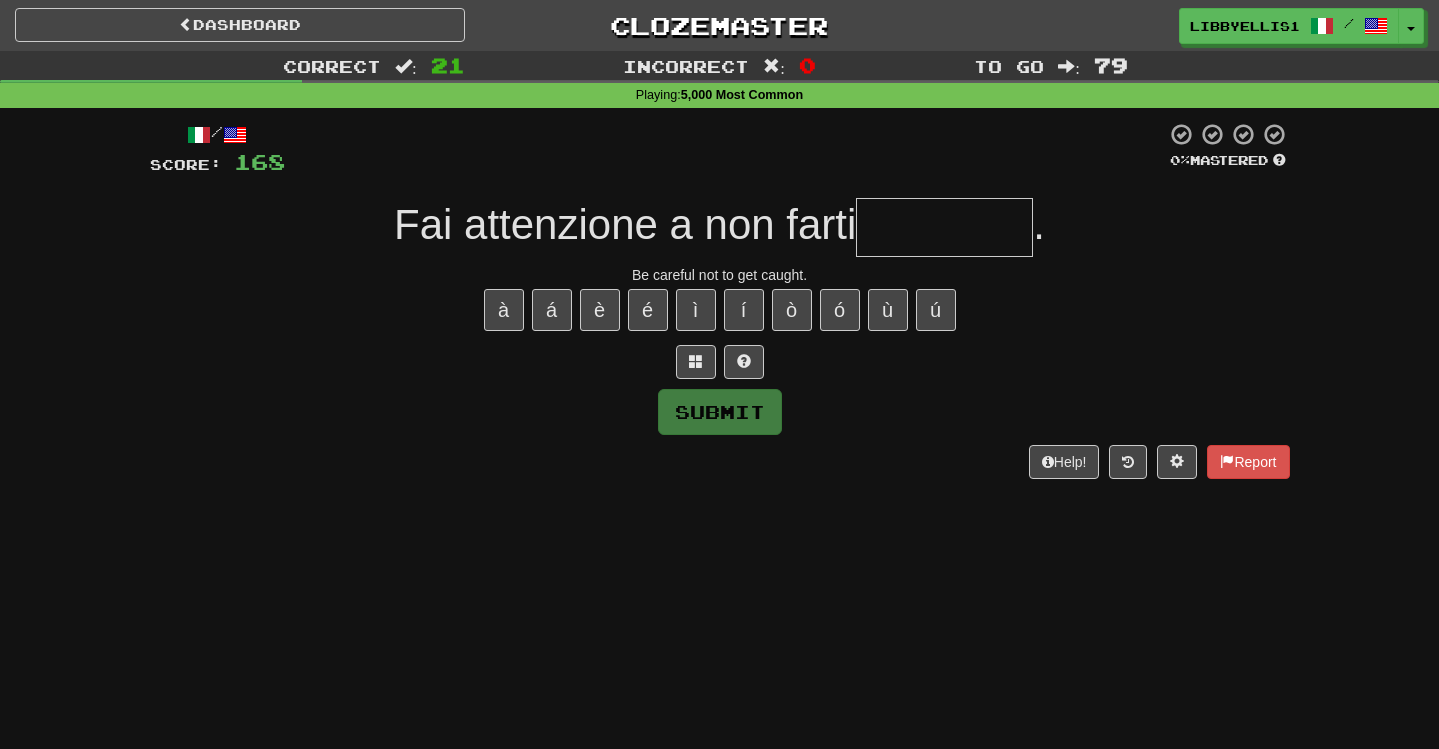 type on "*" 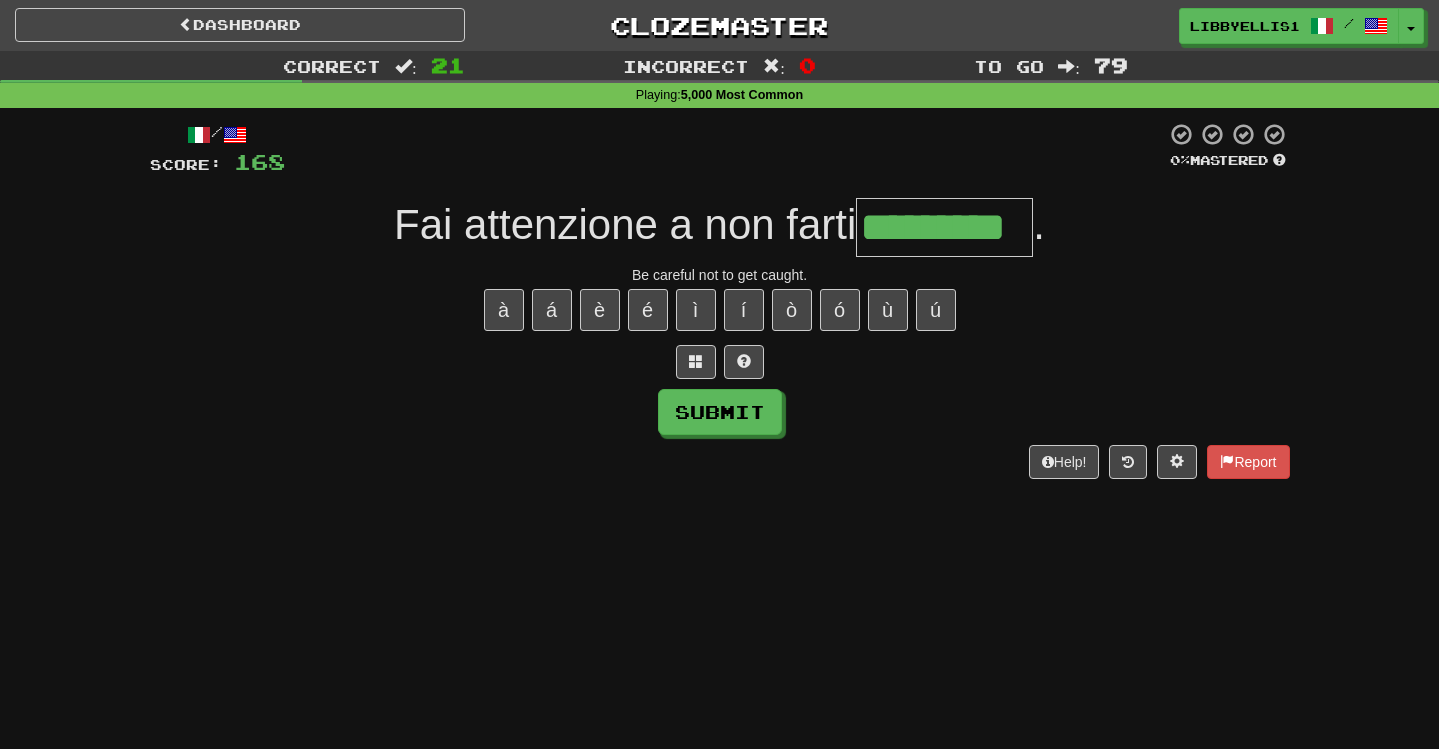 type on "*********" 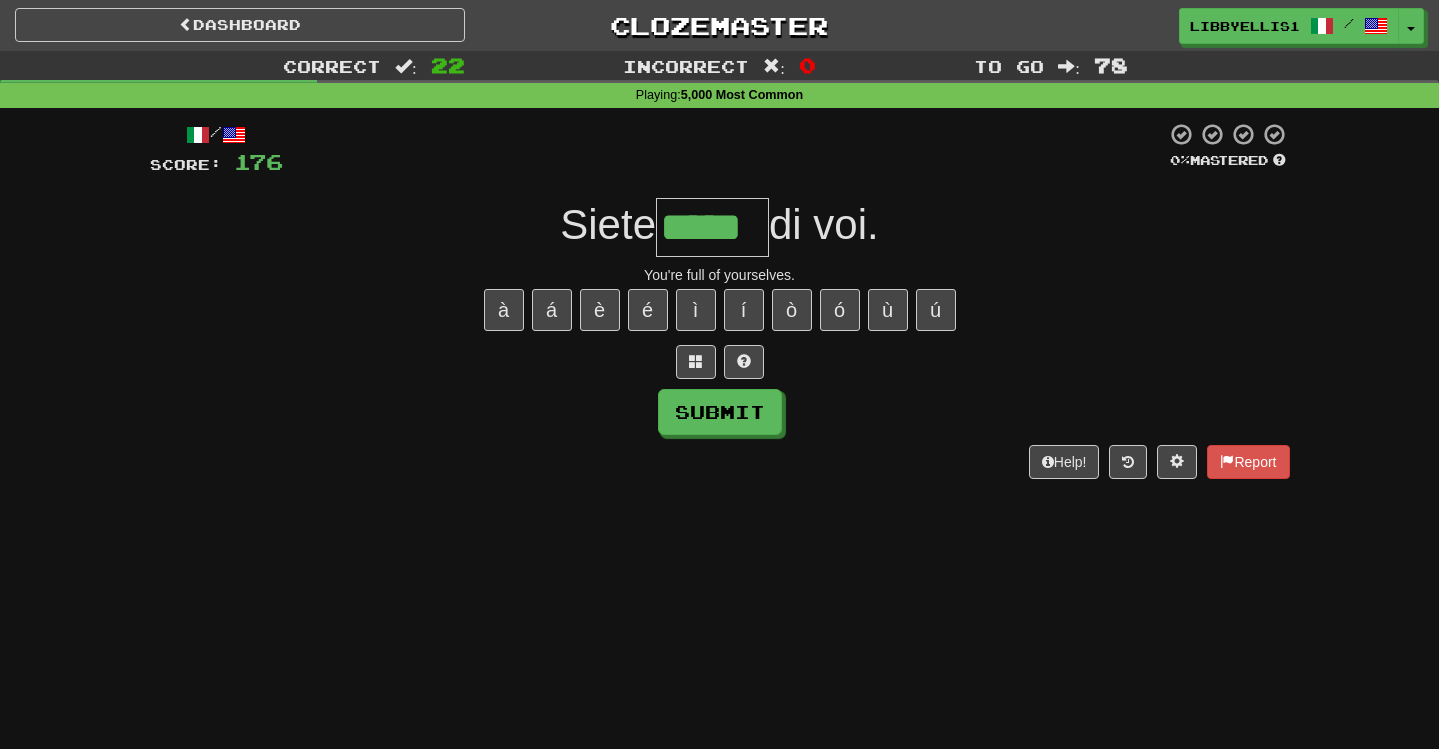 type on "*****" 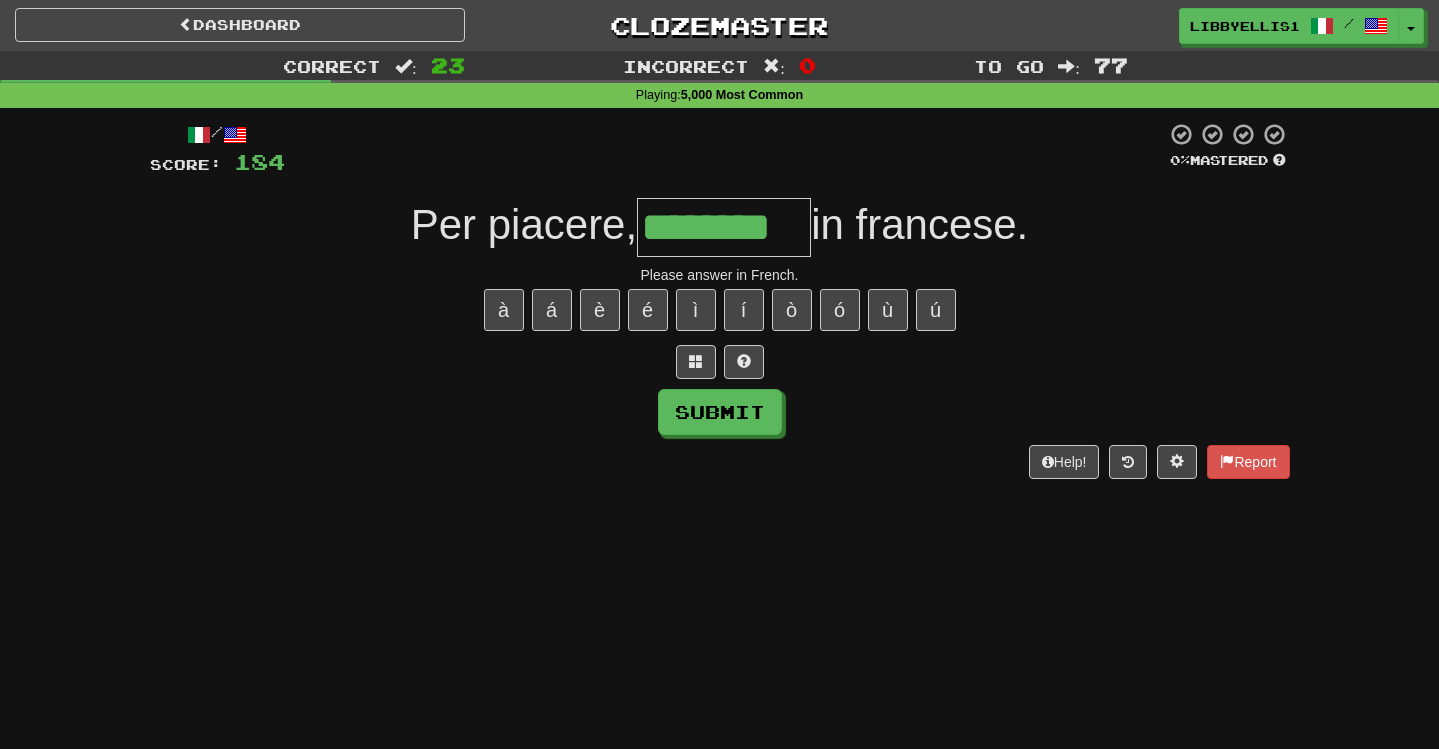 type on "********" 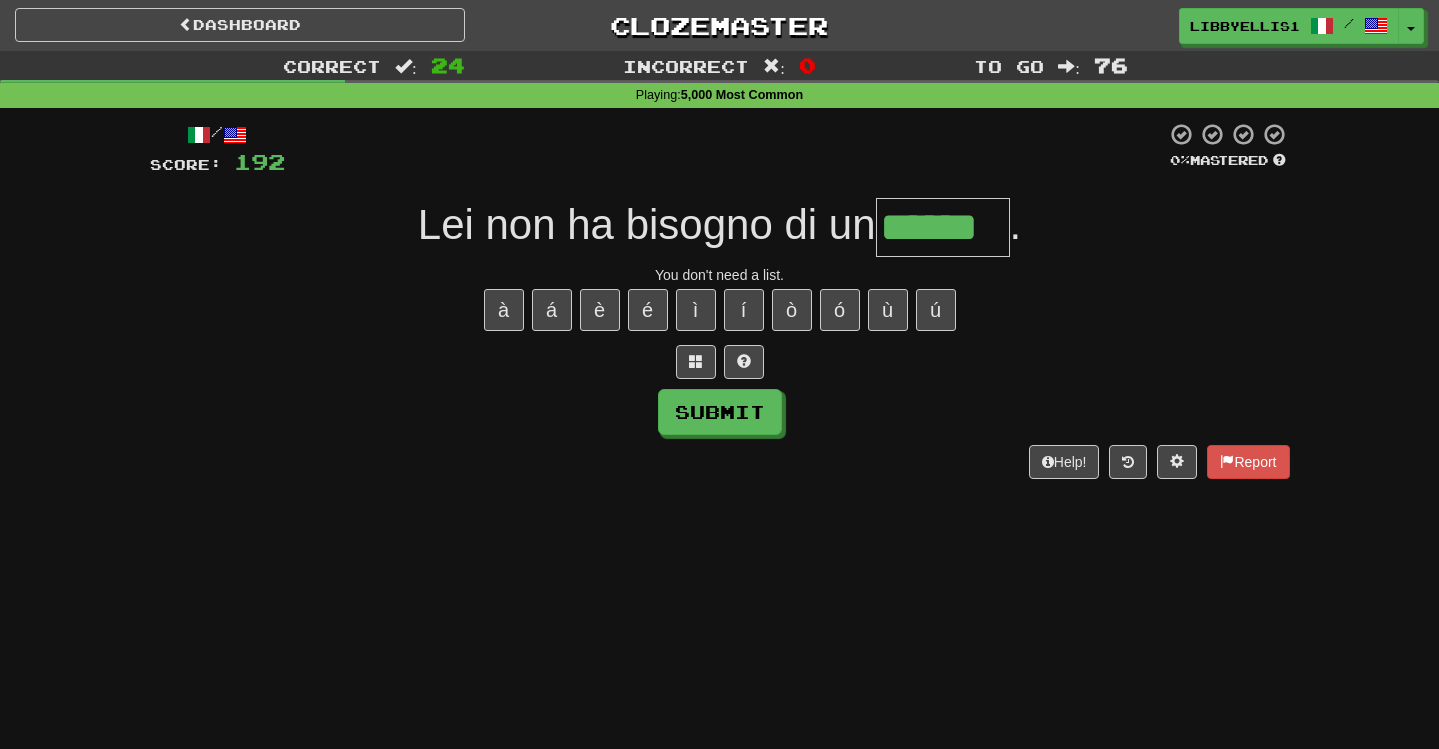type on "******" 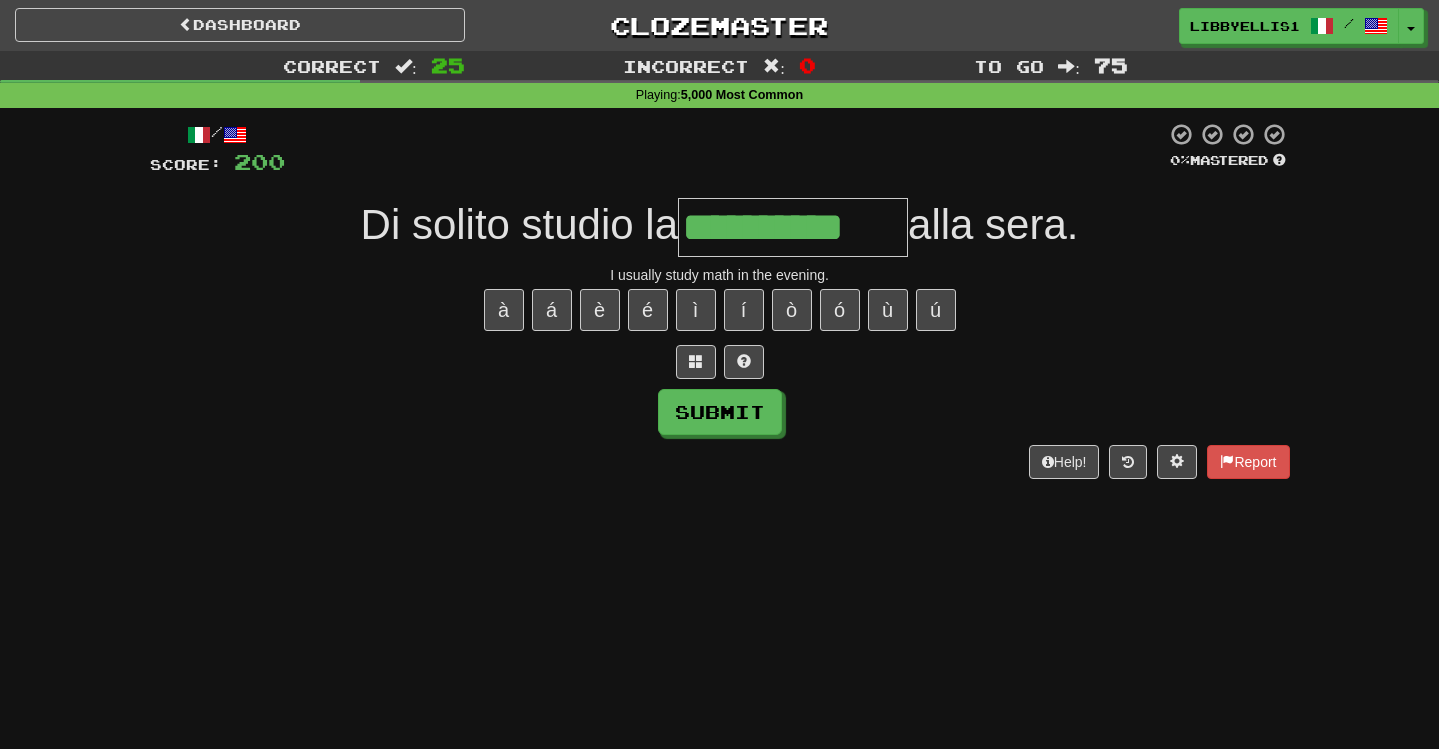 type on "**********" 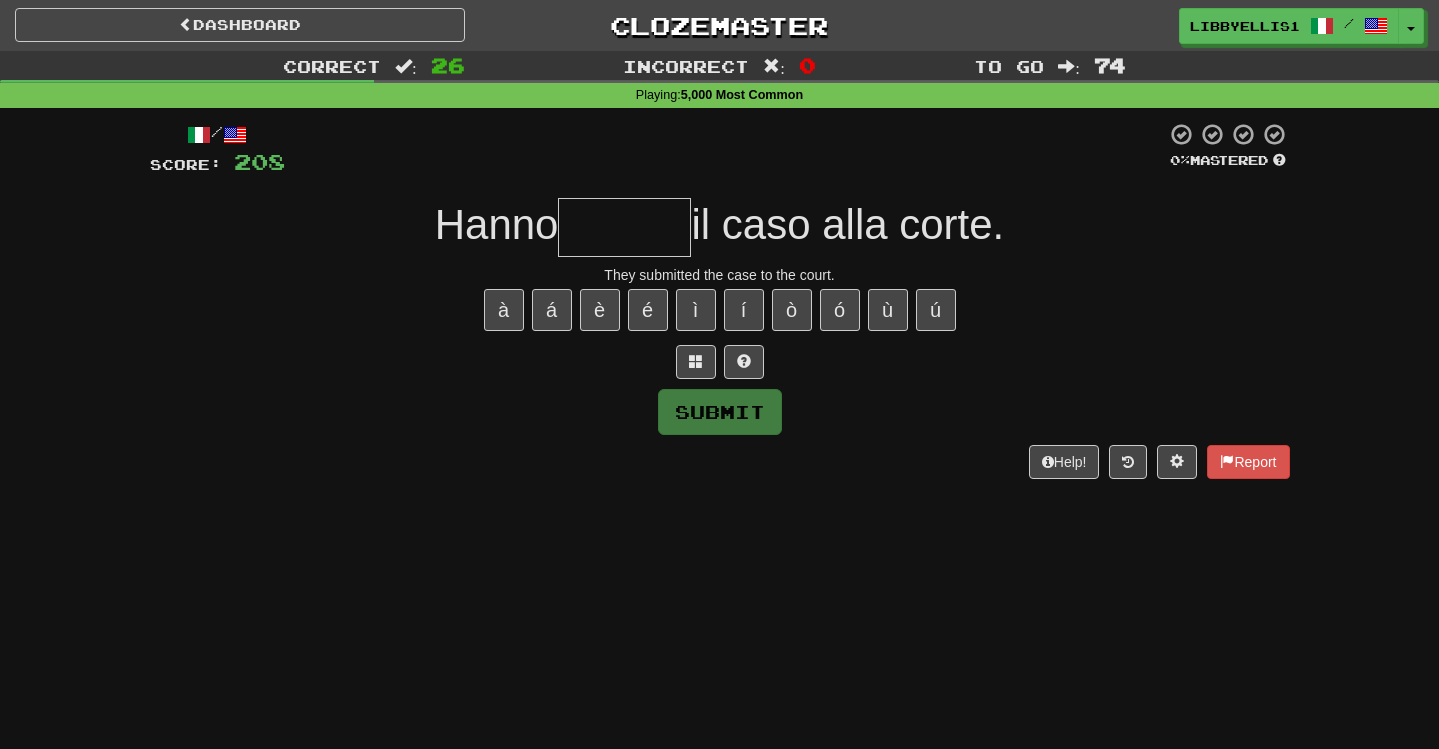 type on "*" 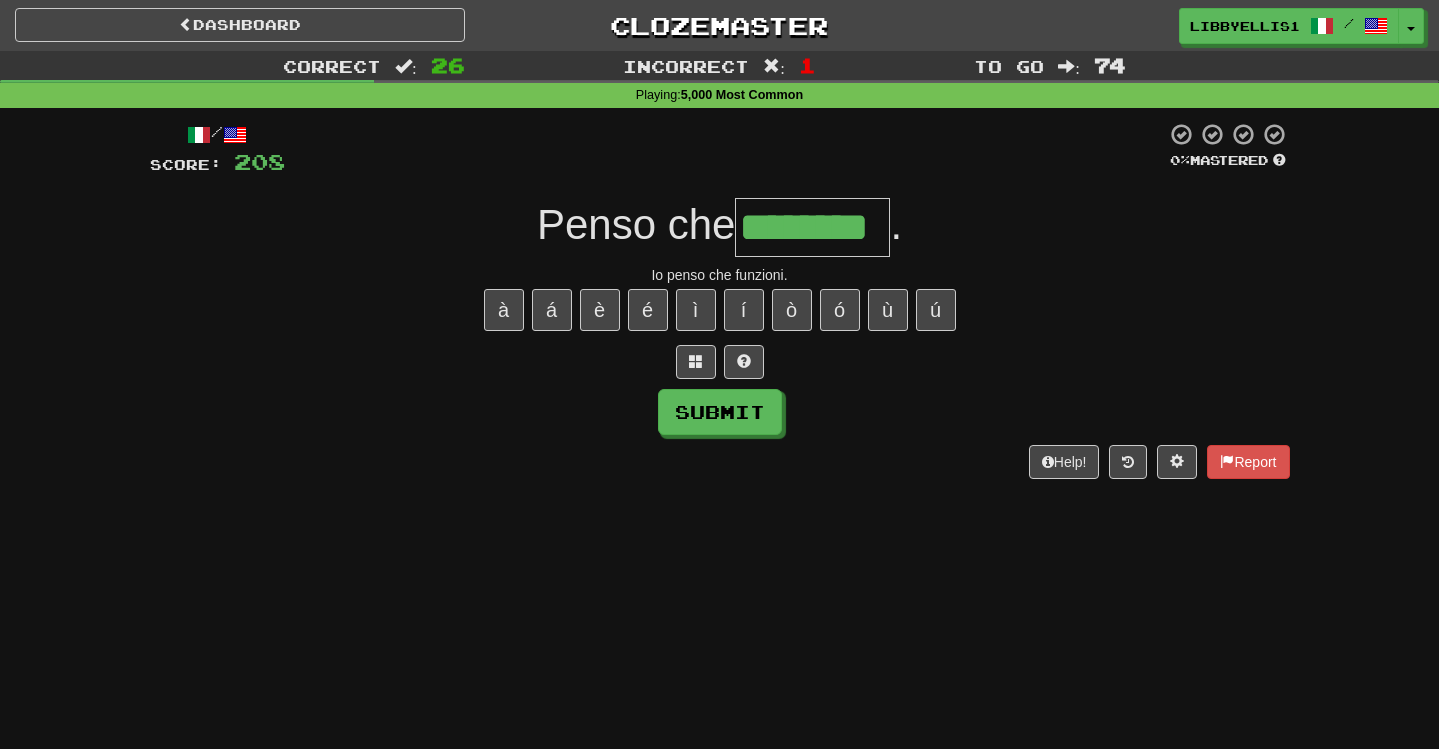 type on "********" 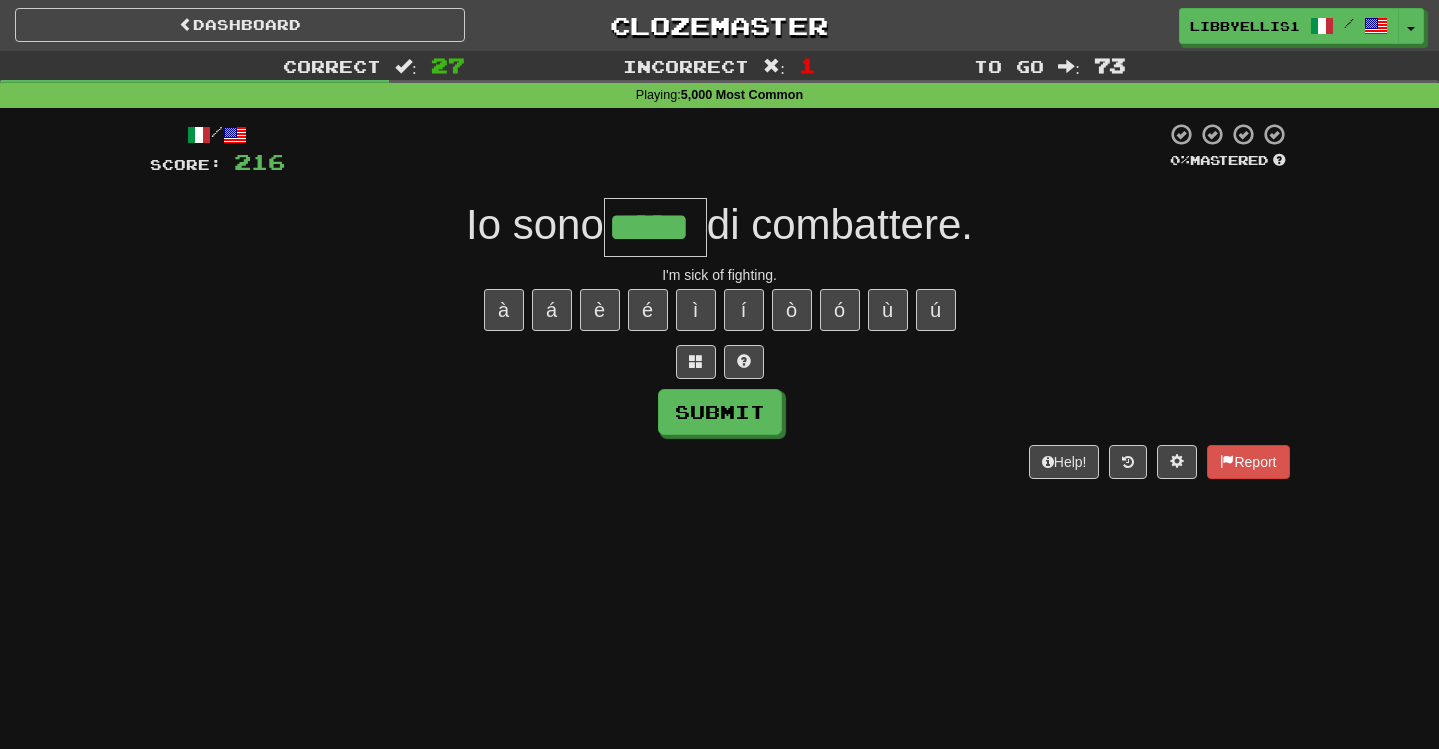 type on "*****" 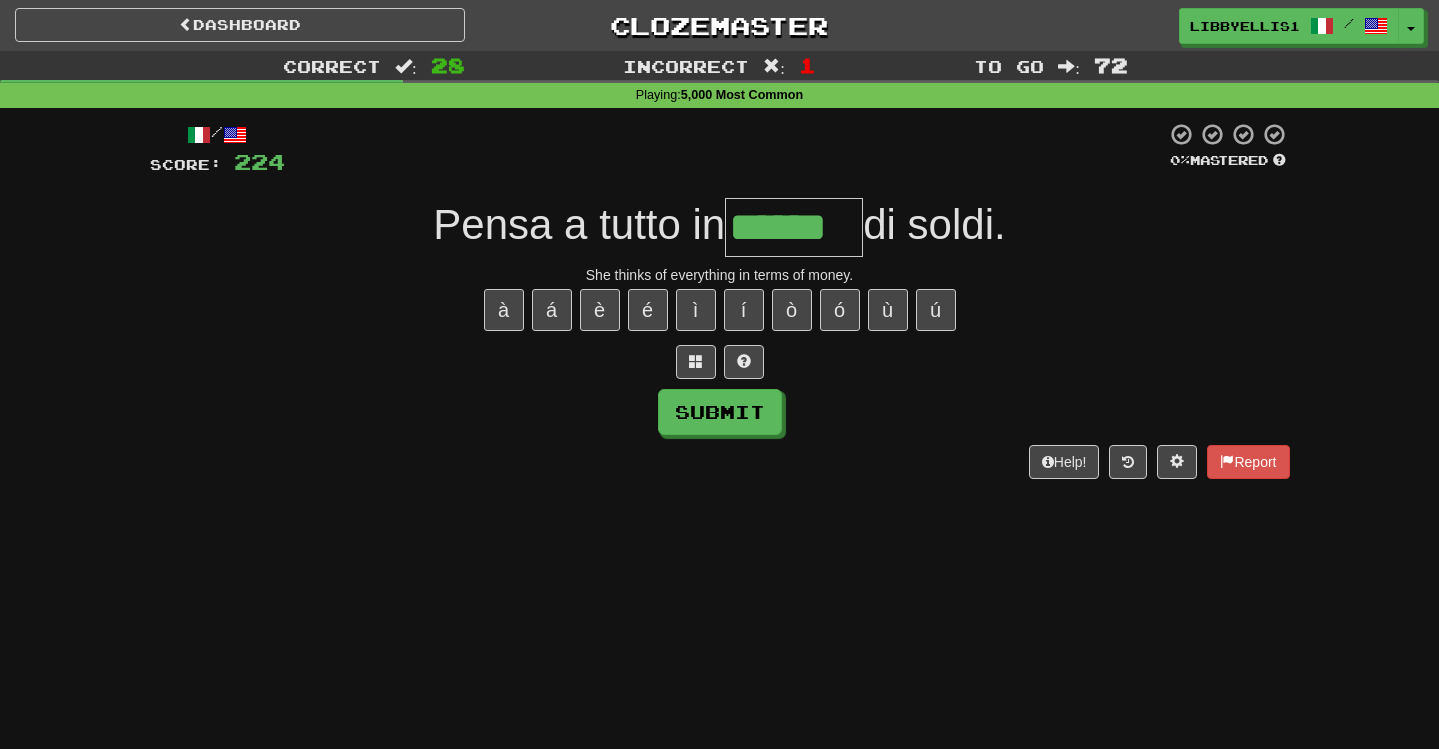 scroll, scrollTop: 0, scrollLeft: 0, axis: both 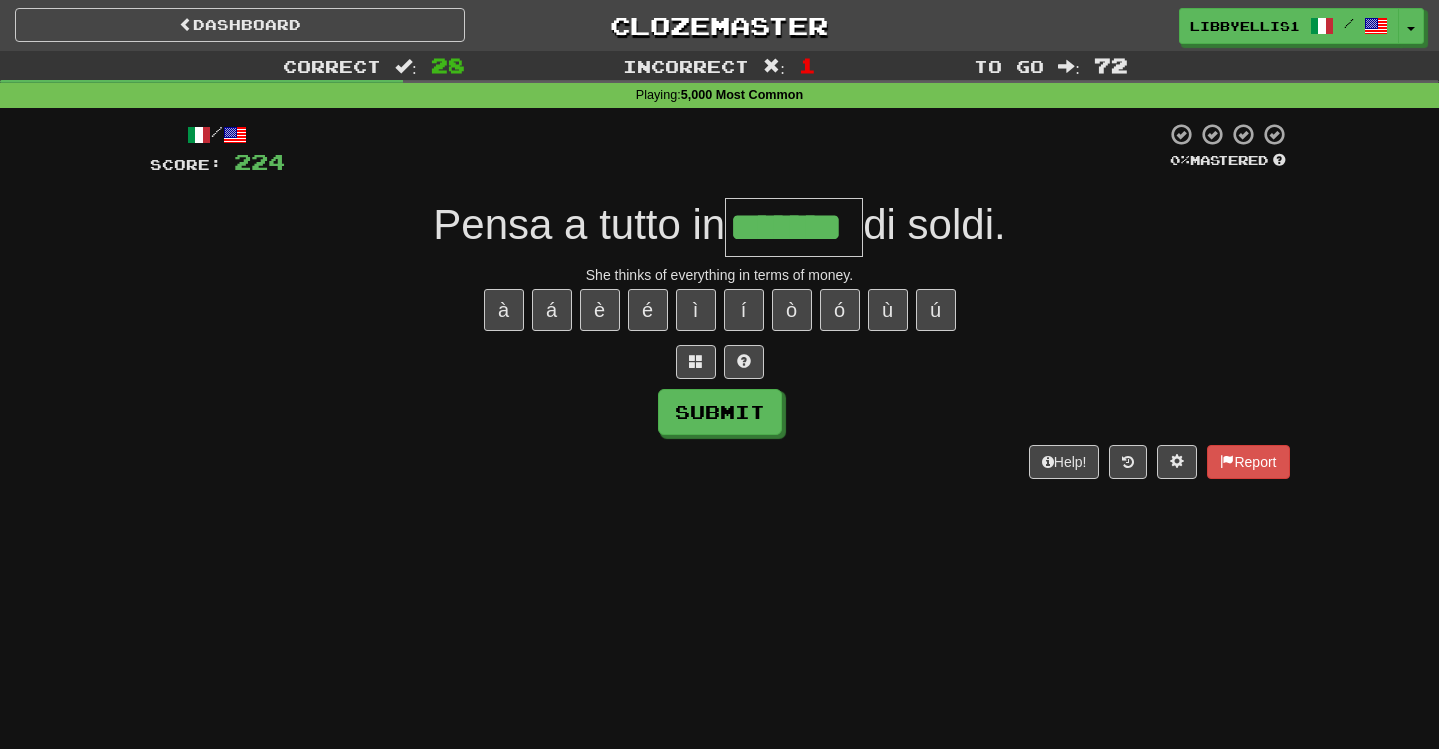 type on "*******" 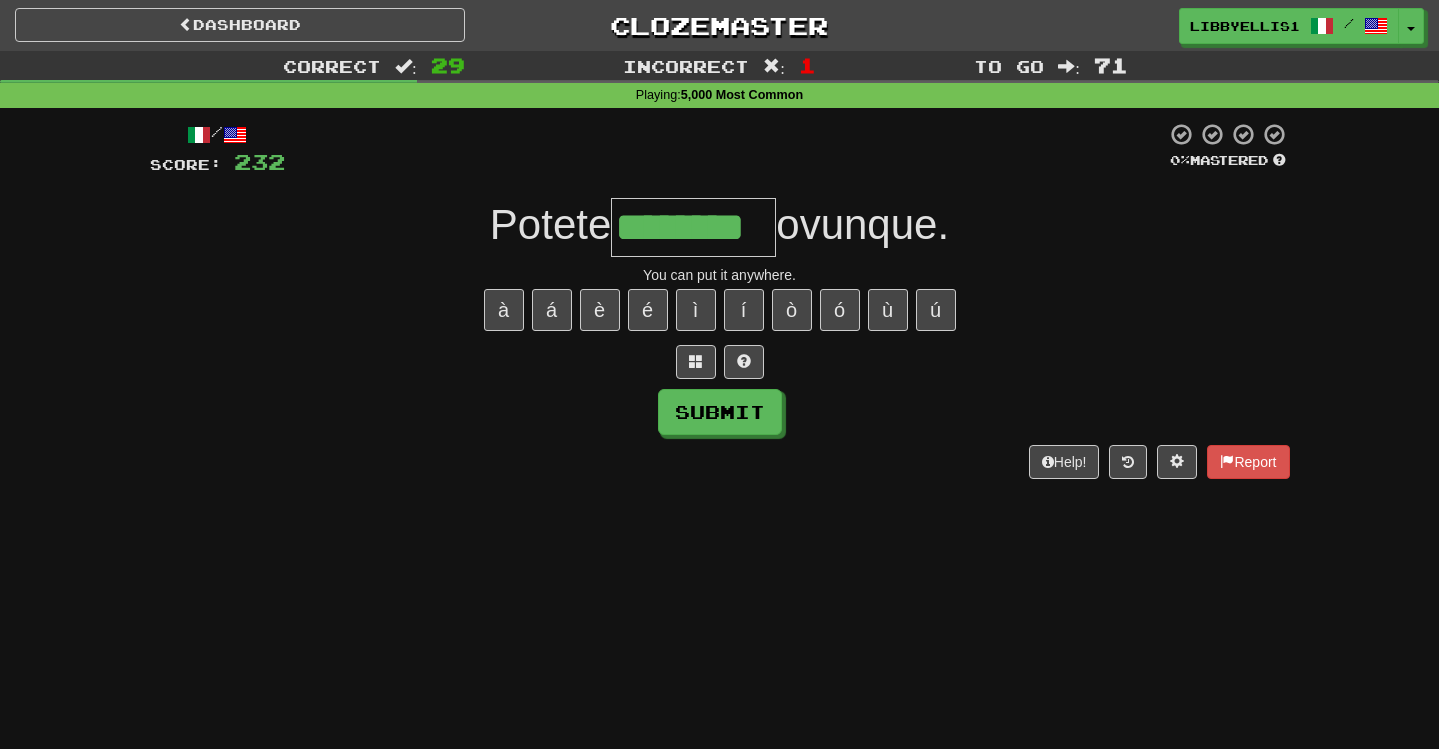 type on "********" 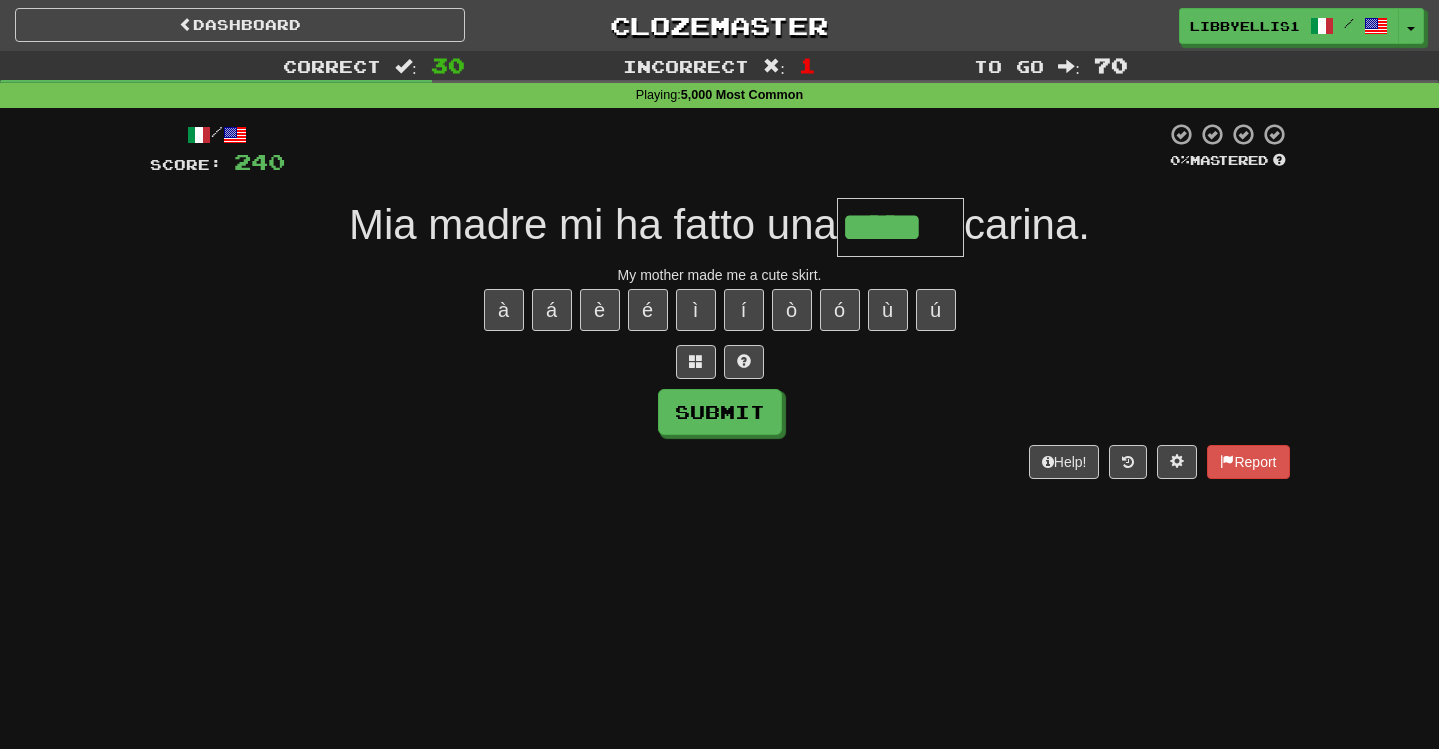 type on "*****" 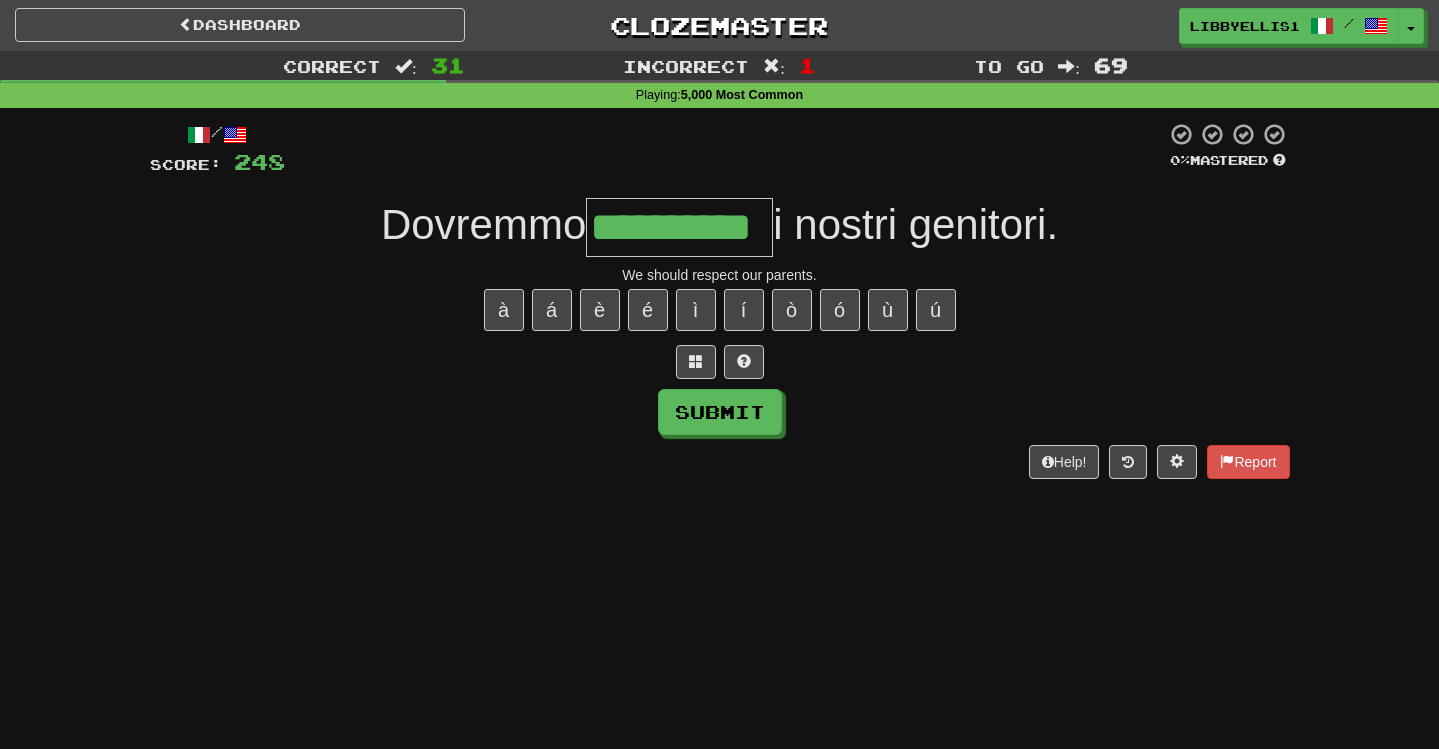 type on "**********" 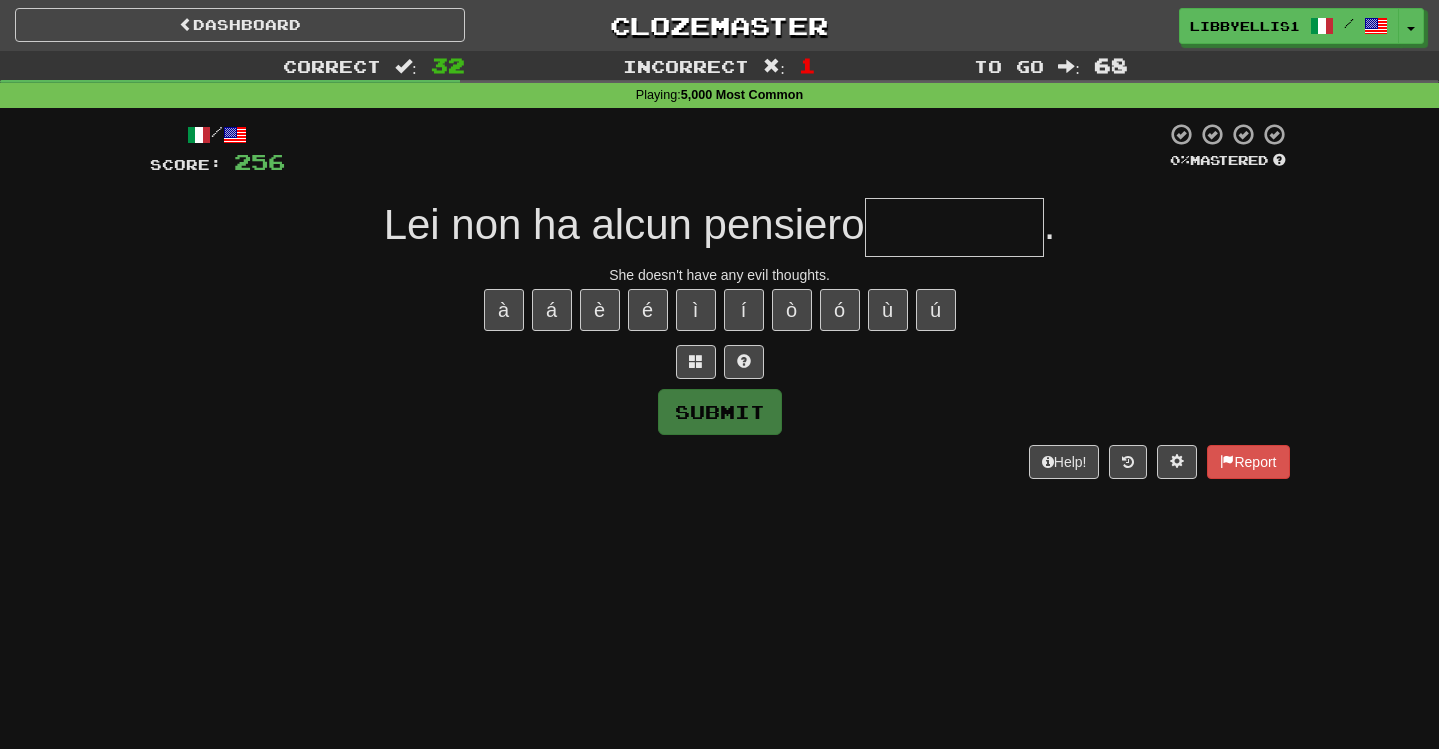 type on "*" 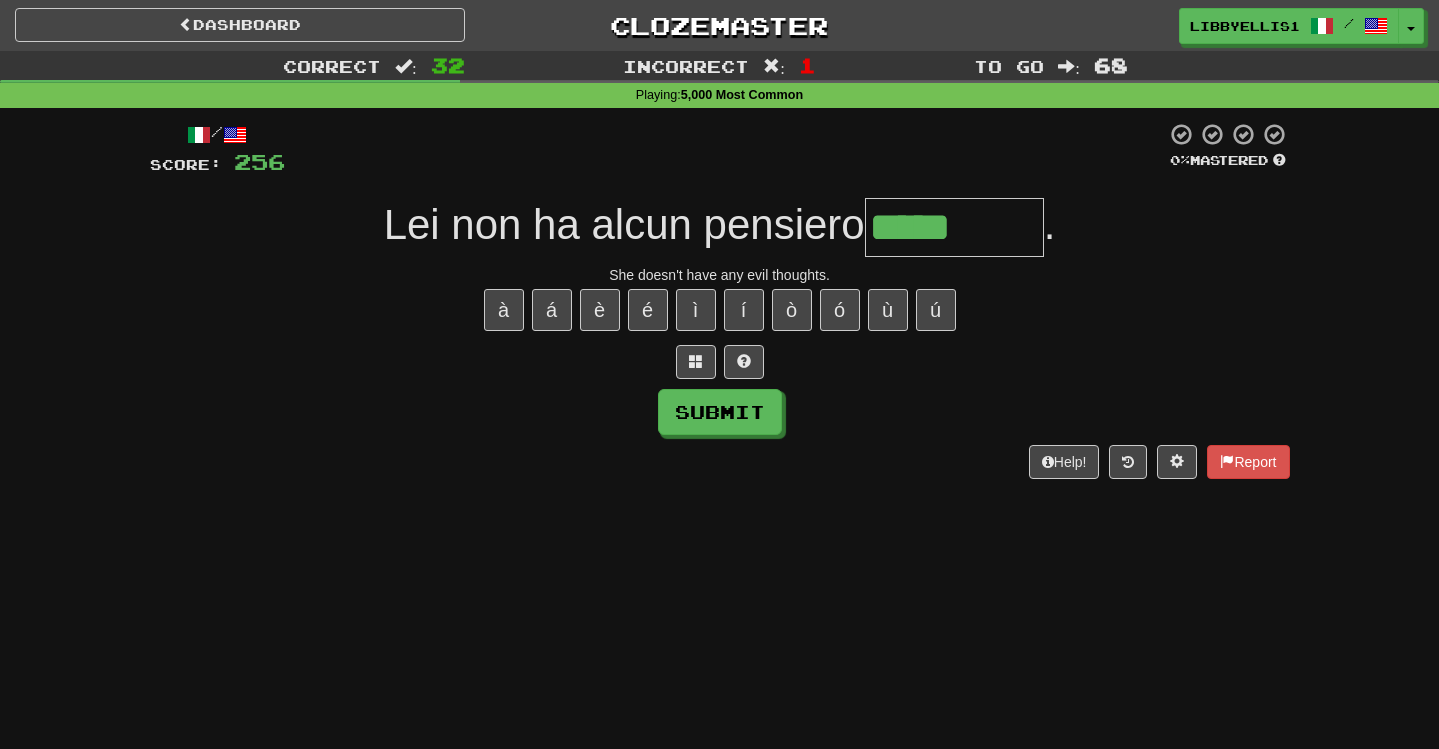 type on "********" 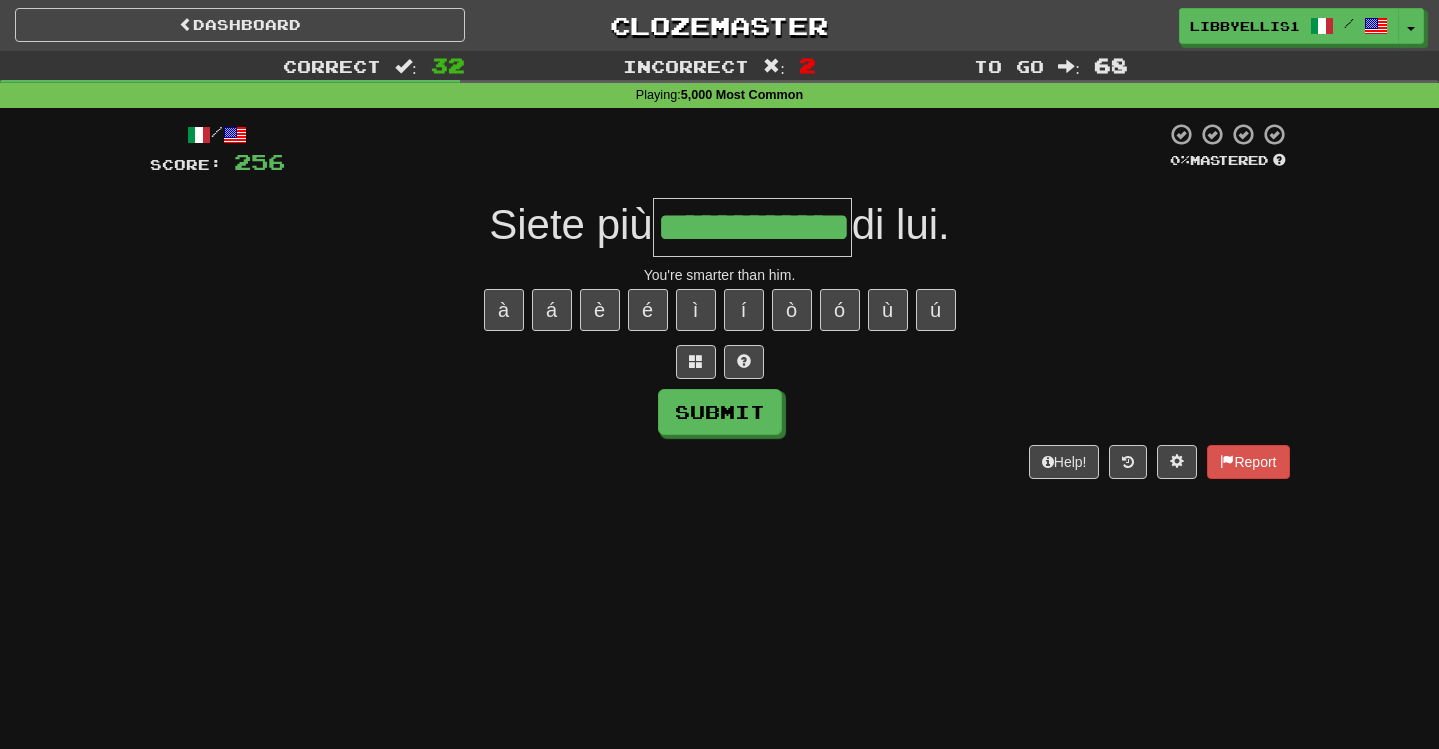 type on "**********" 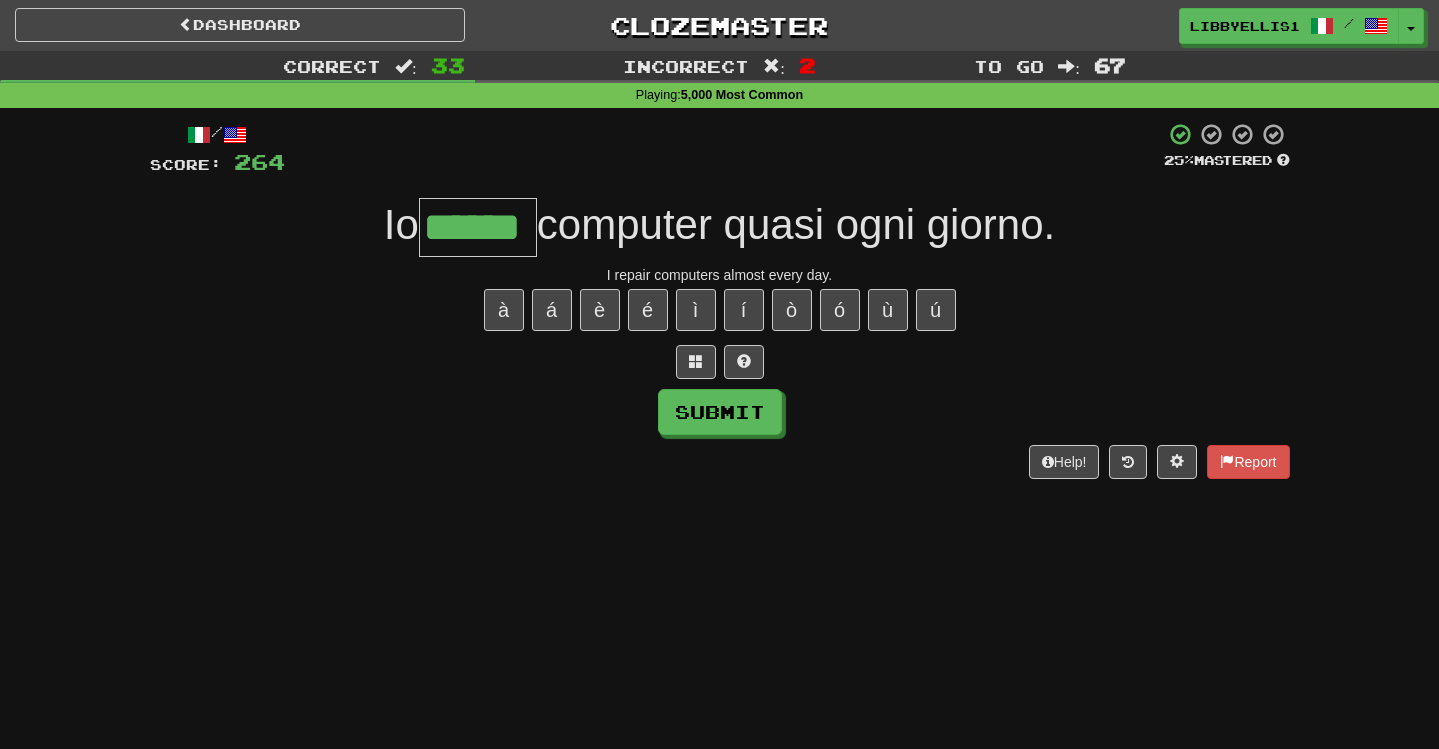 type on "******" 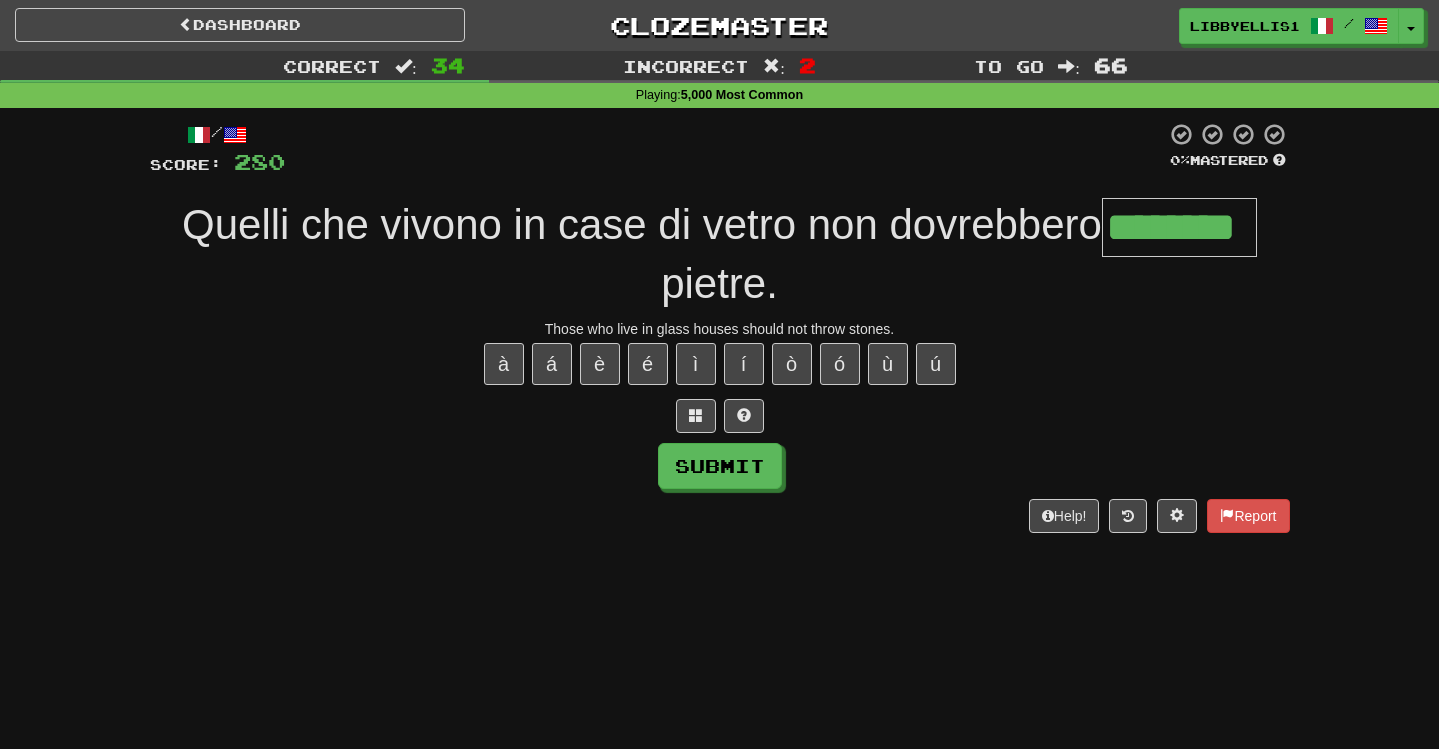 type on "********" 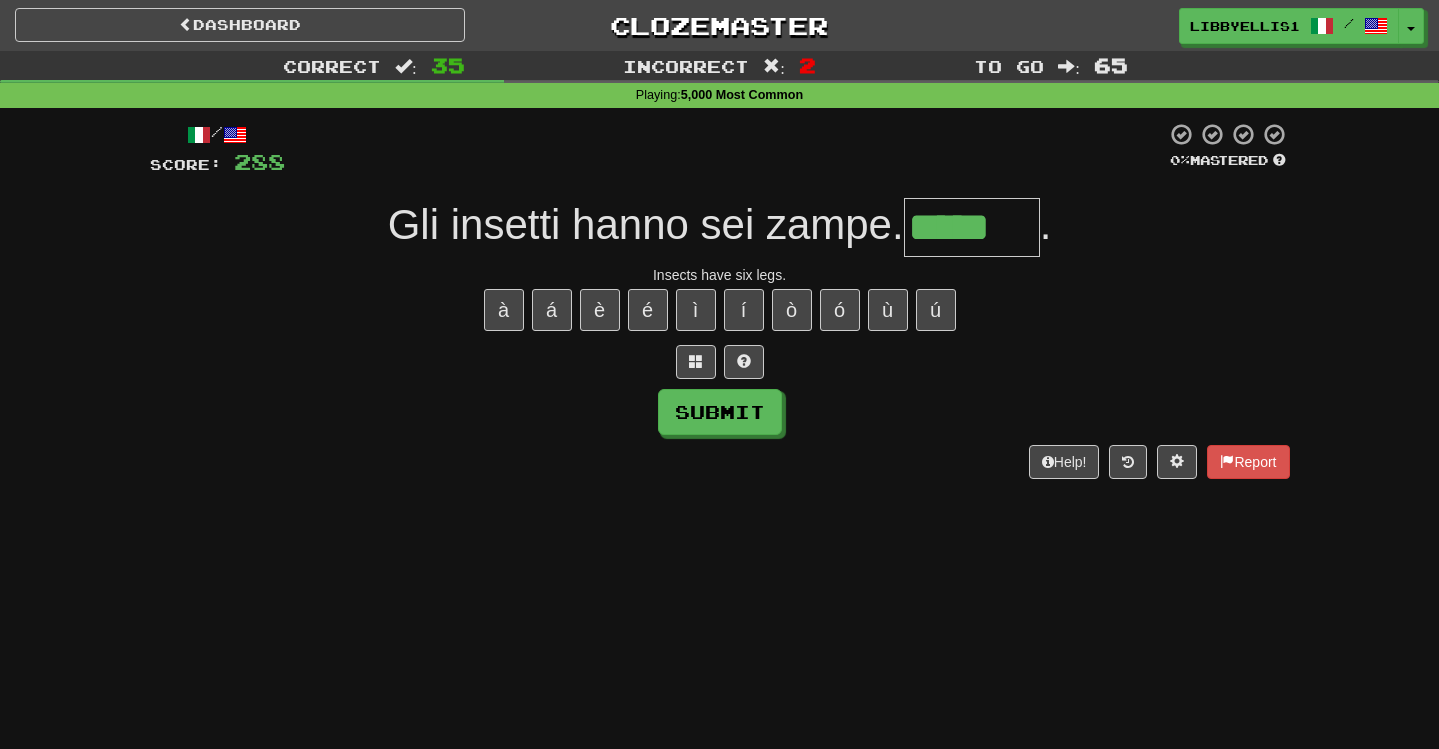 type on "*****" 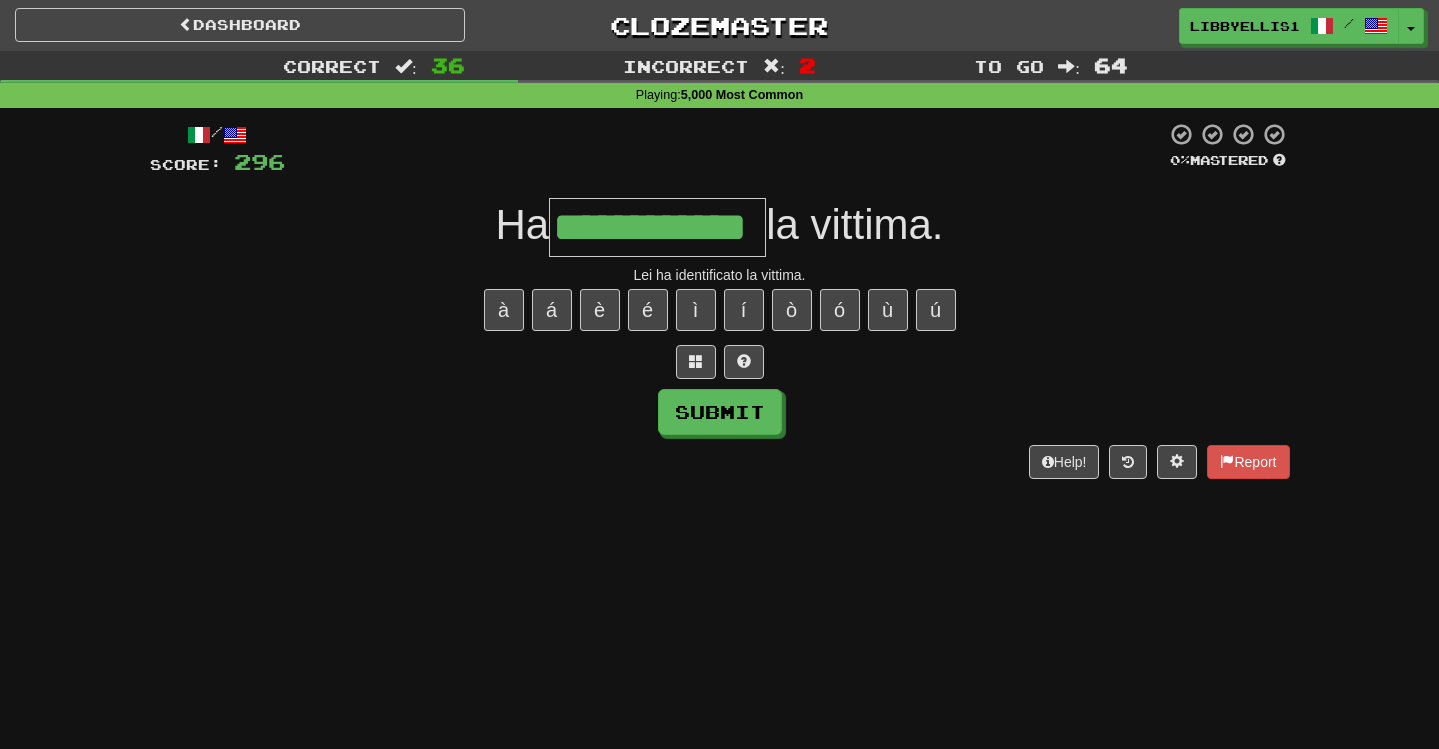 type on "**********" 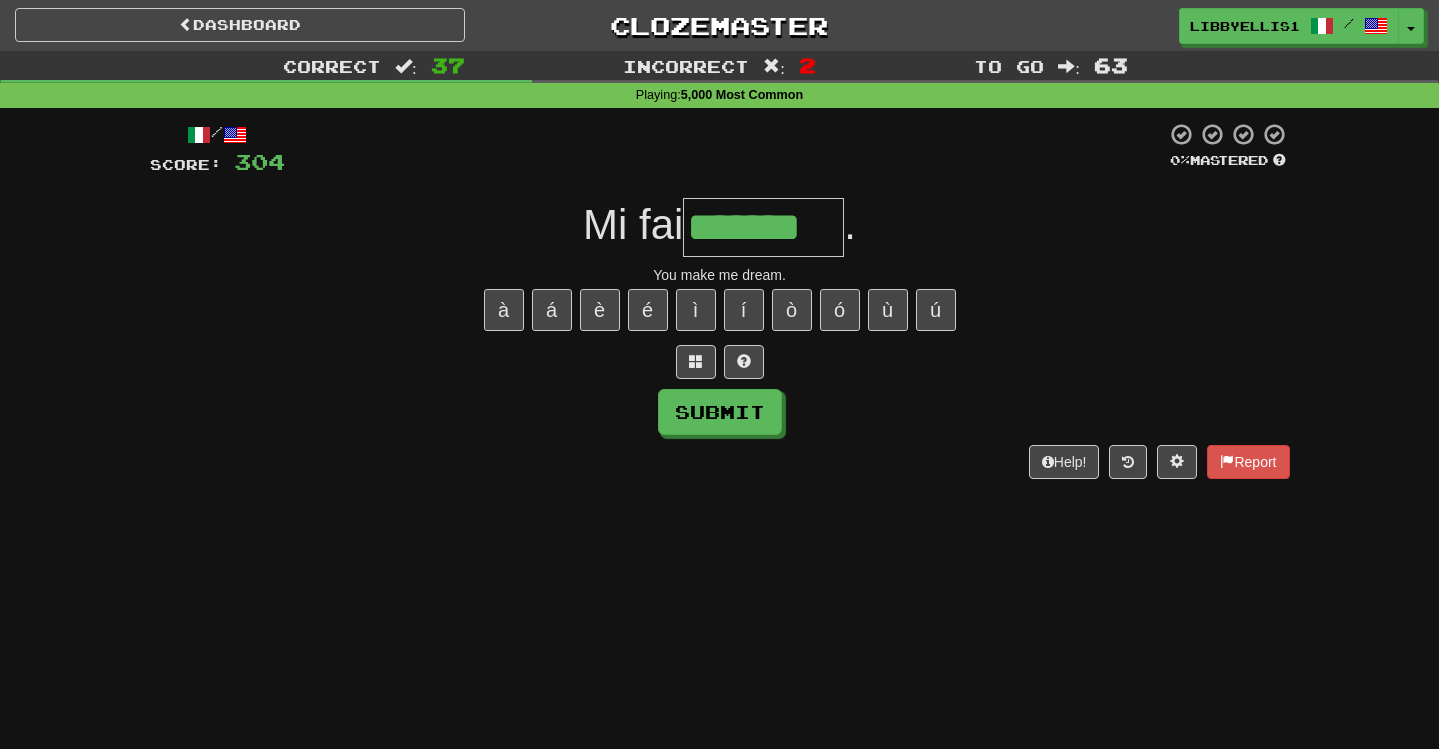 type on "*******" 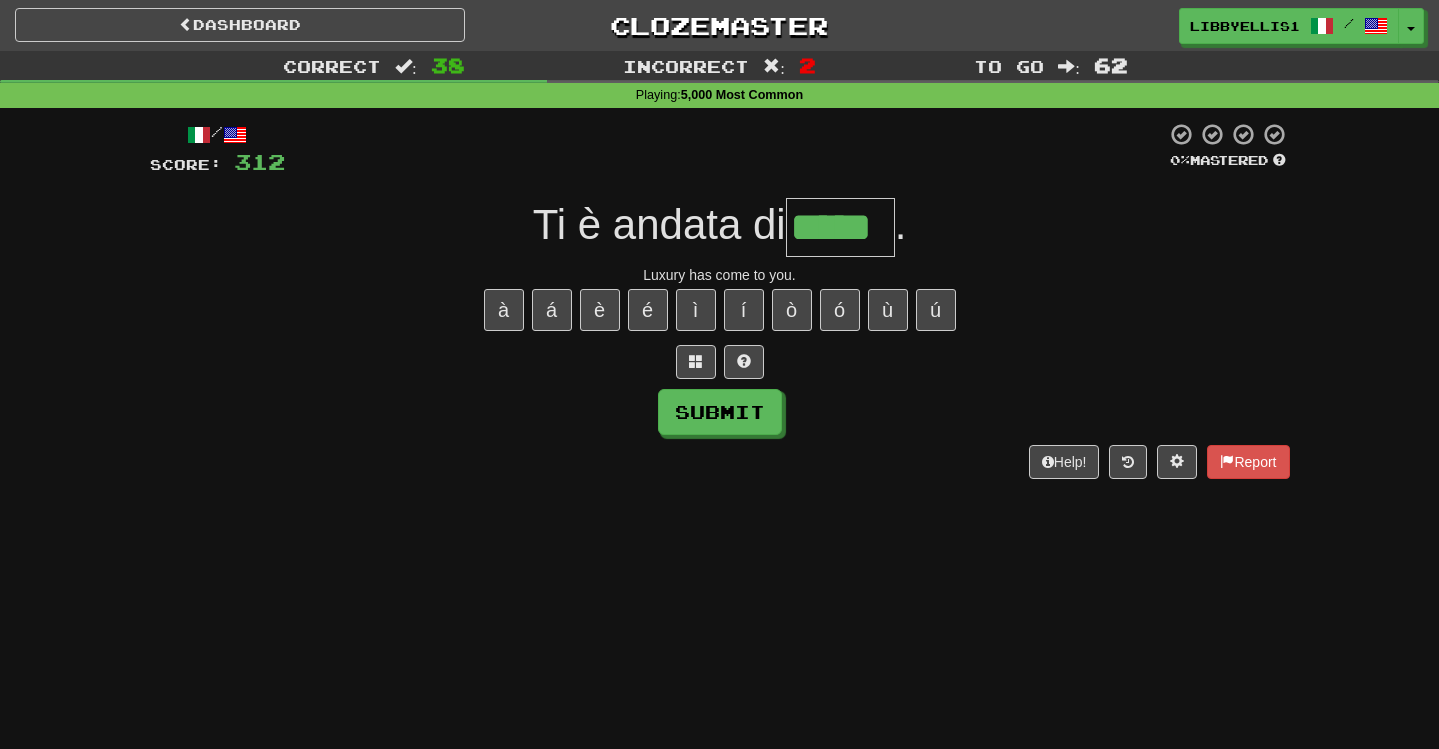 type on "*****" 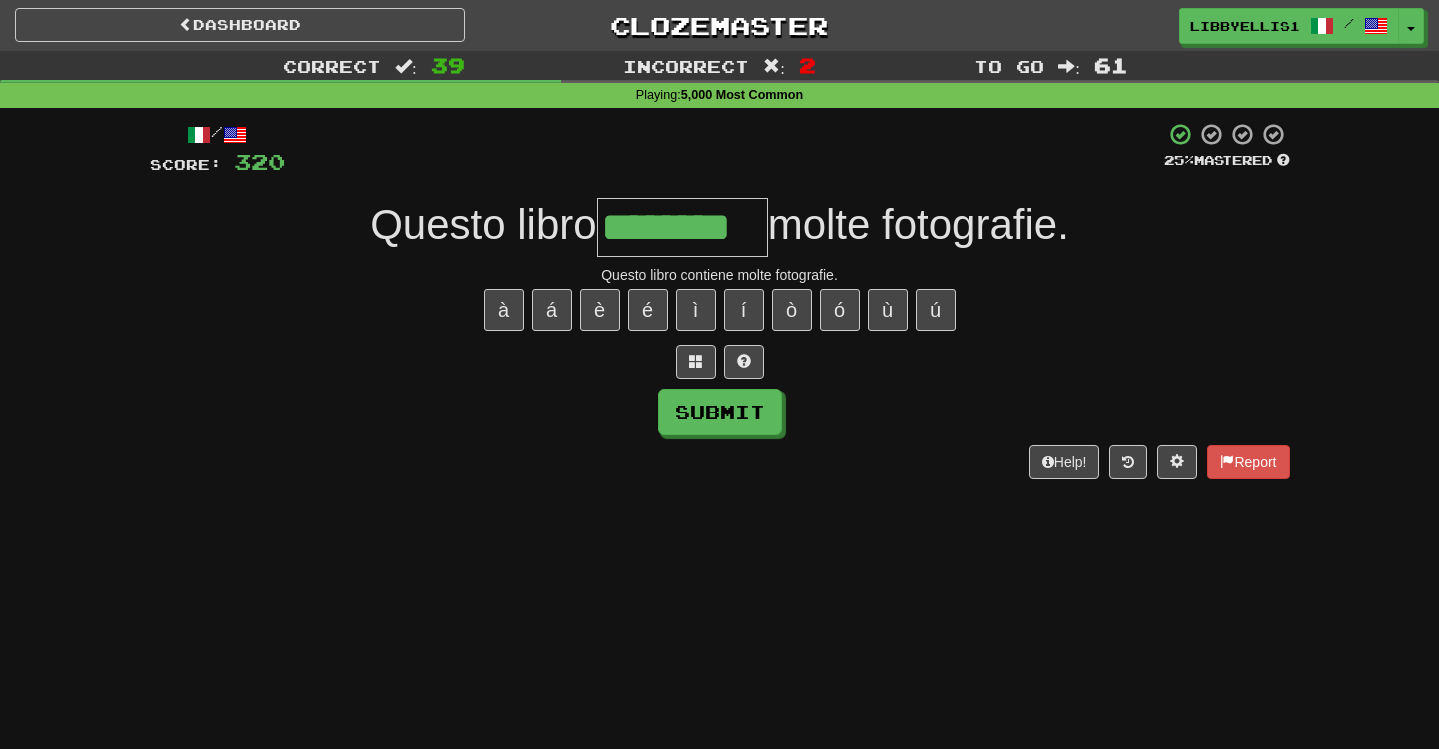 type on "********" 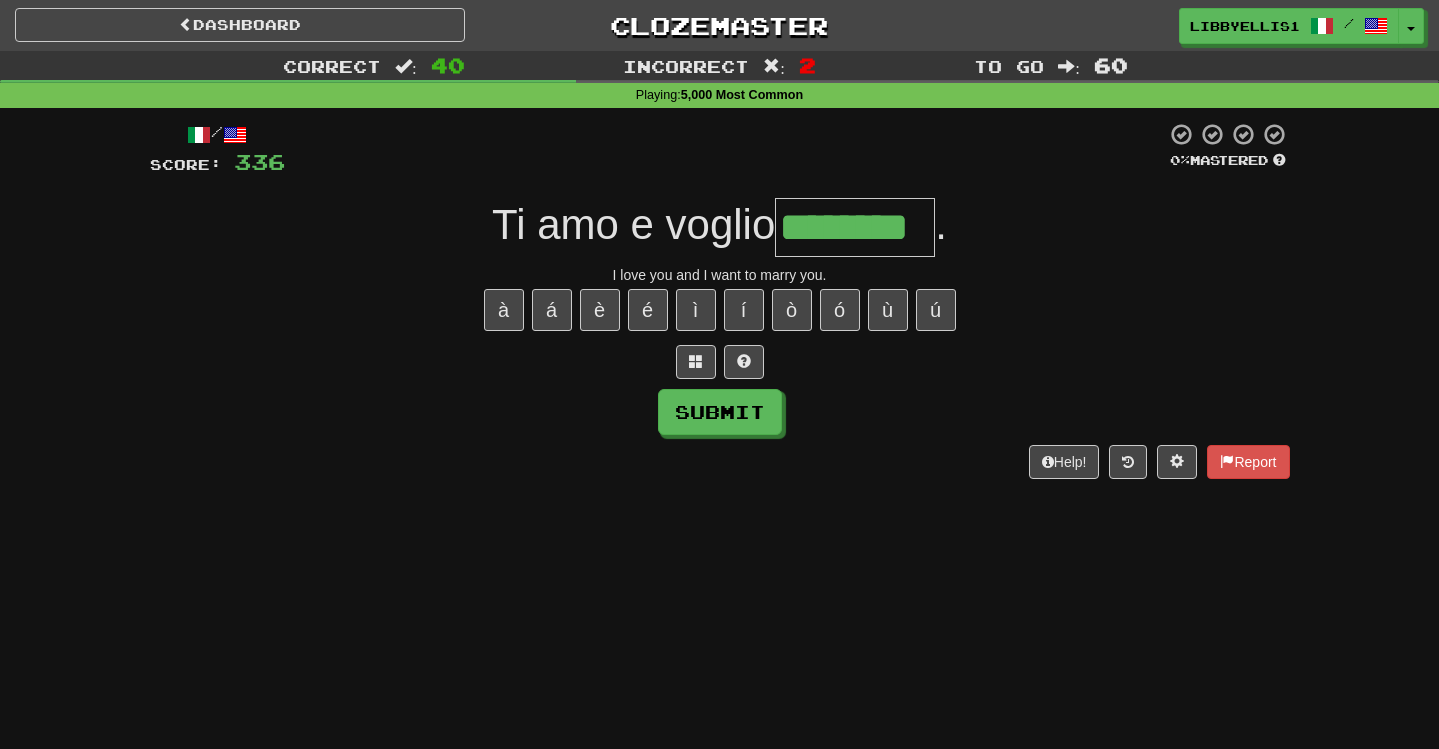 type on "********" 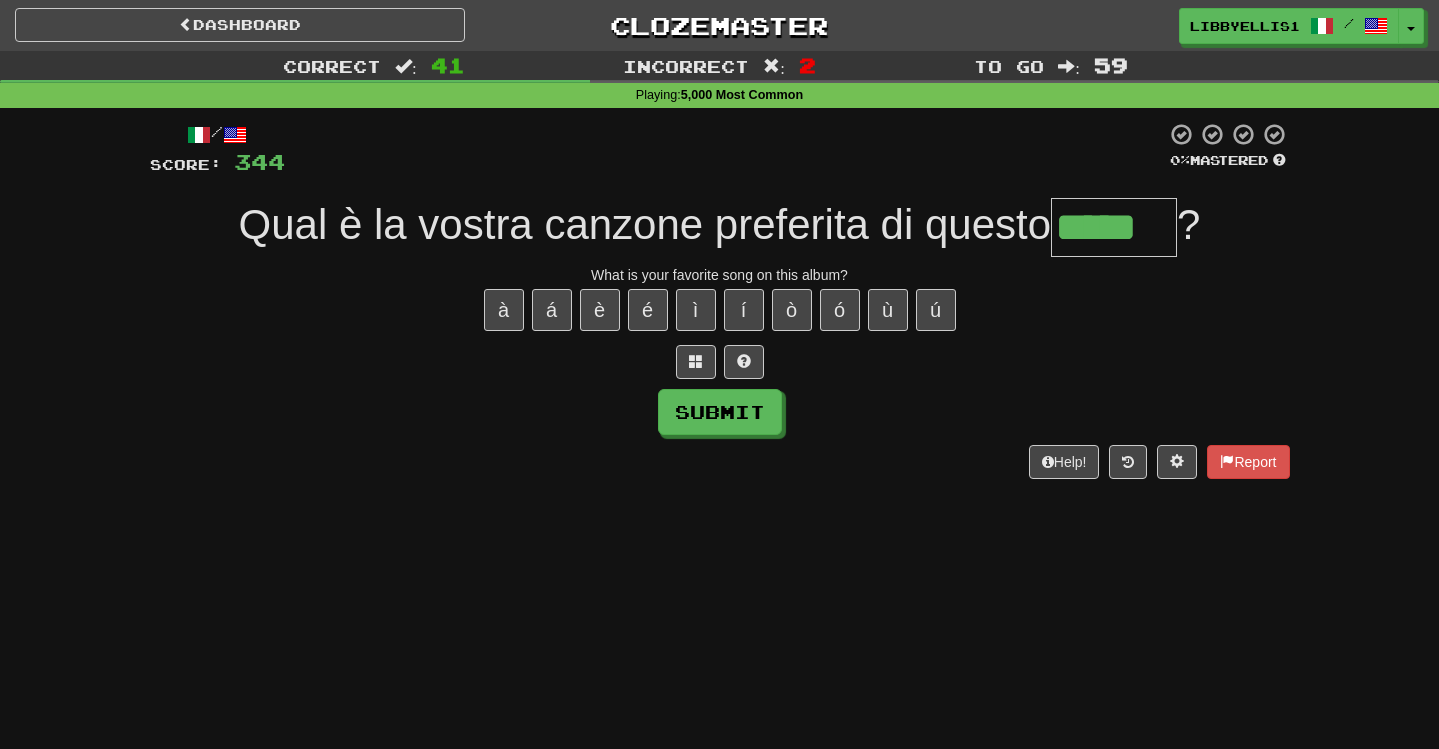 type on "*****" 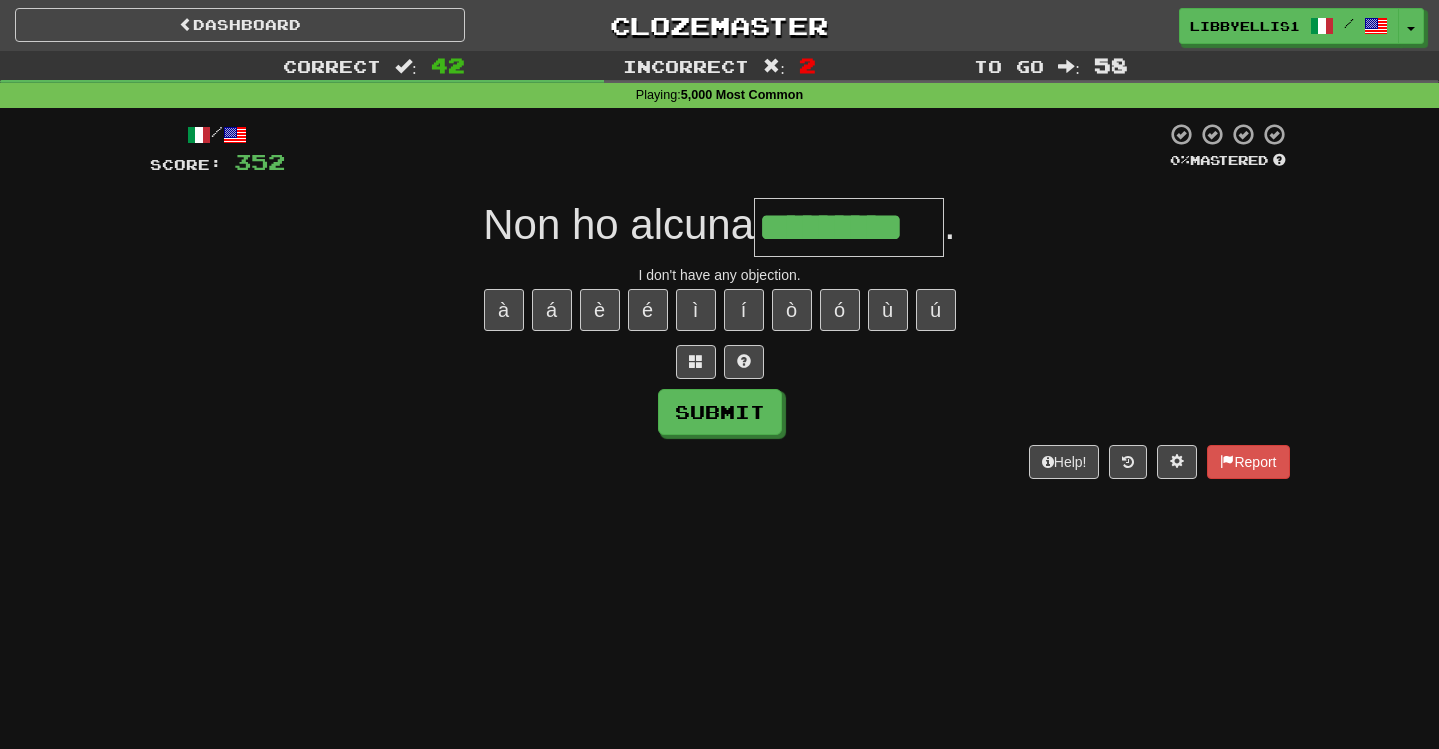 type on "*********" 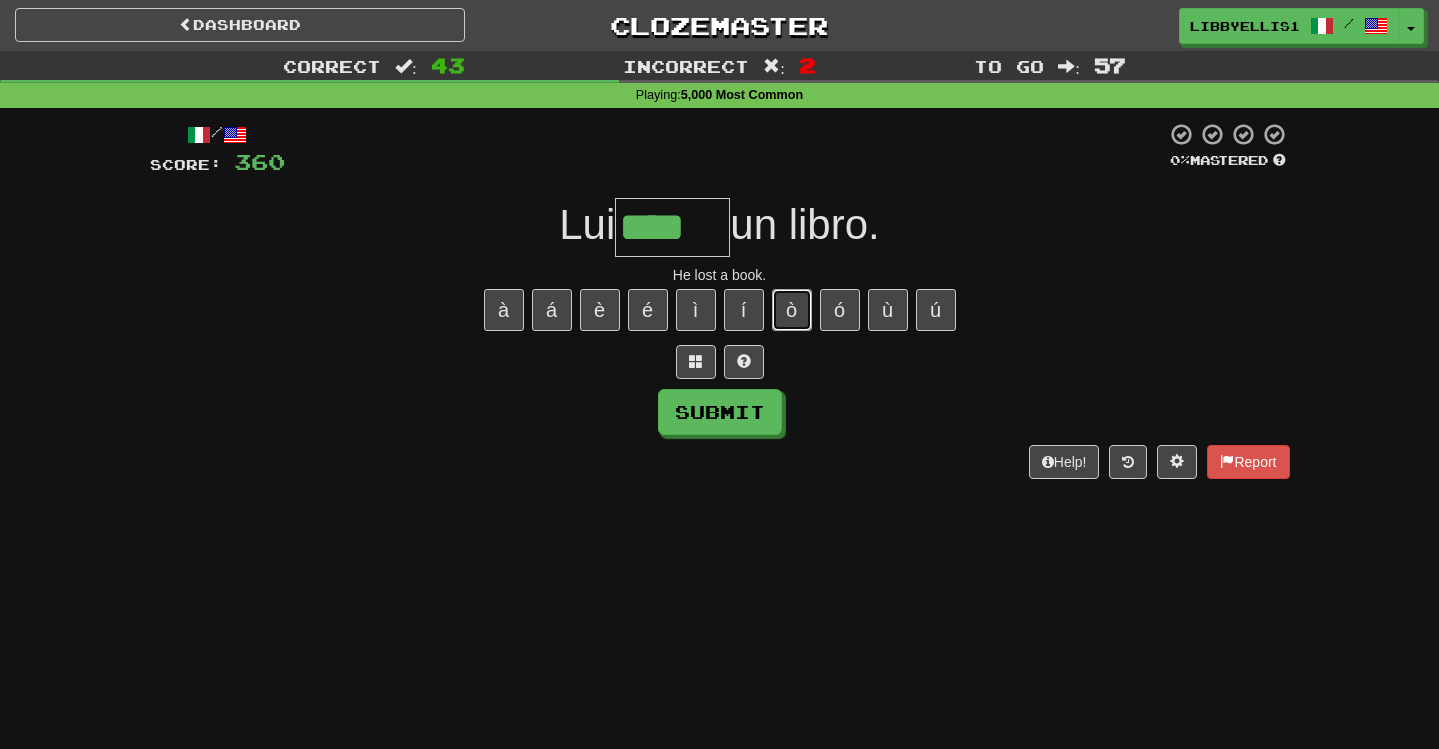 click on "ò" at bounding box center [792, 310] 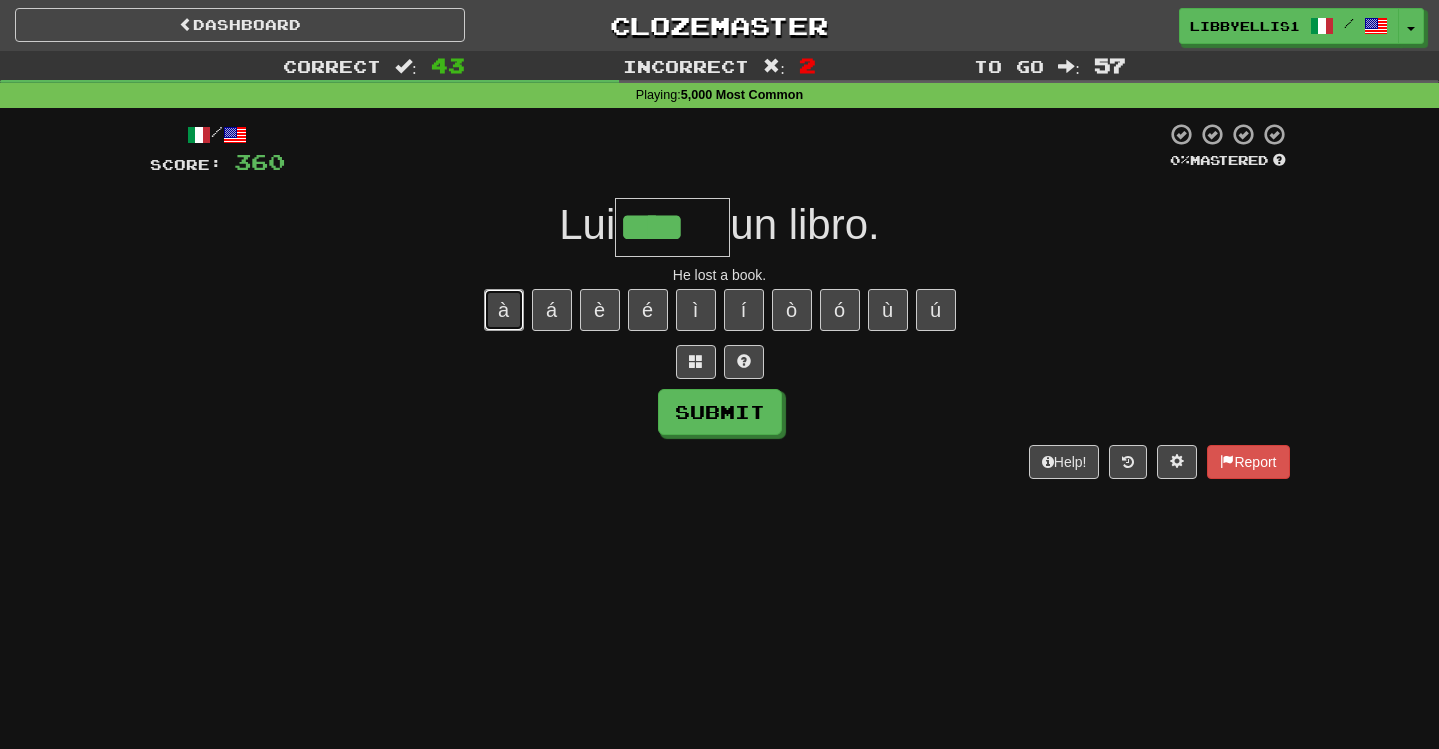 click on "à" at bounding box center (504, 310) 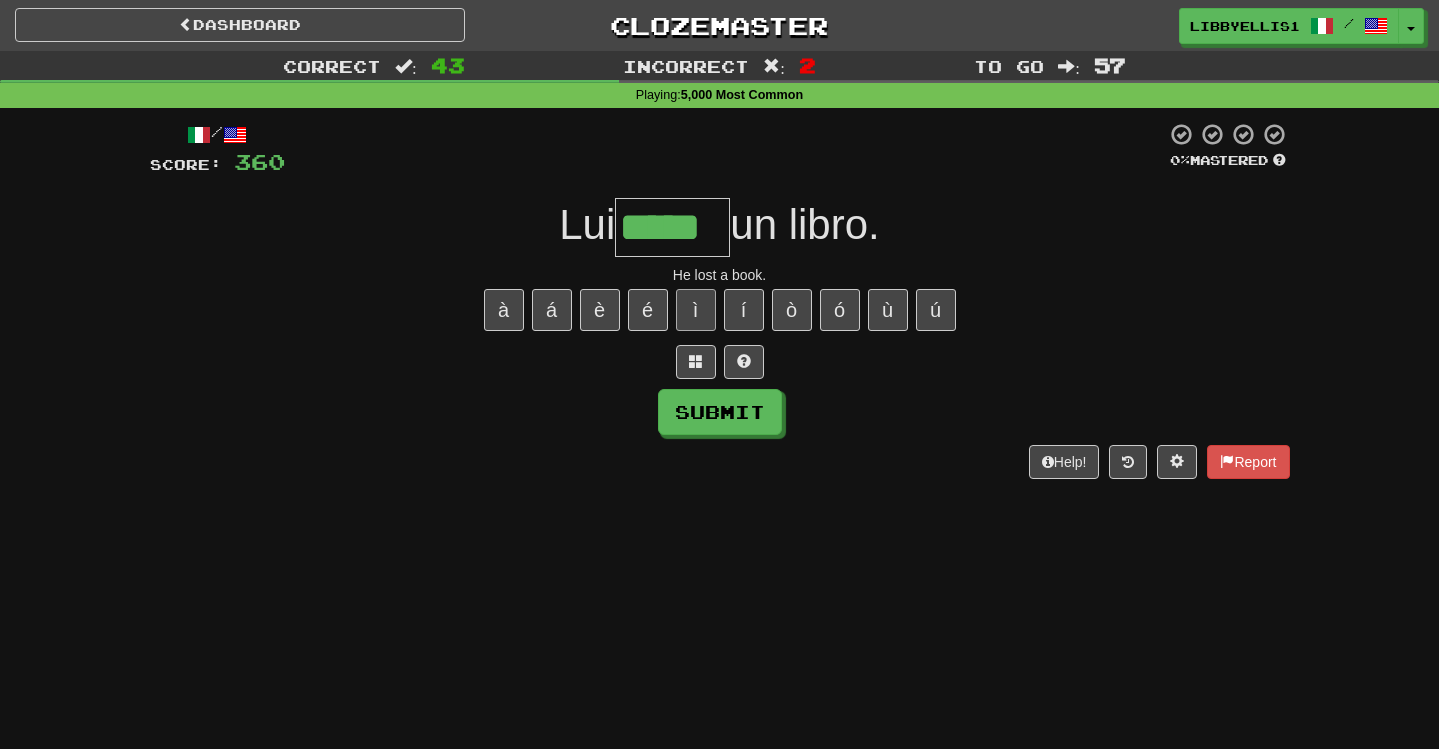 type on "*****" 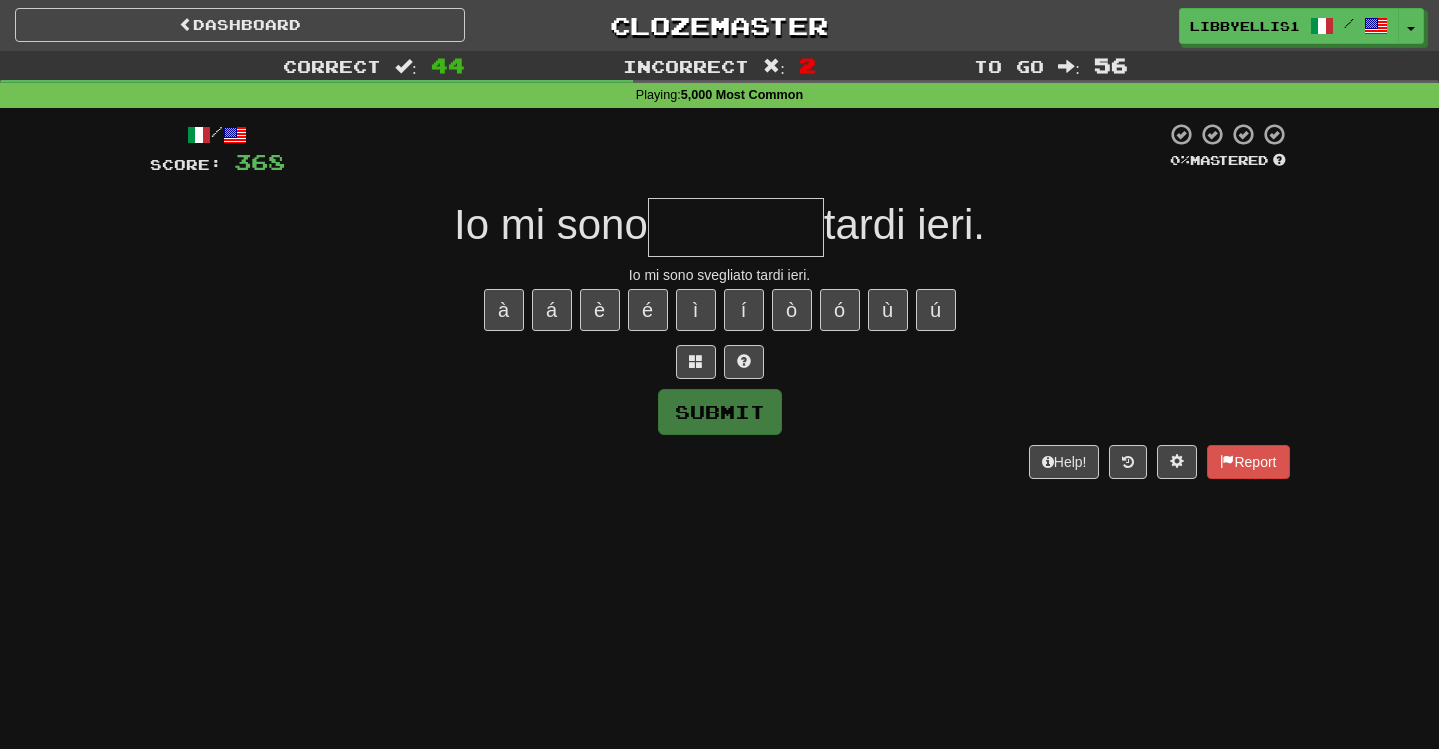 type on "*" 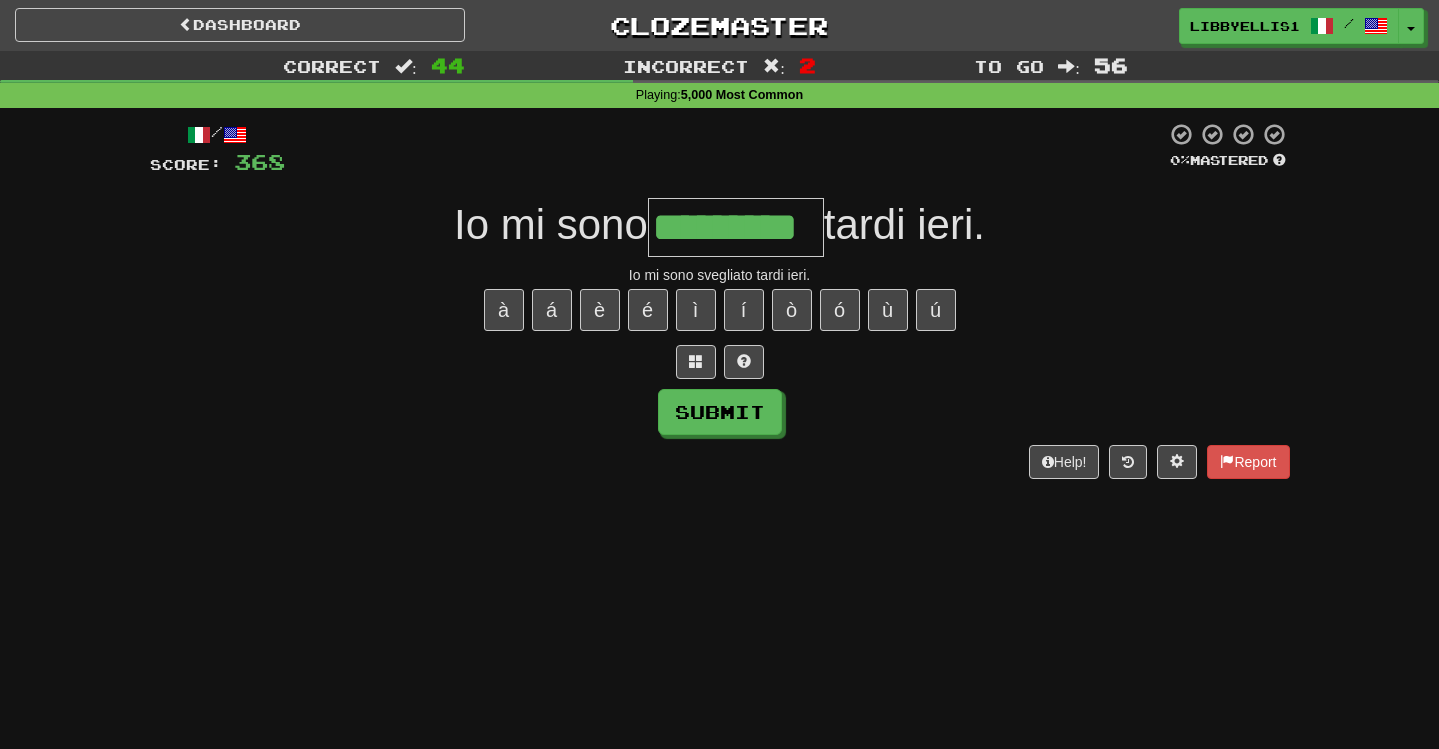 type on "*********" 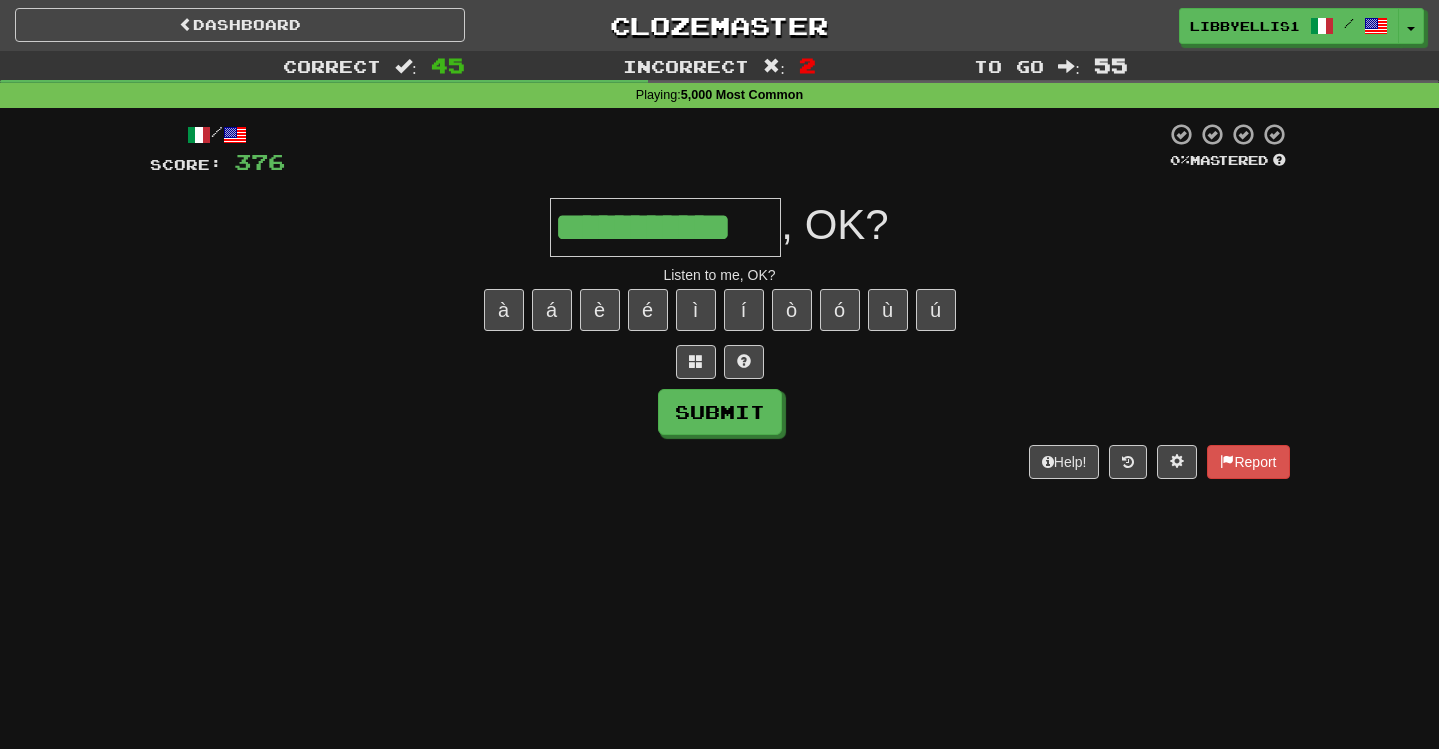 type on "**********" 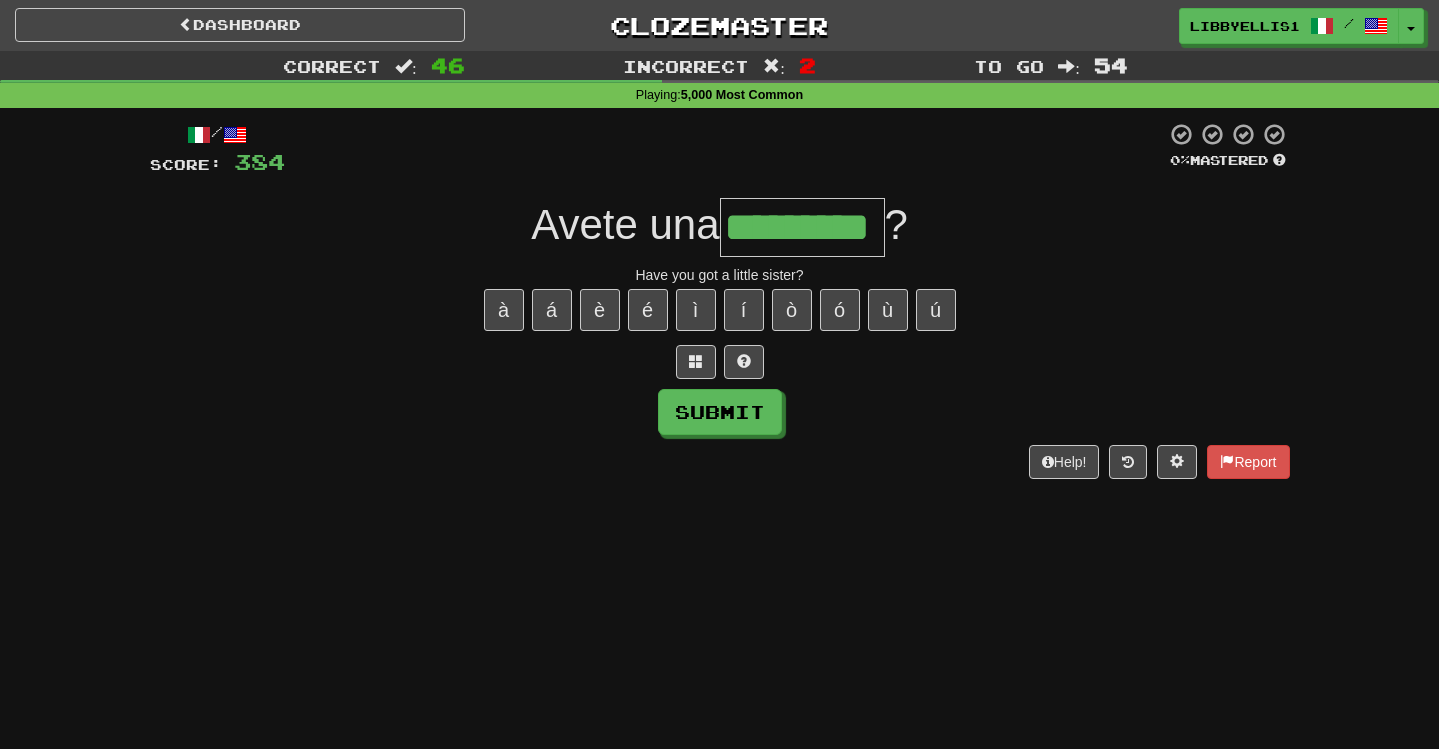 type on "*********" 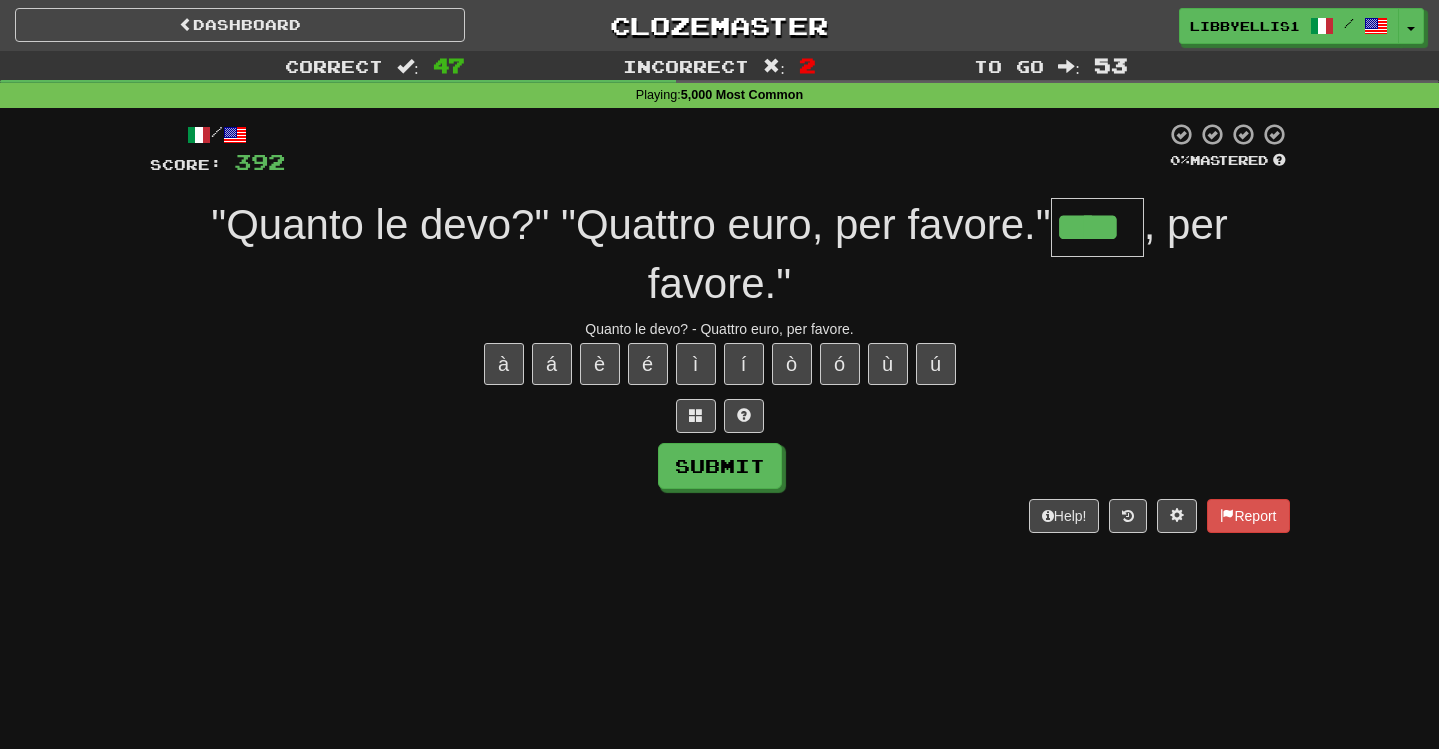 type on "****" 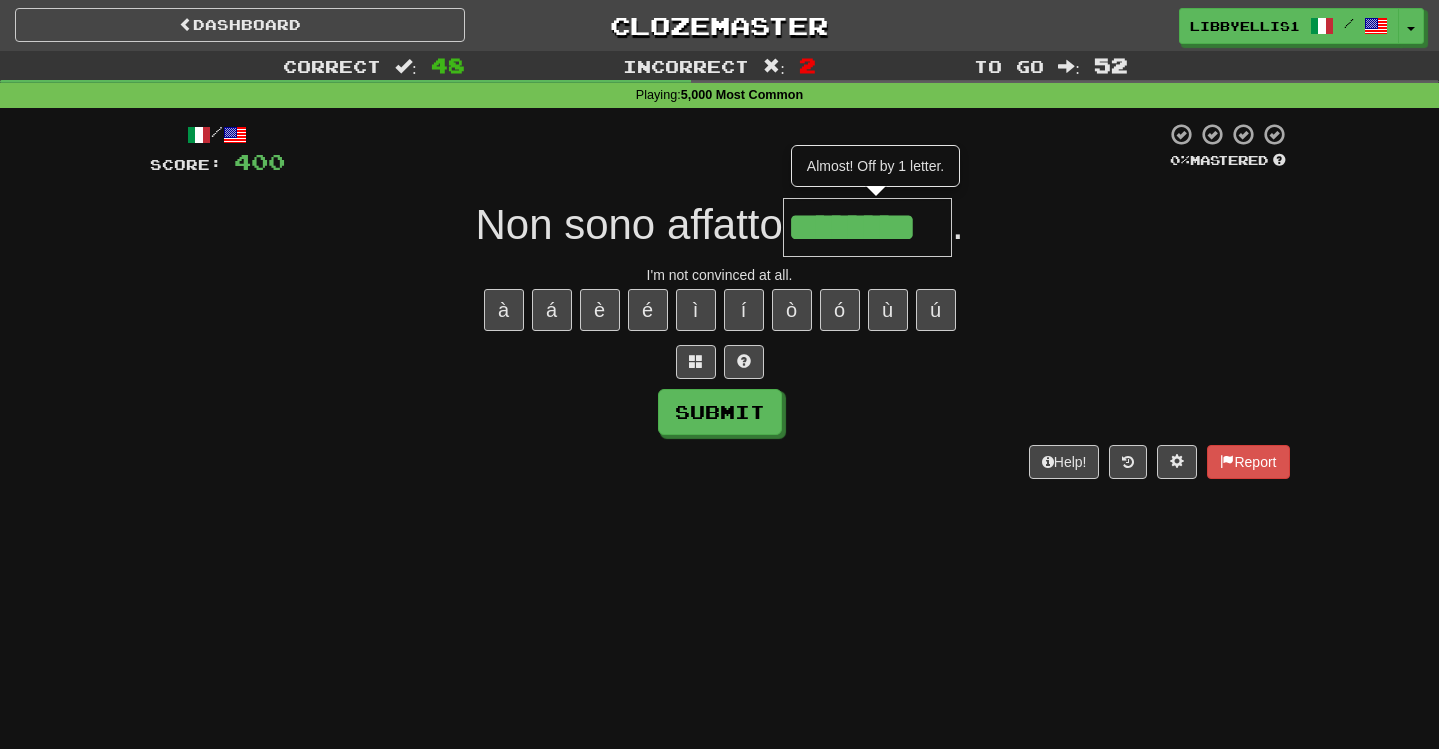 type on "********" 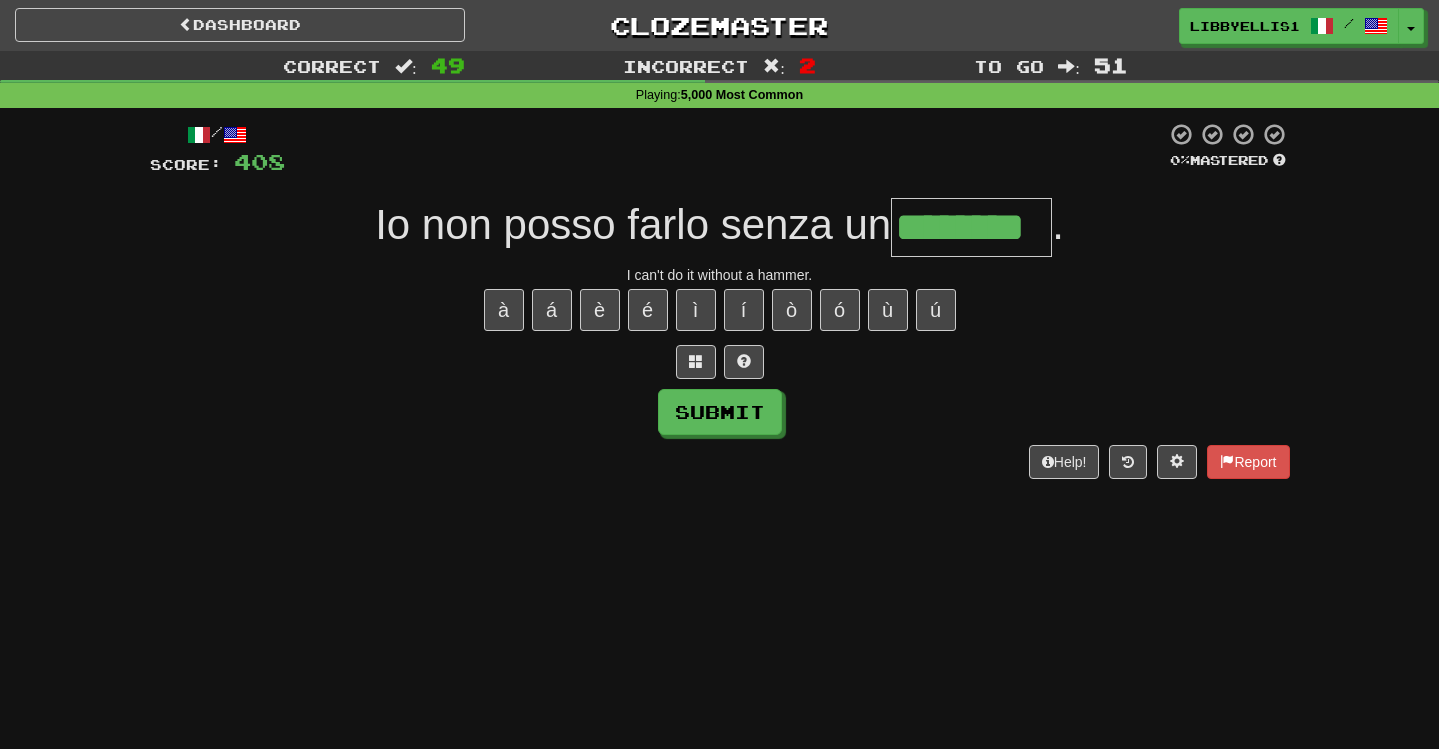 type on "********" 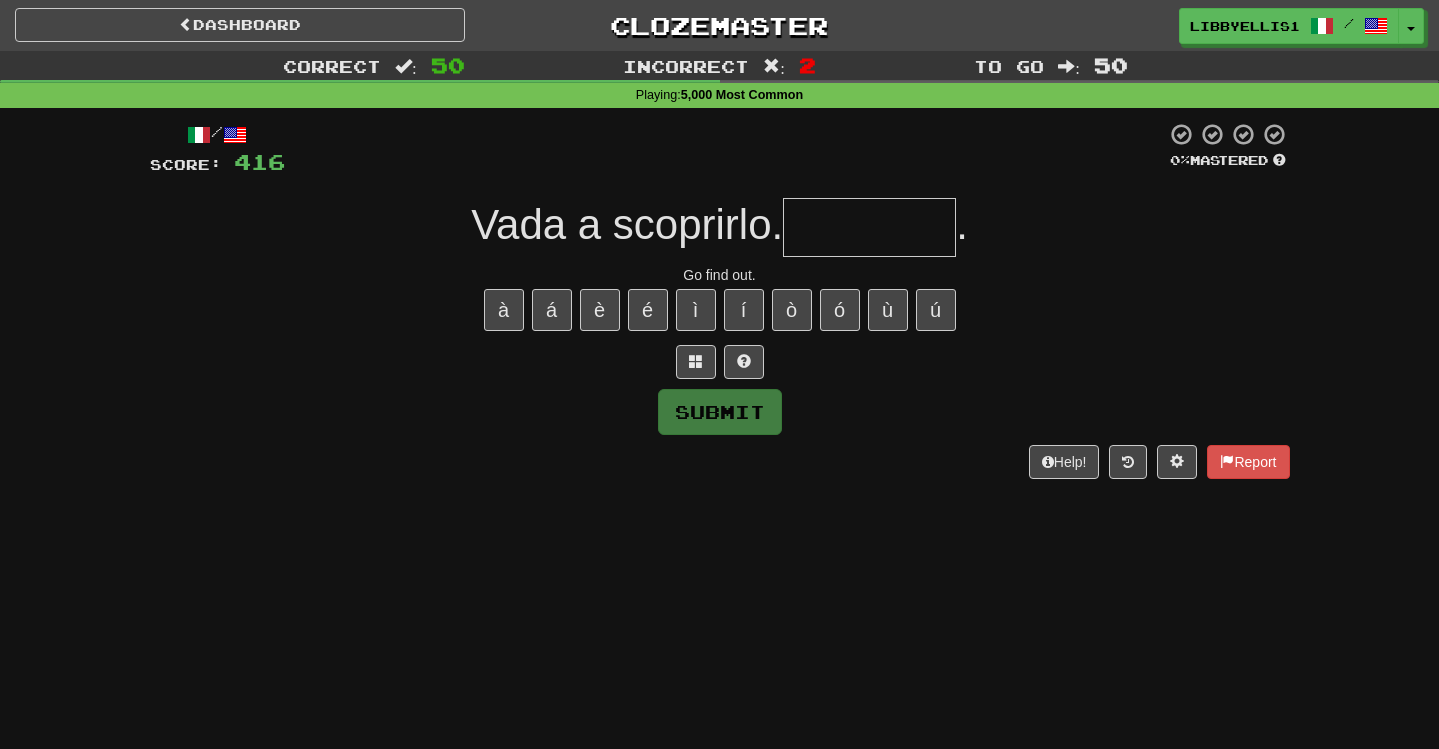 type on "*" 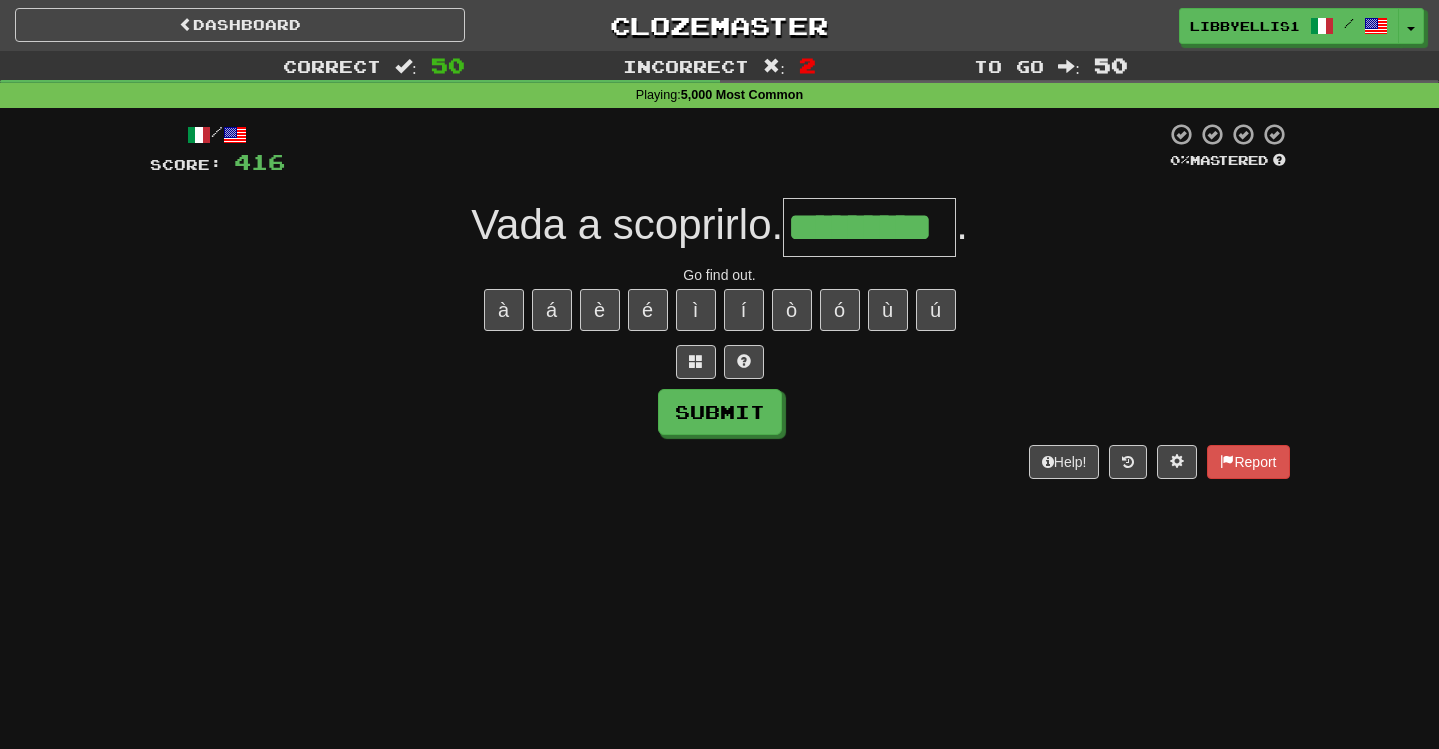 type on "*********" 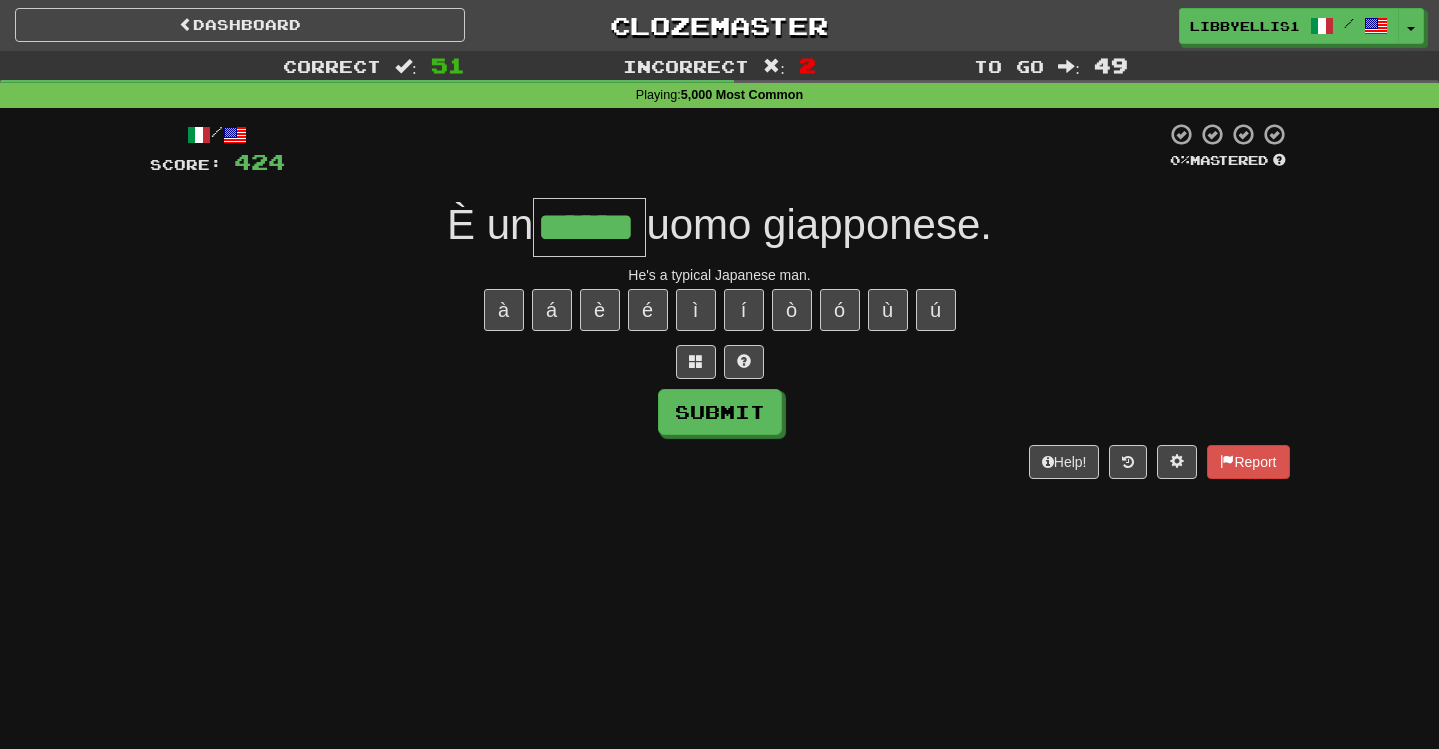 type on "******" 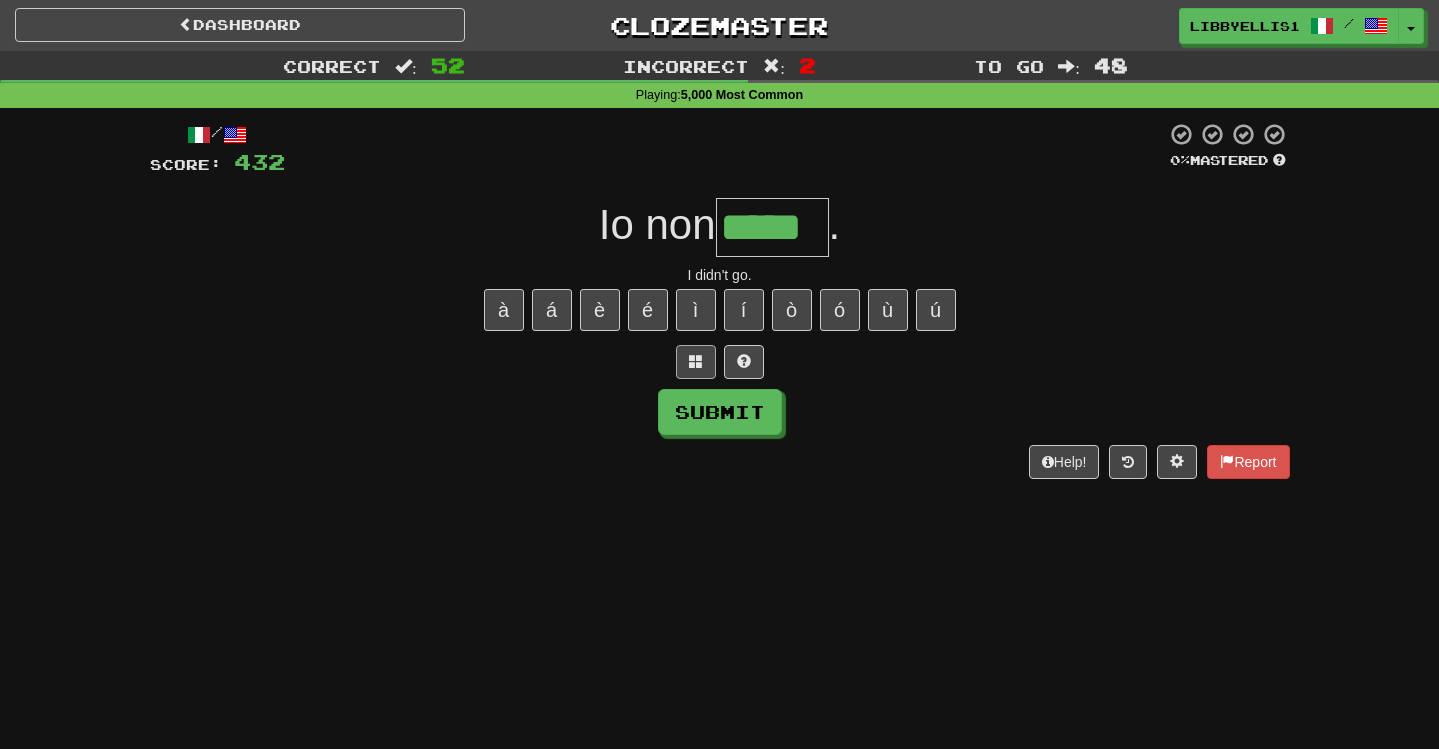 type on "*****" 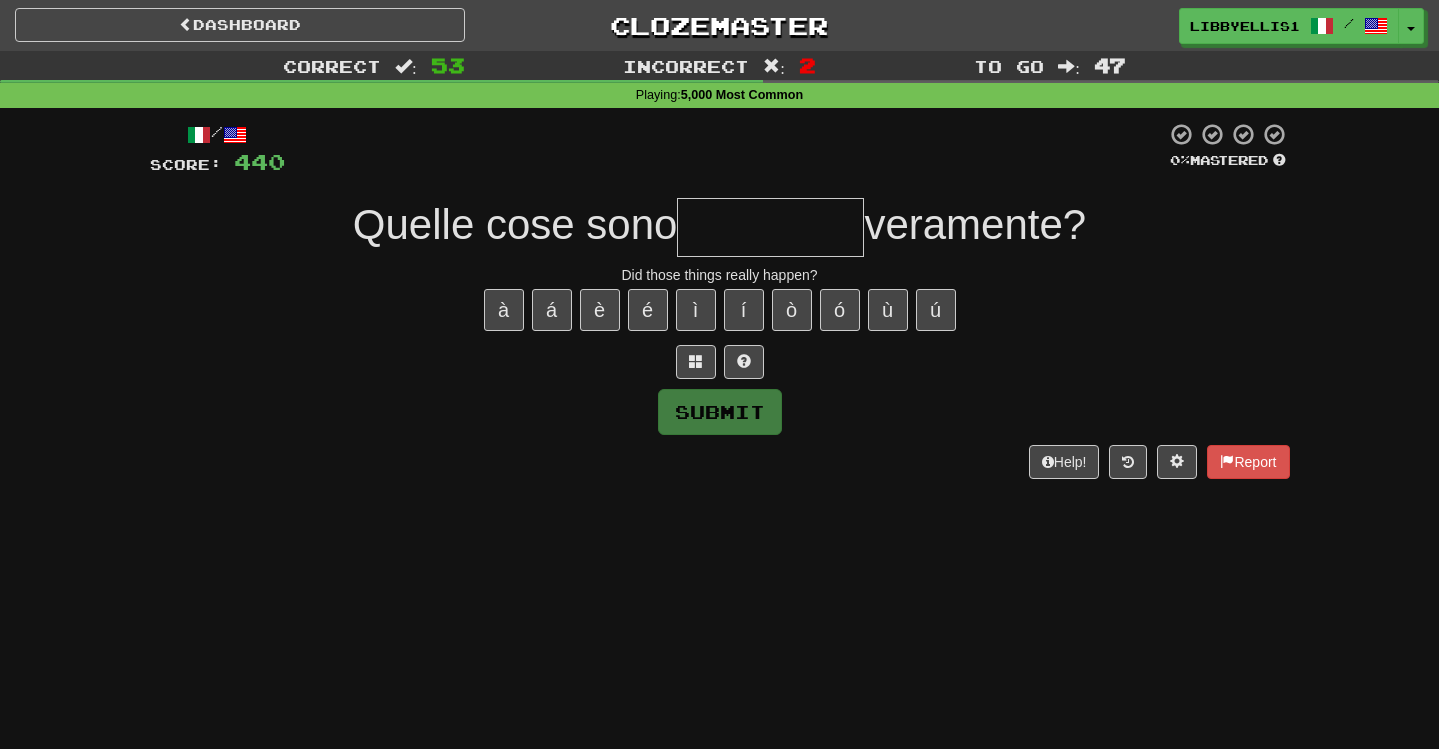 type on "*" 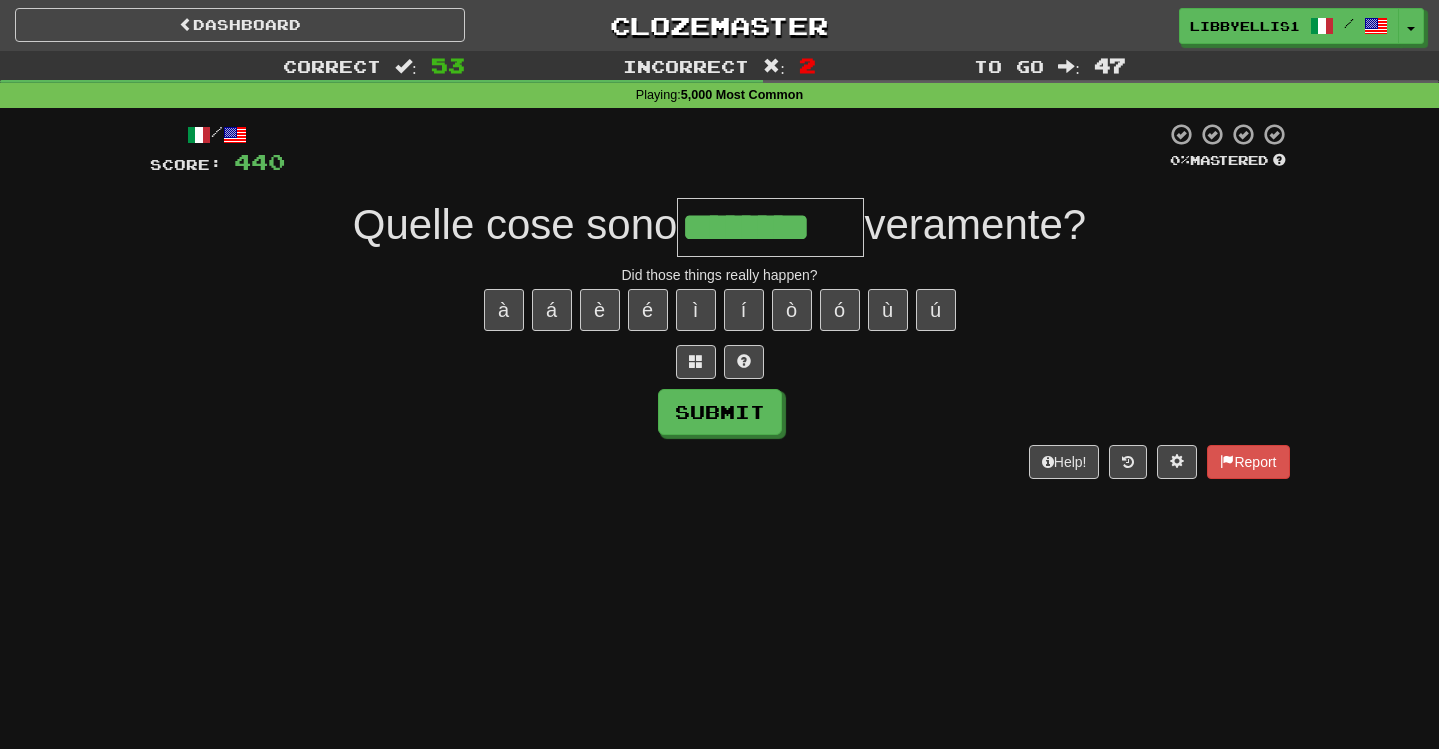 type on "********" 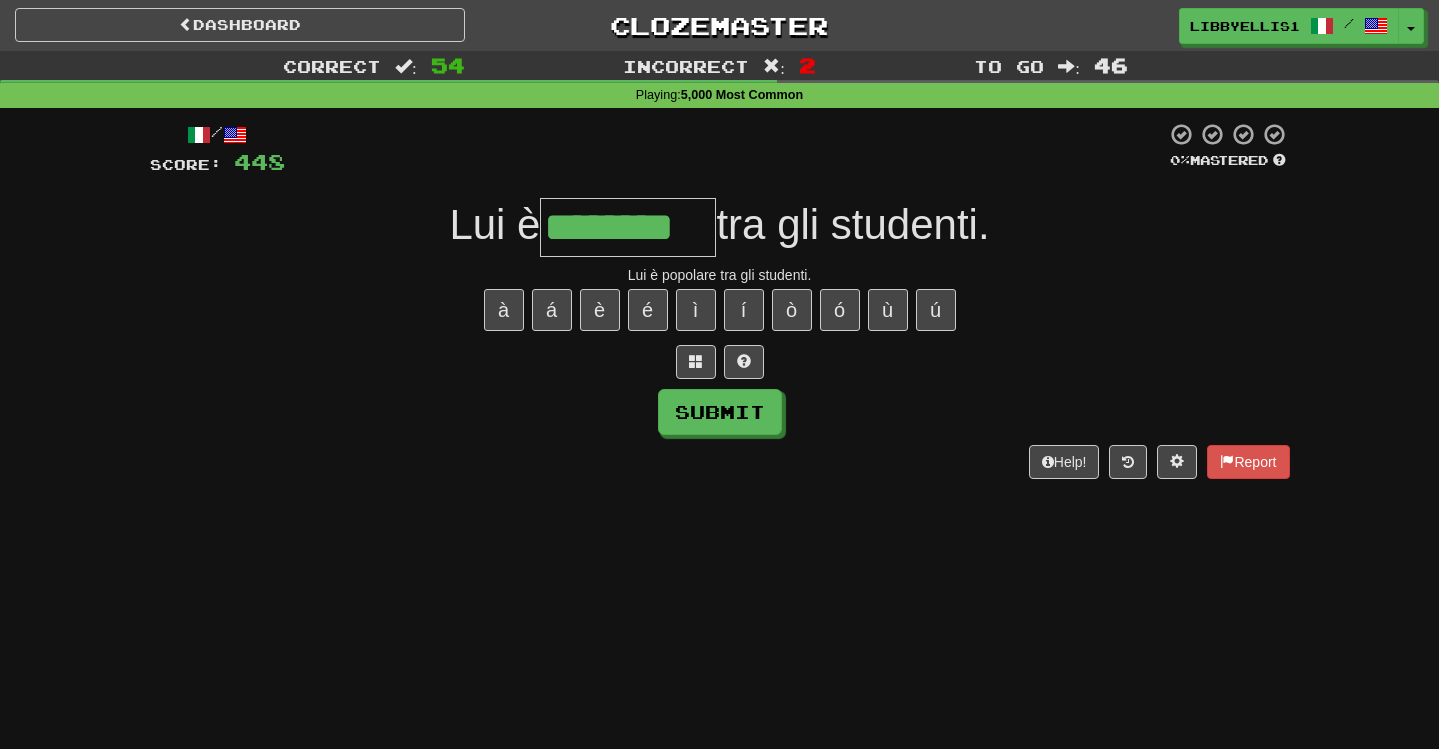 type on "********" 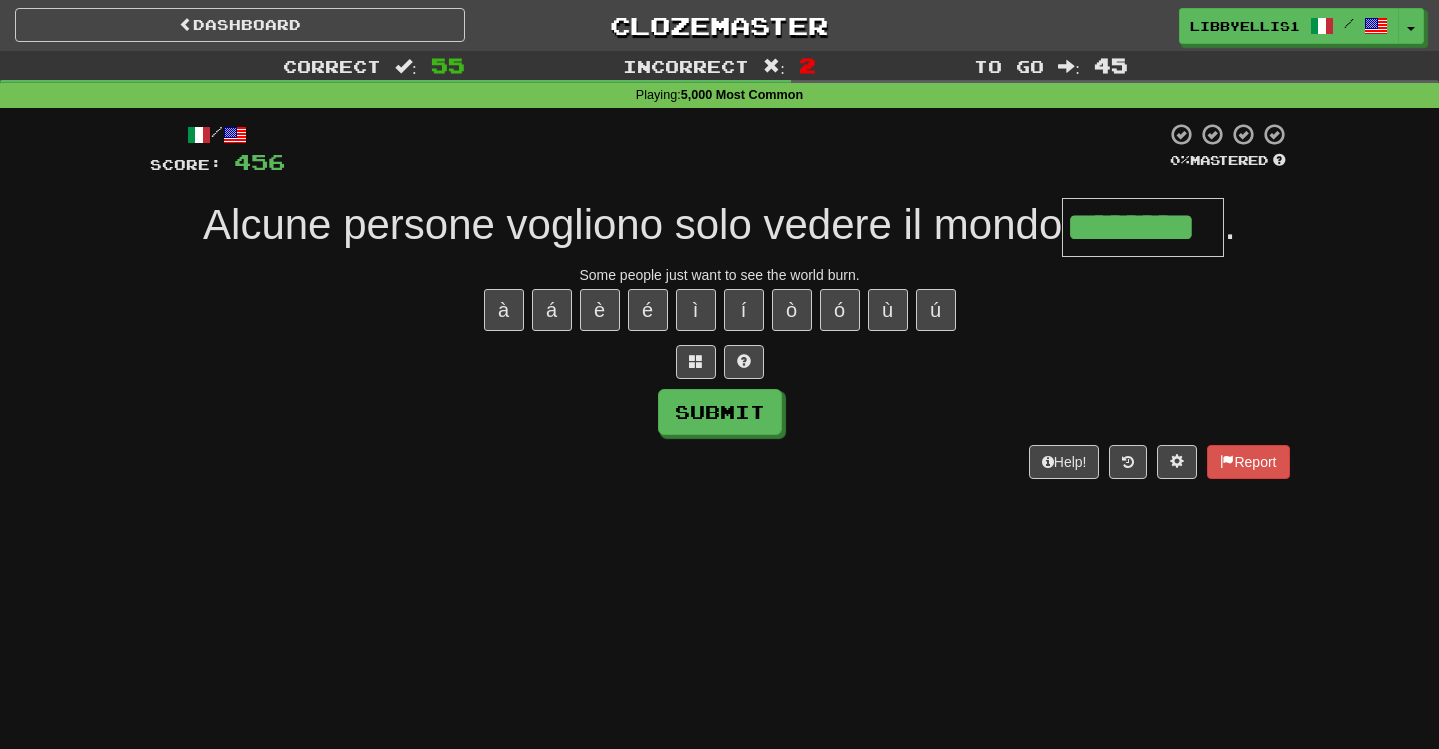 type on "********" 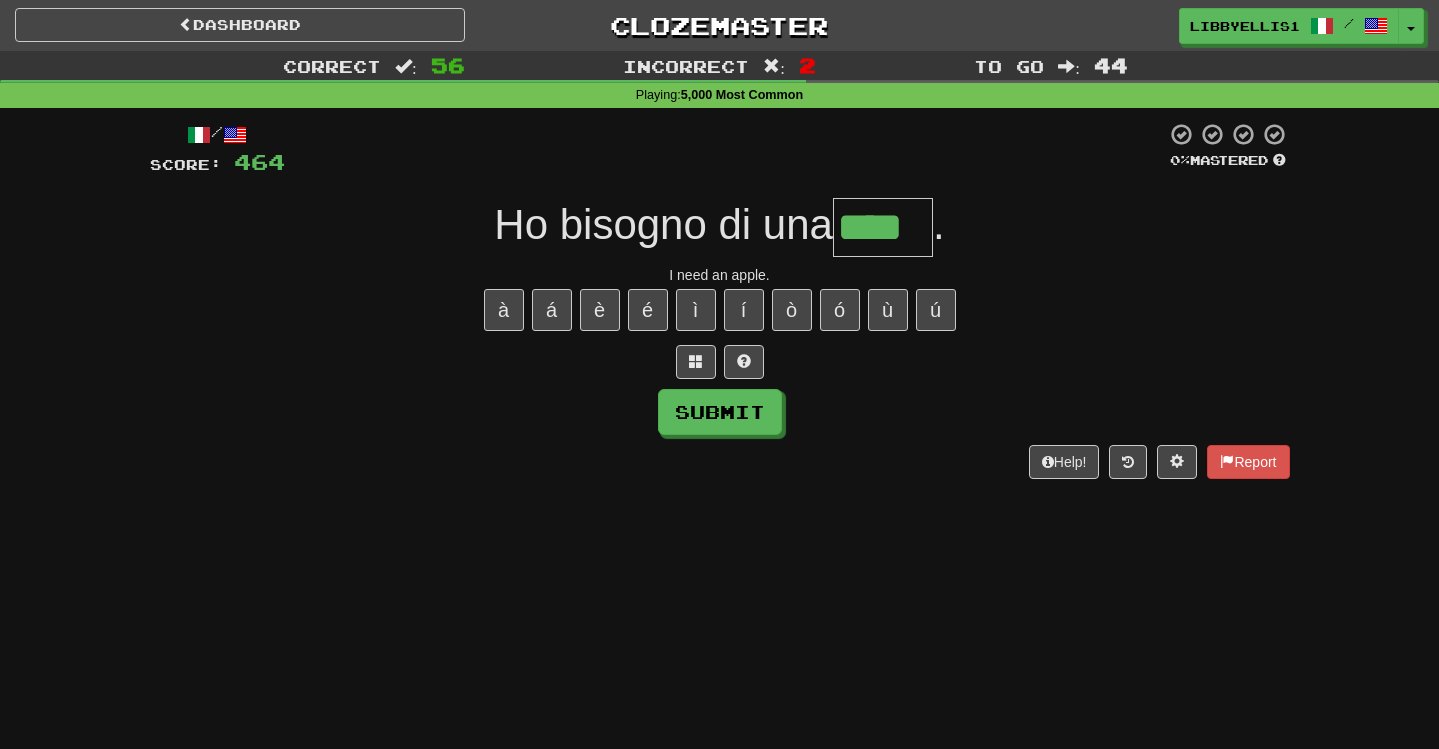 type on "****" 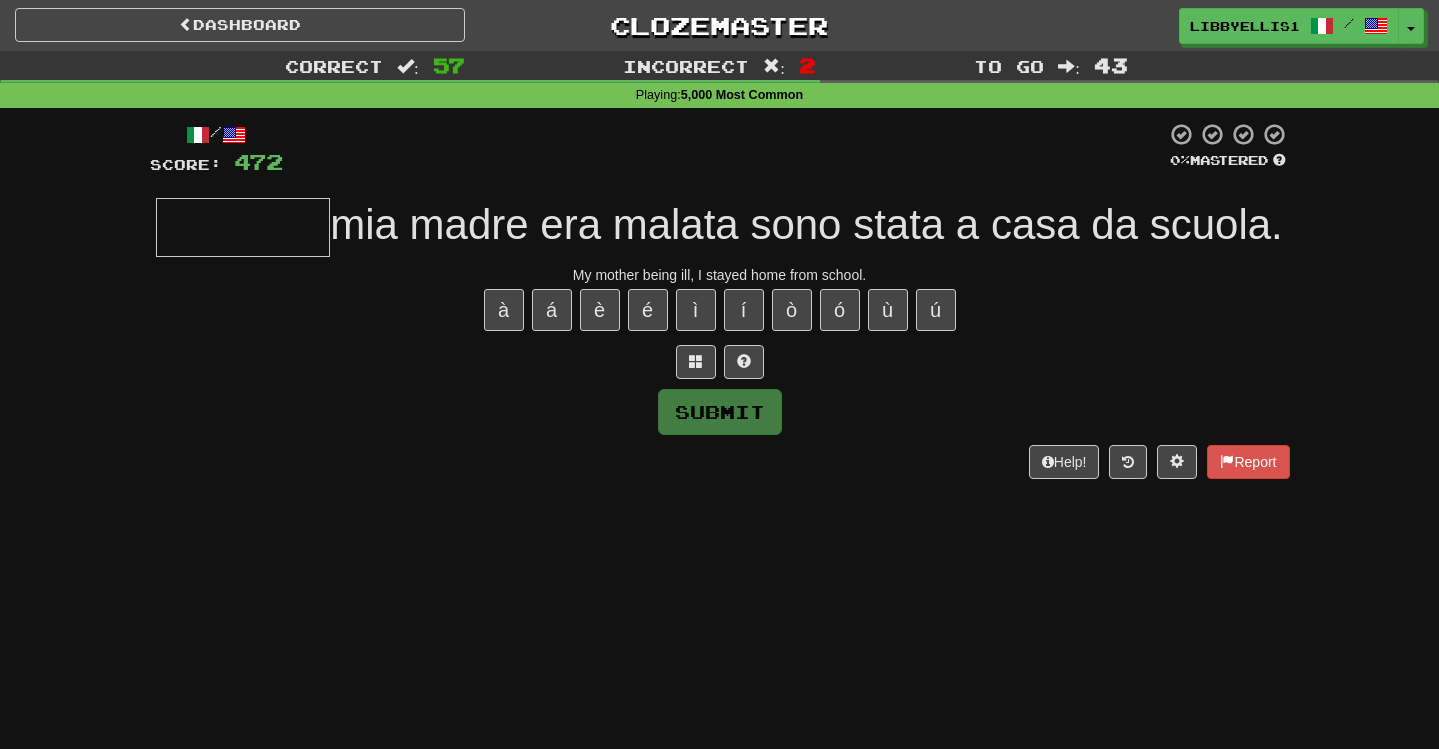 type on "*" 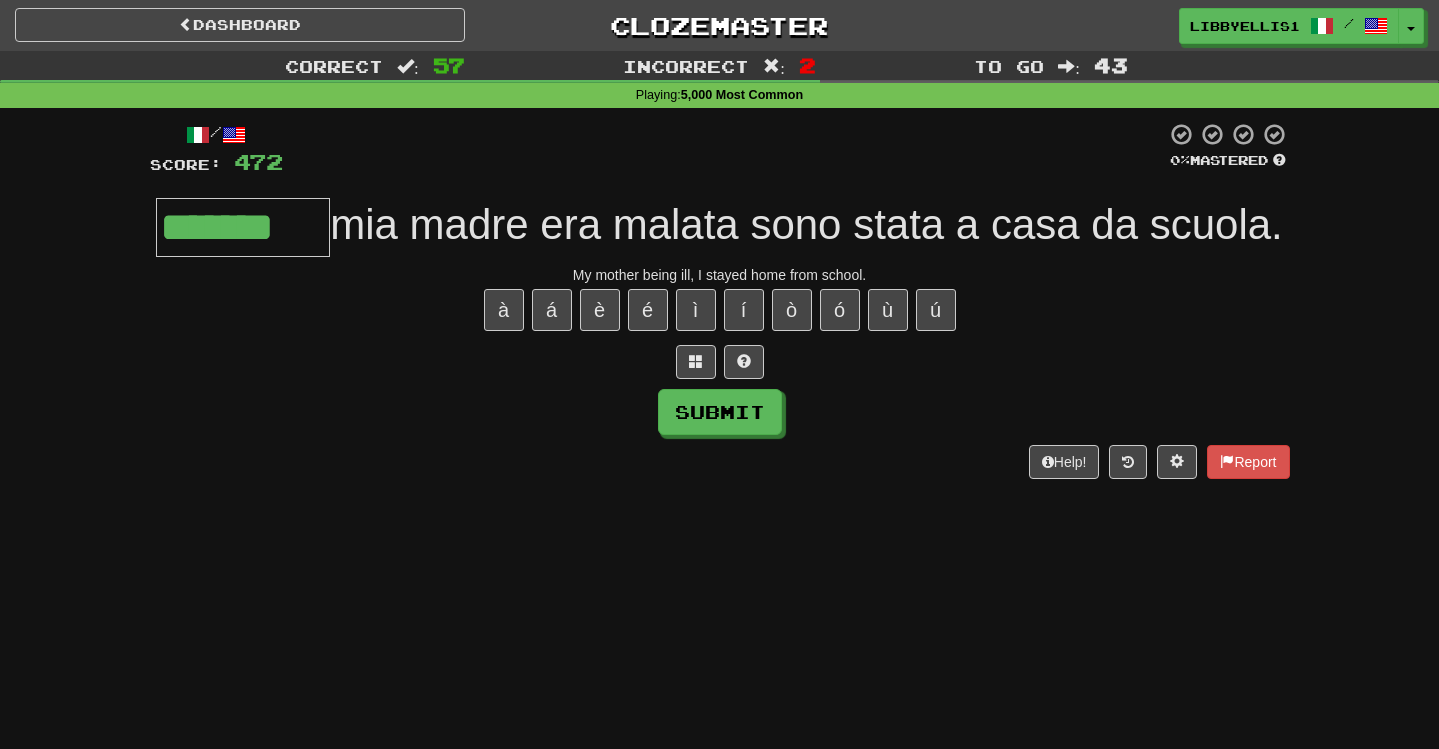 type on "*******" 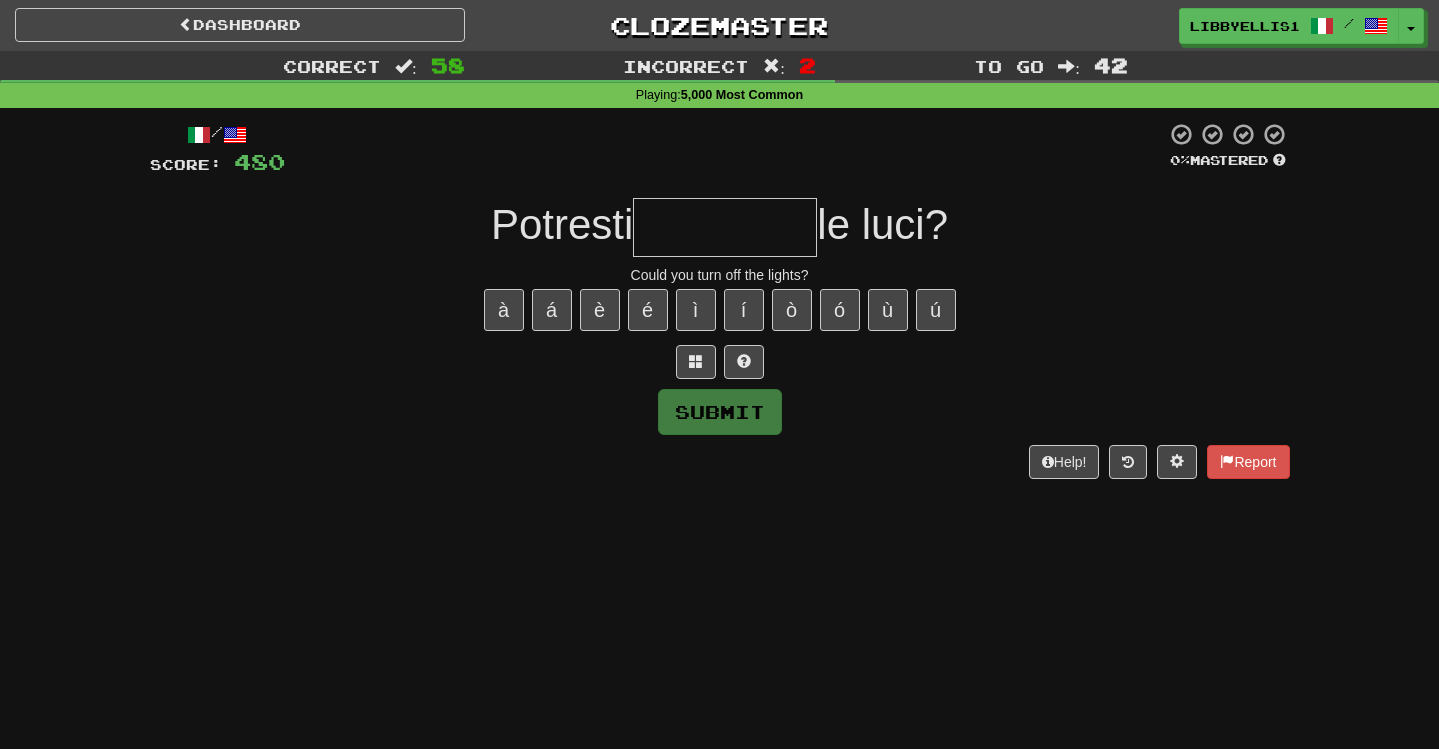 type on "*" 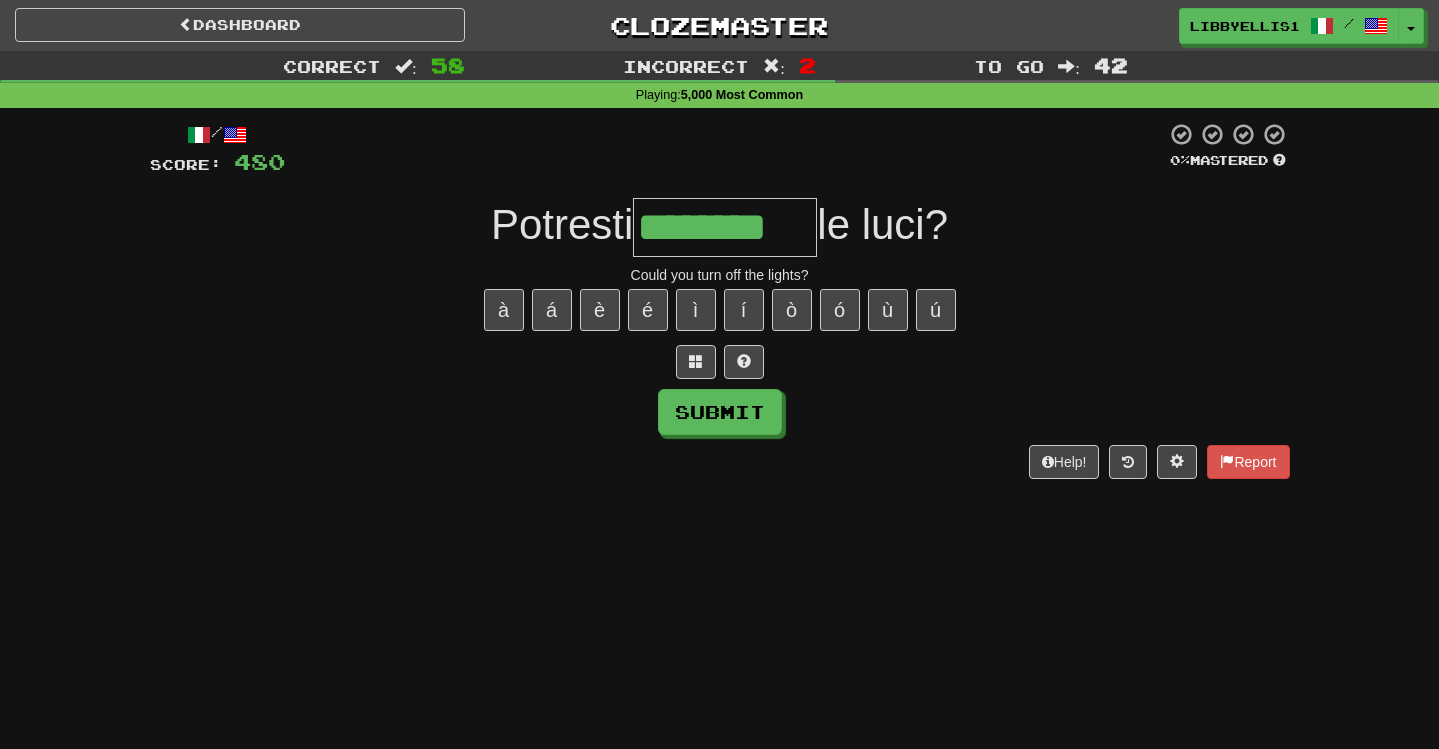 type on "********" 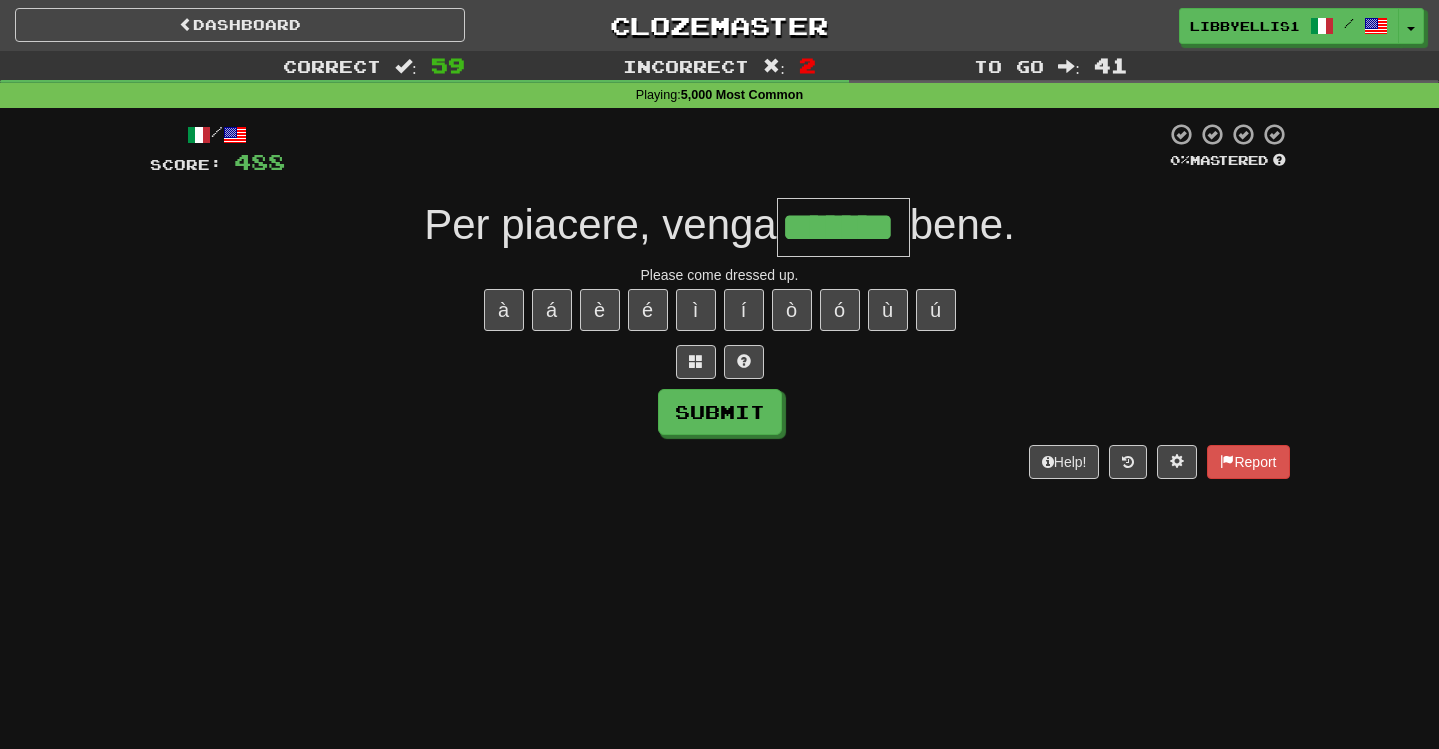 type on "*******" 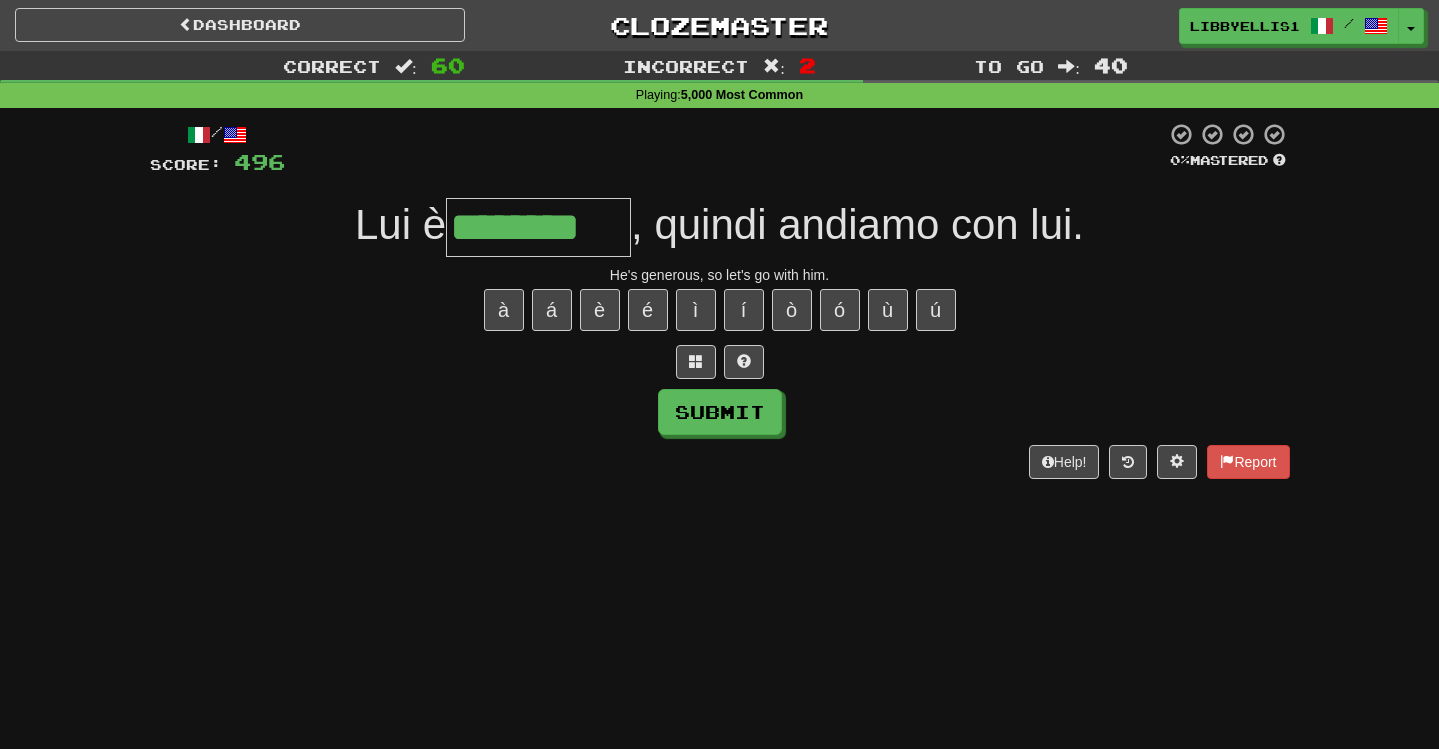 type on "********" 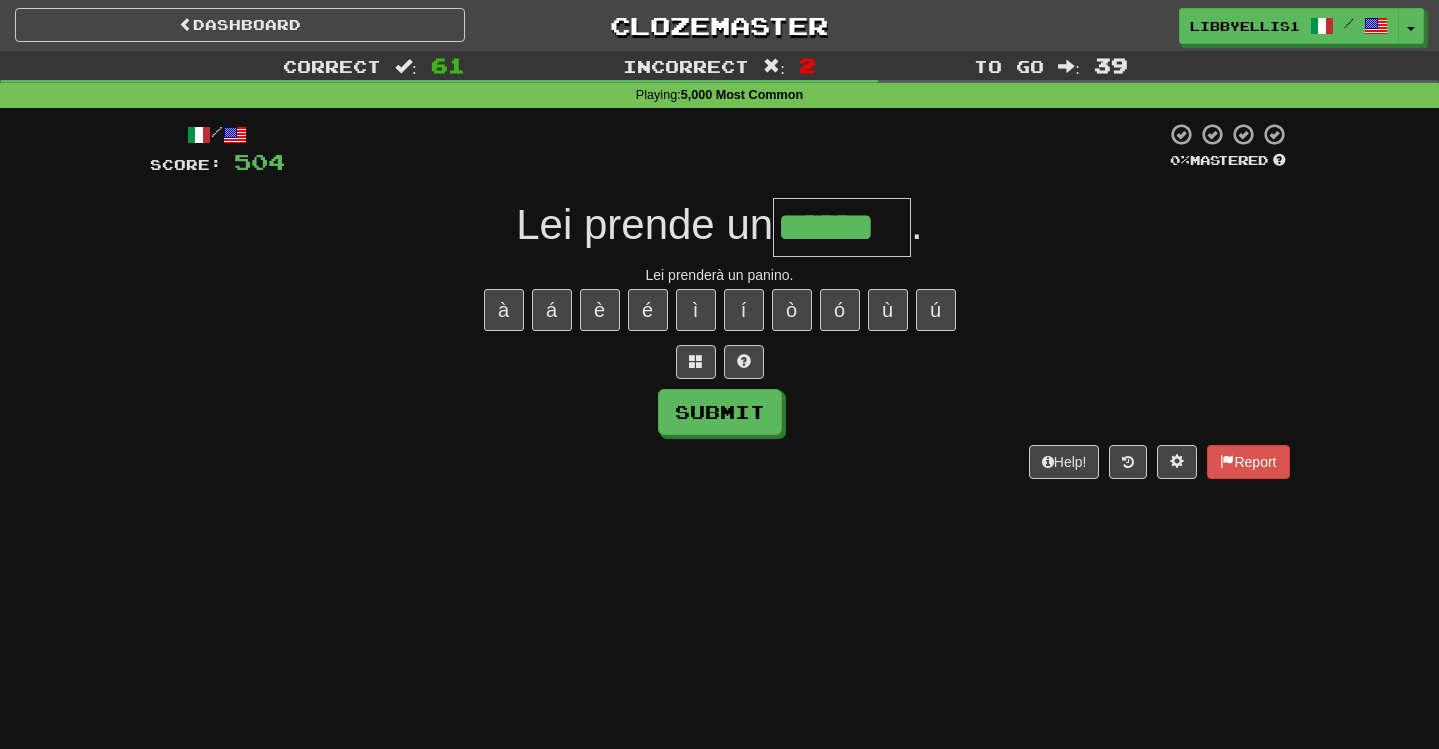 type on "******" 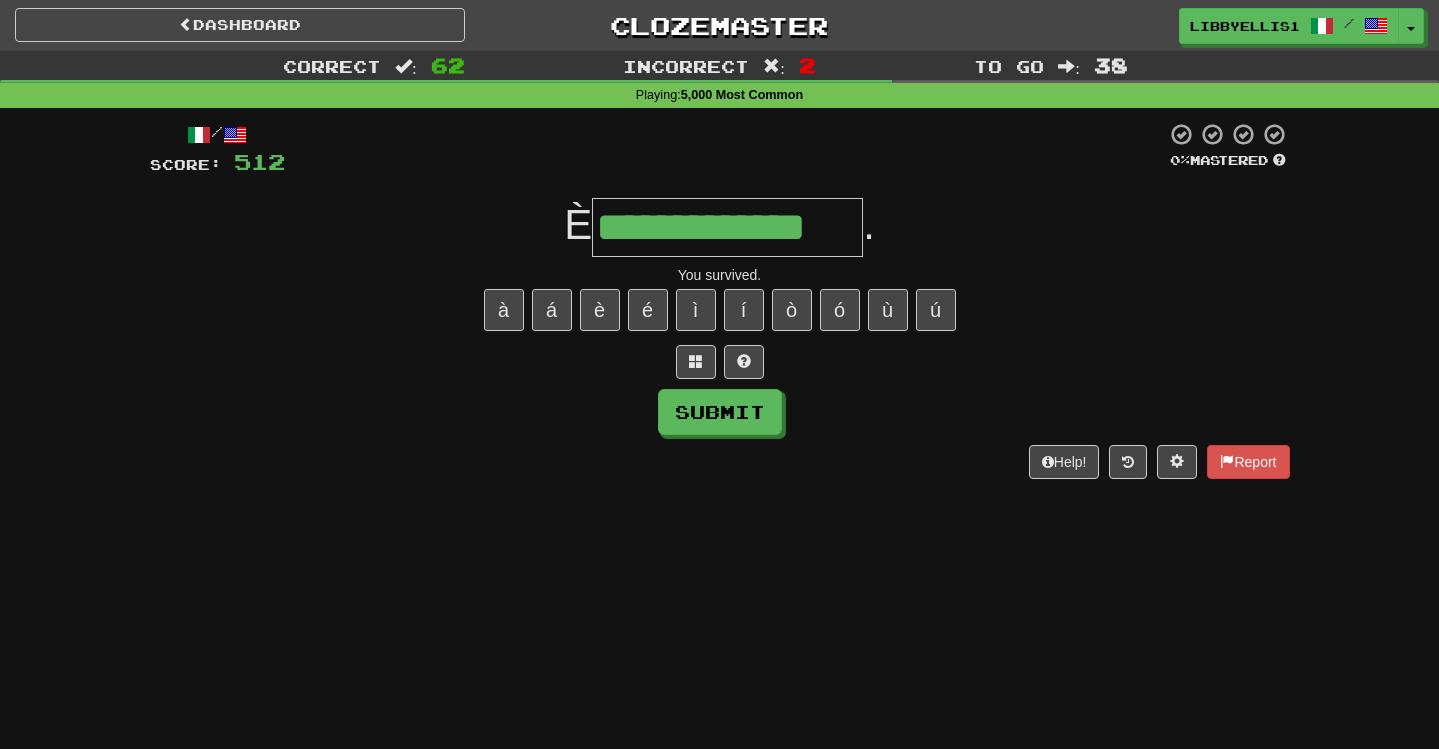 type on "**********" 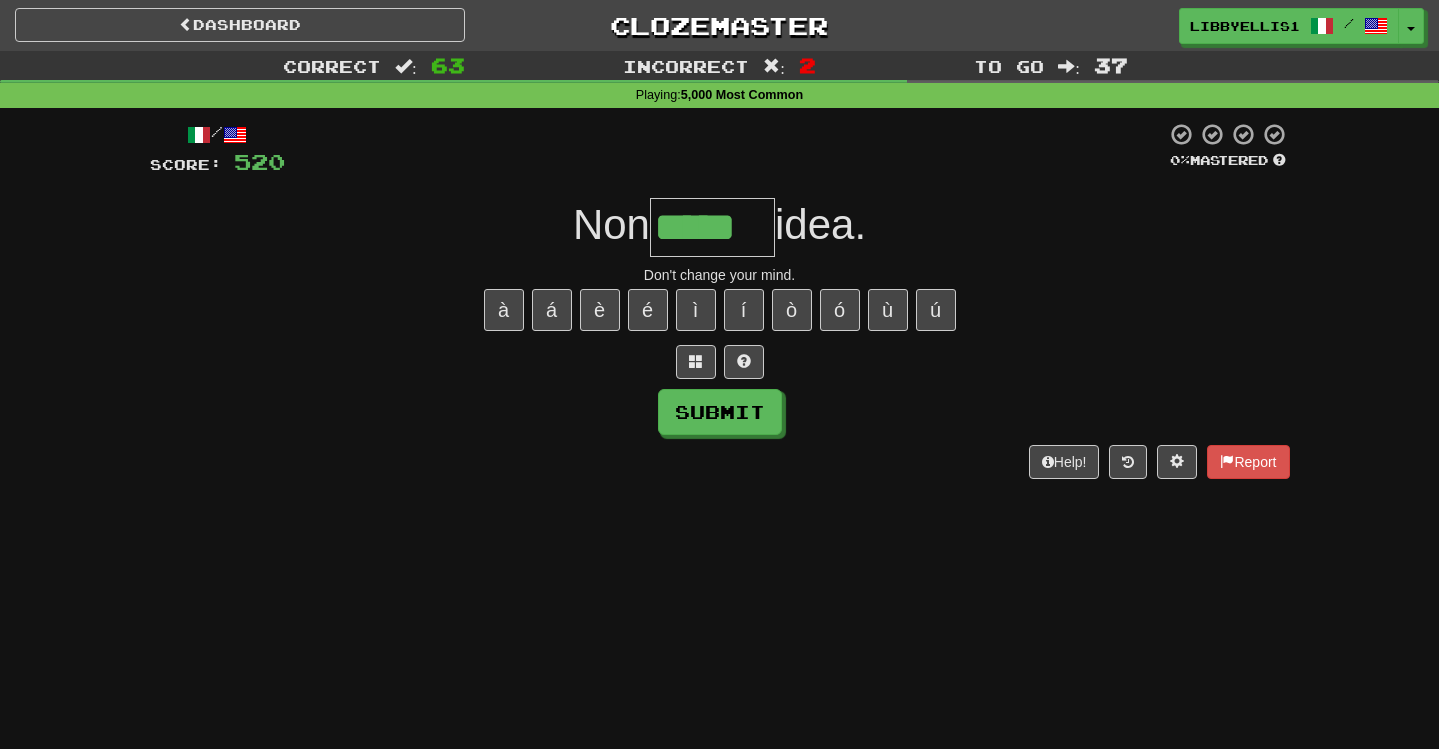 type on "*****" 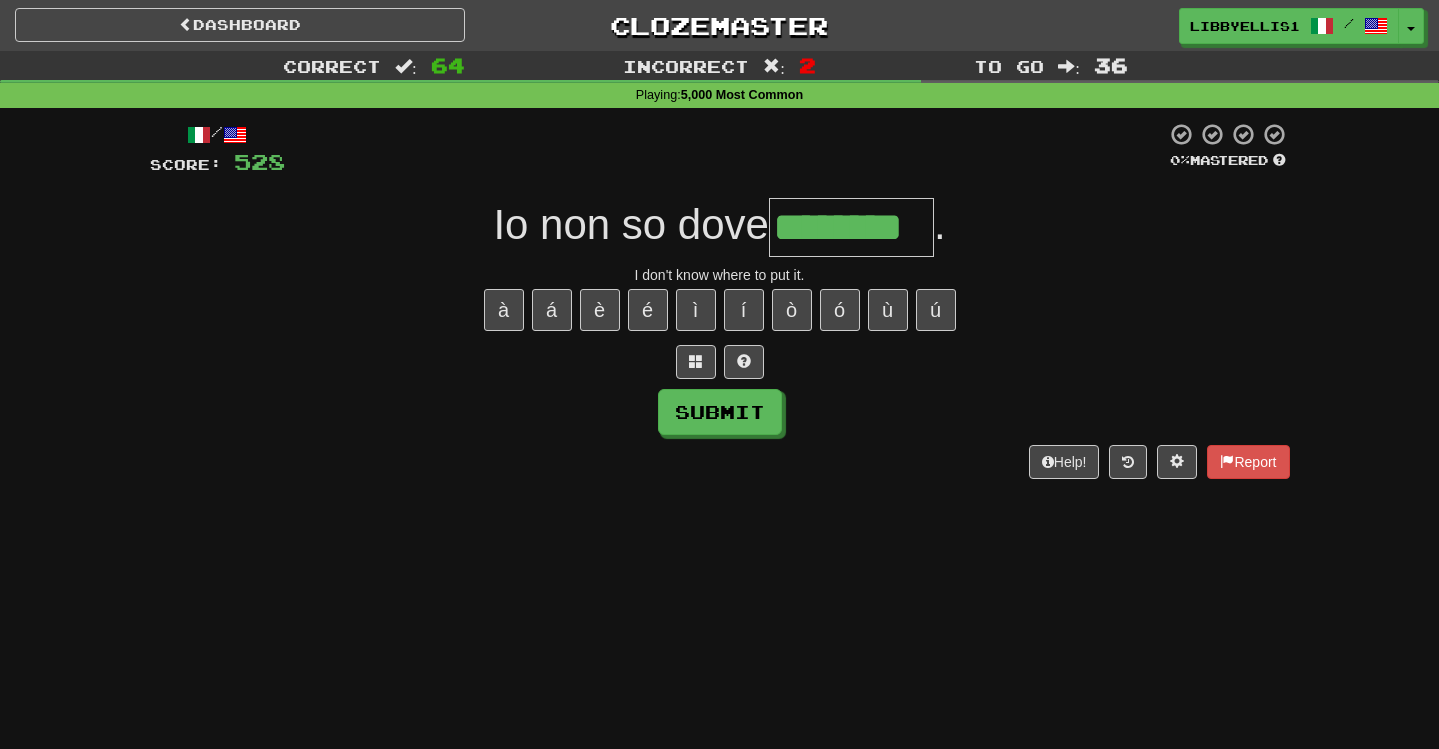 type on "********" 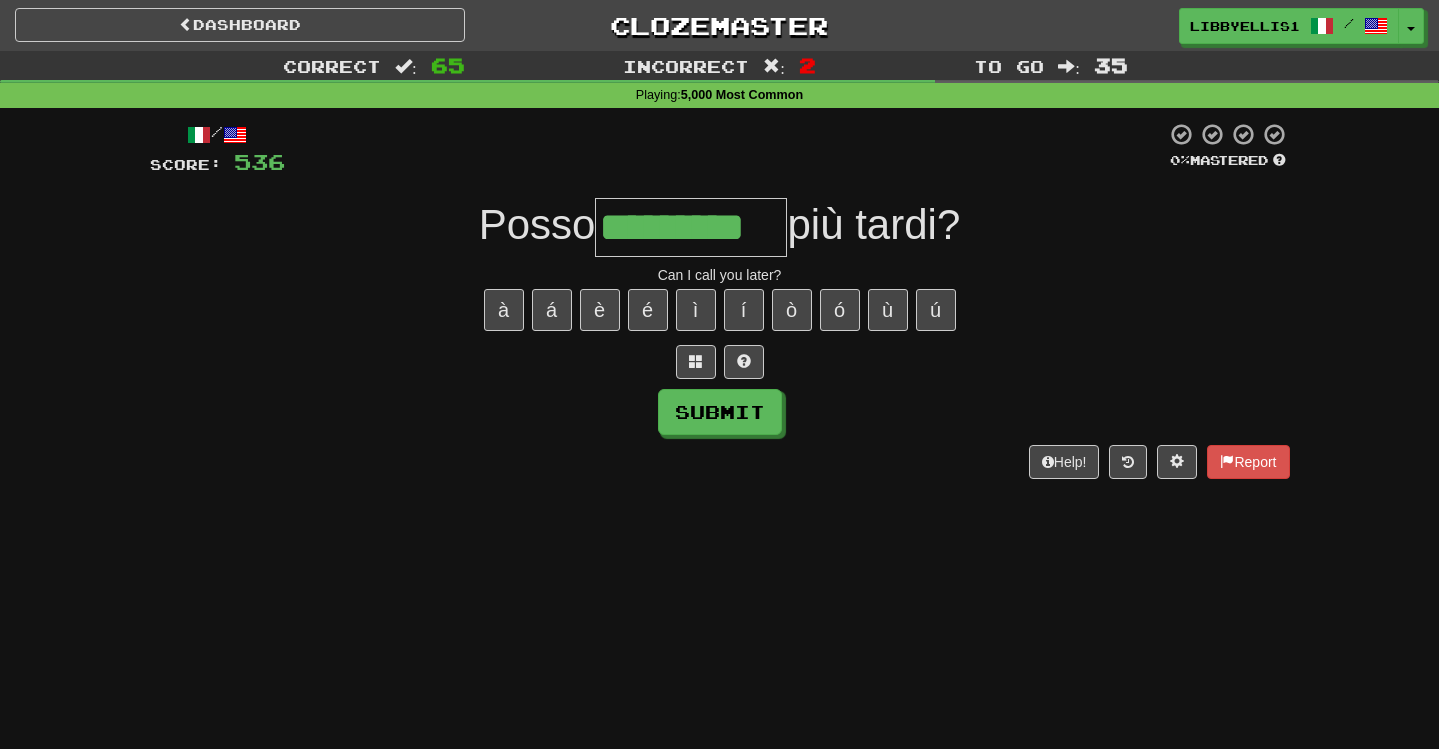 type on "*********" 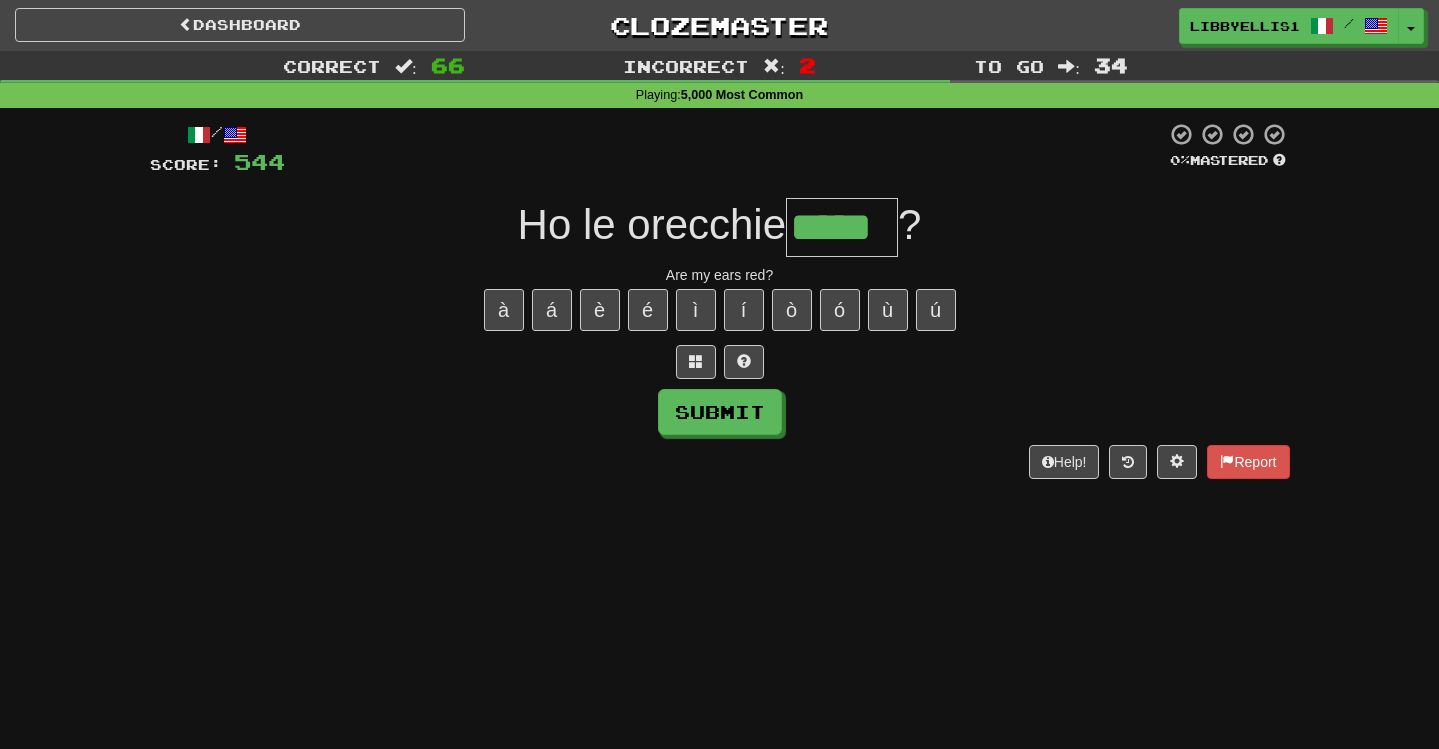 type on "*****" 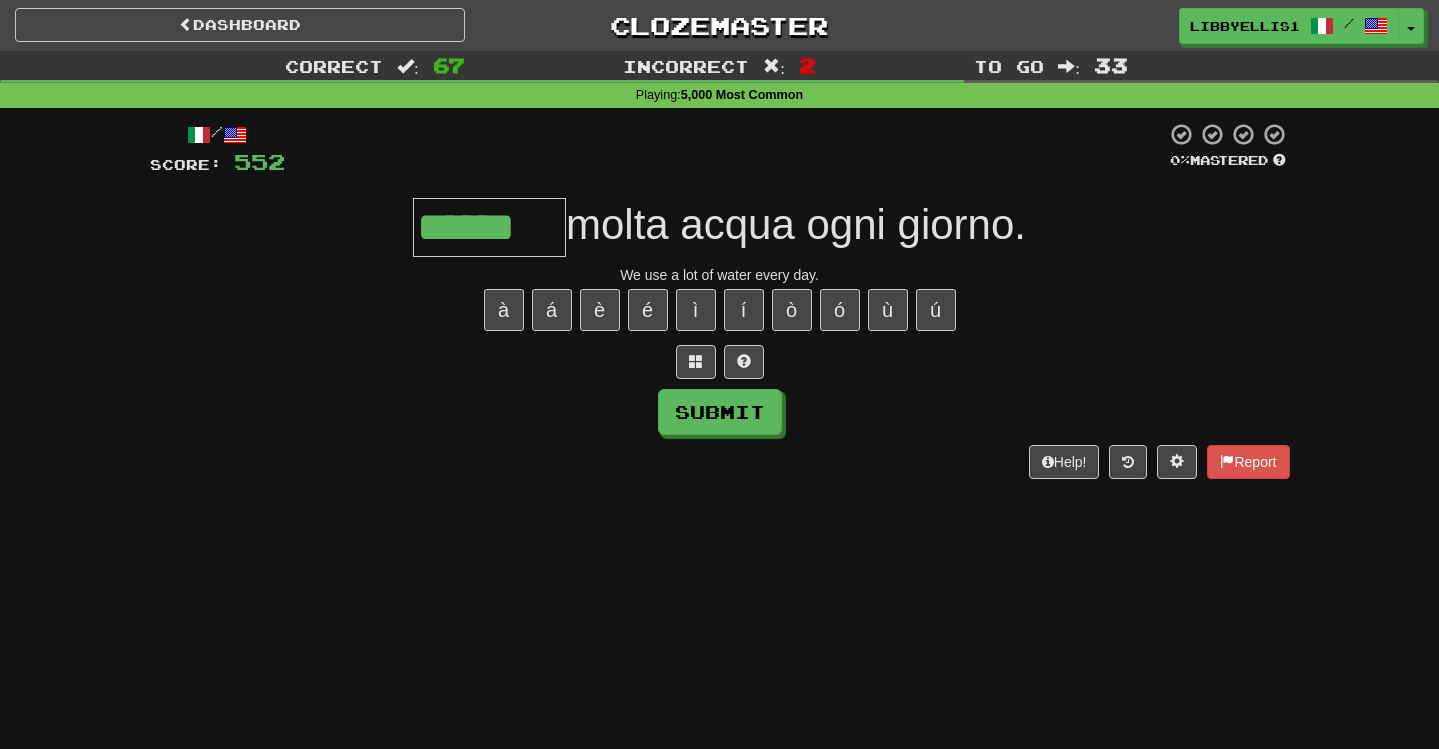 type on "******" 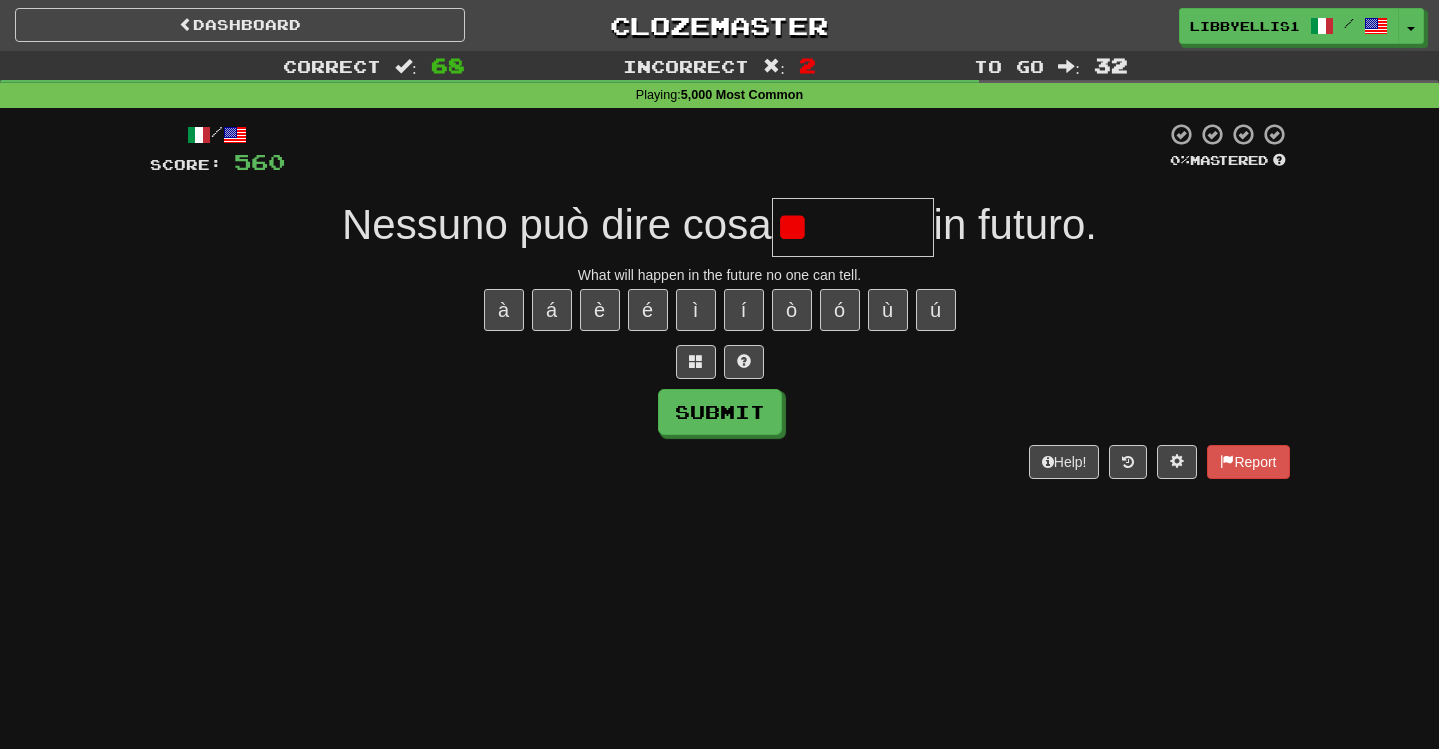 type on "*" 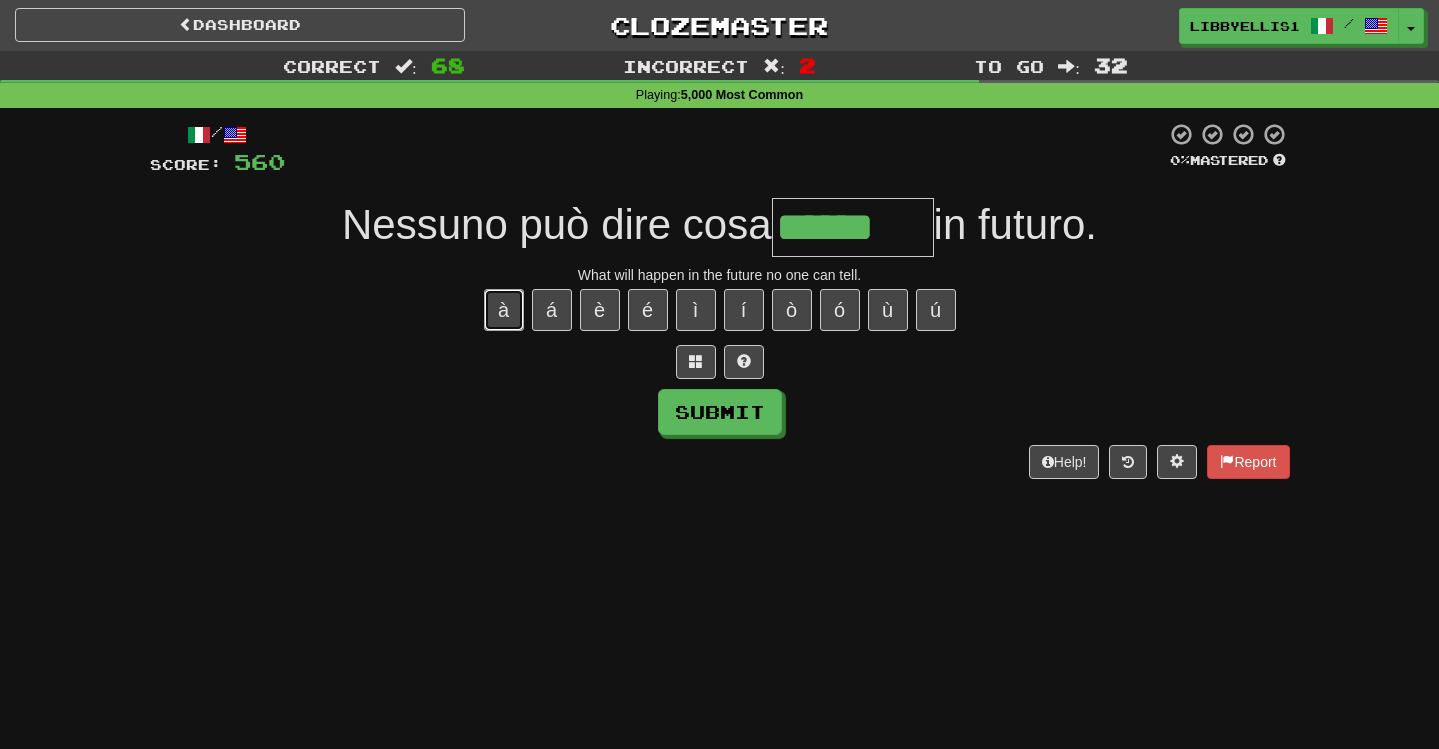 click on "à" at bounding box center (504, 310) 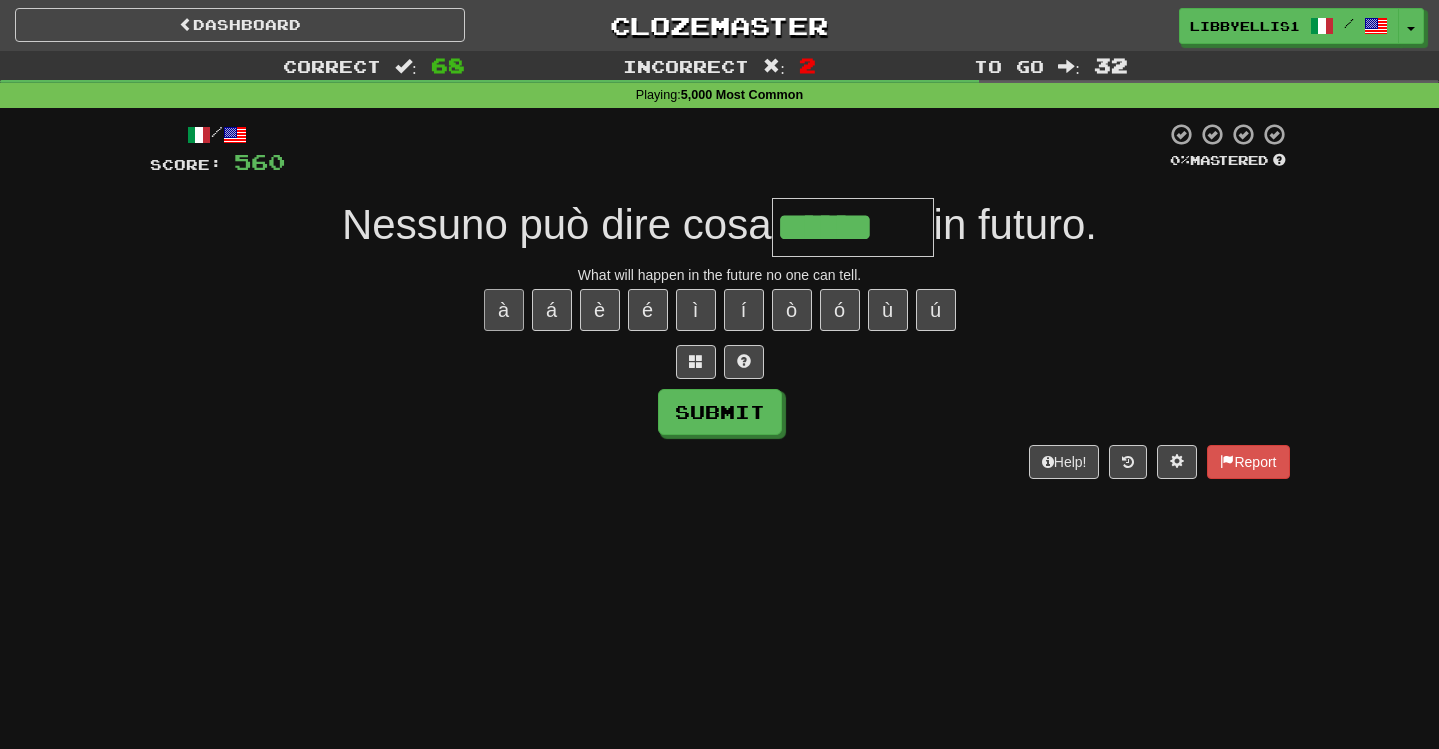 type on "*******" 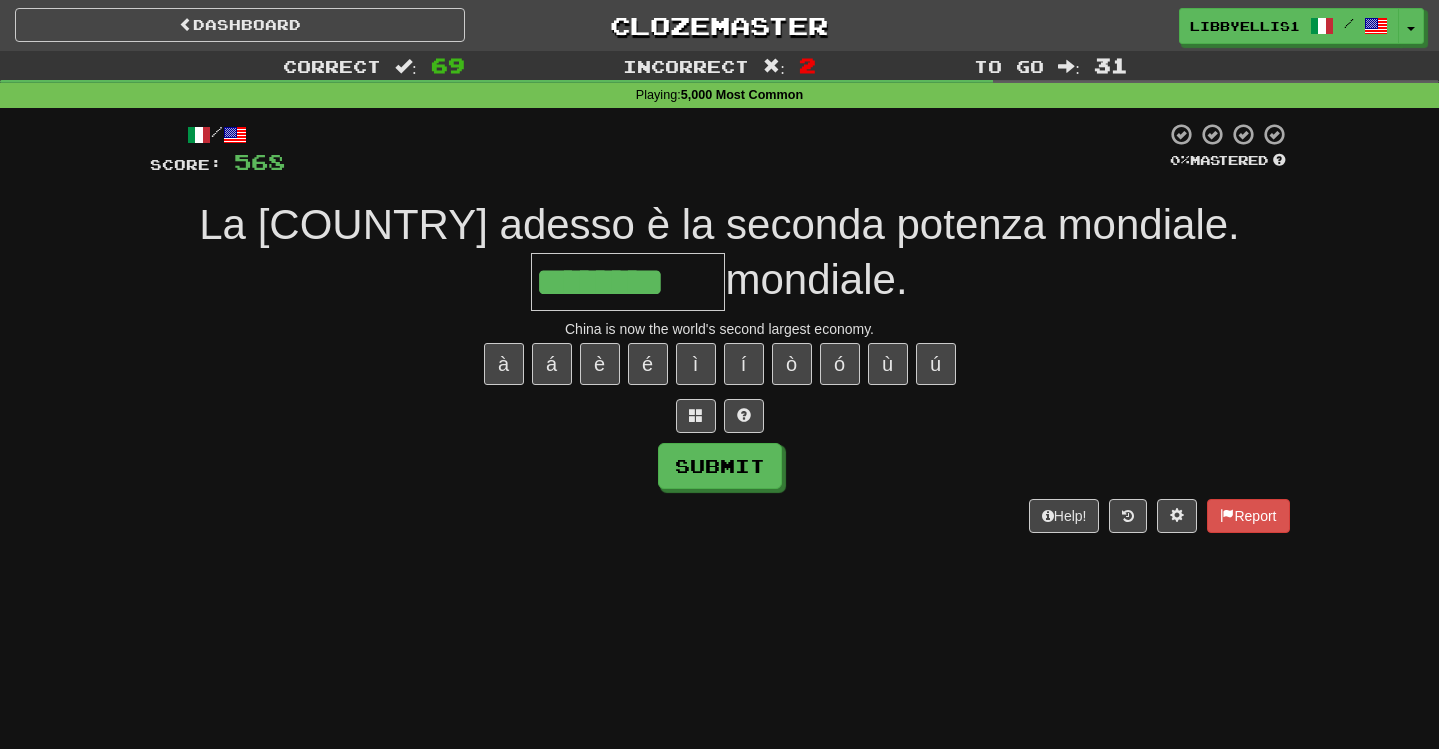 type on "********" 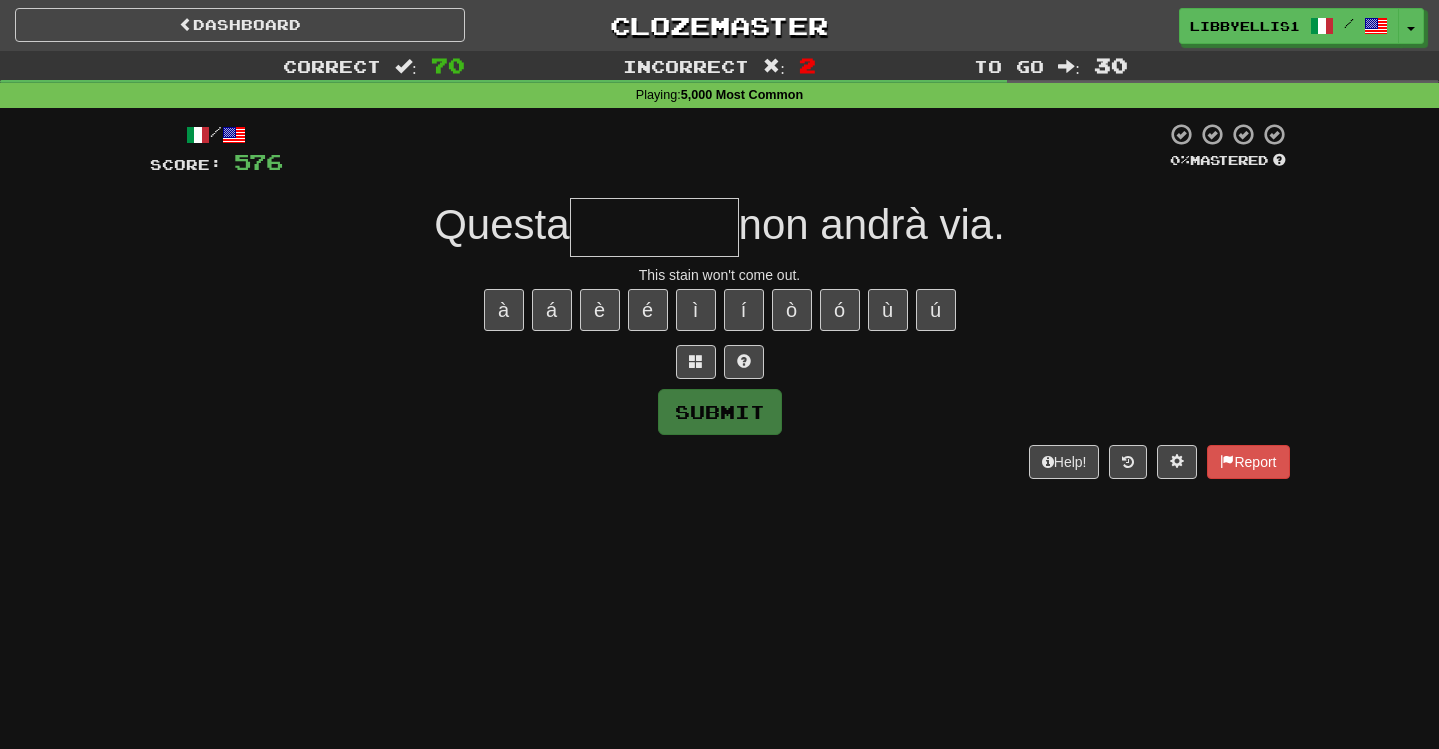 type on "*" 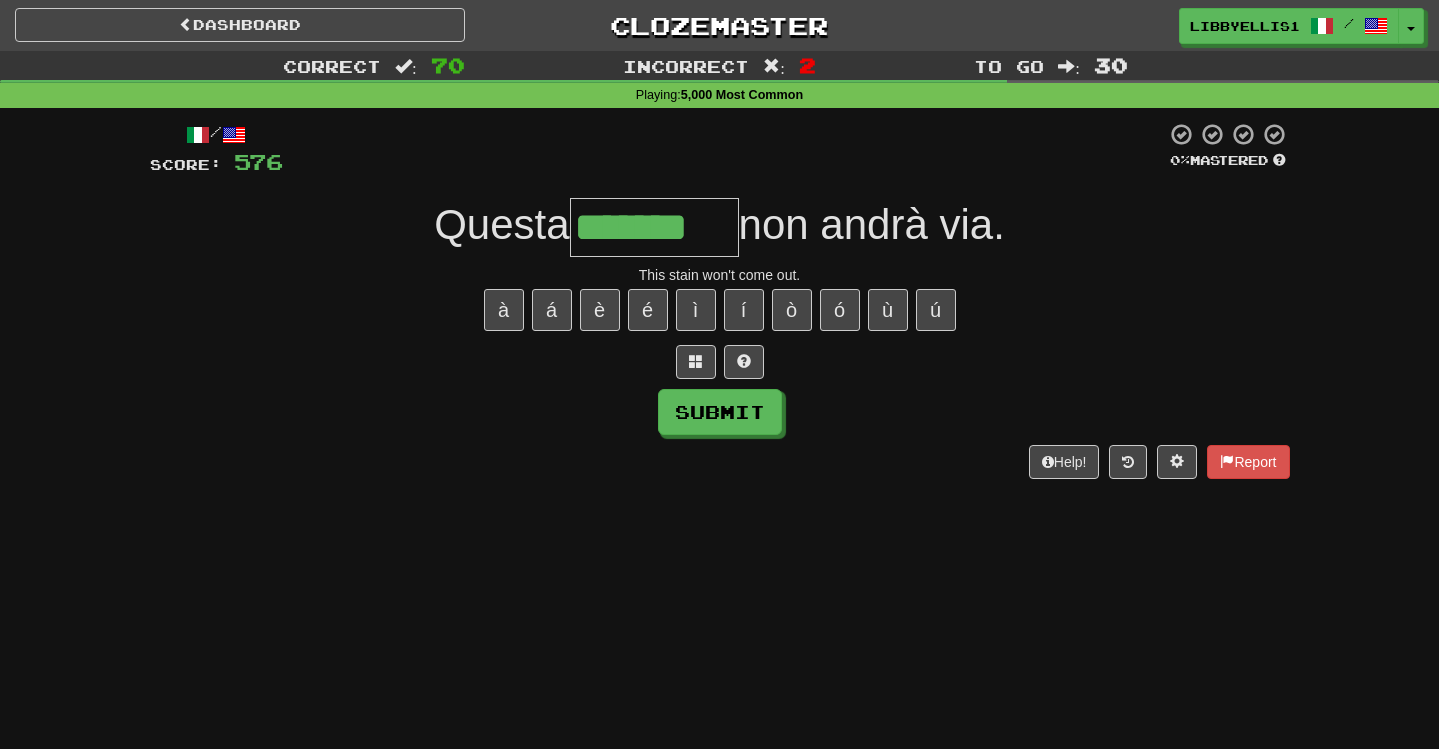 type on "*******" 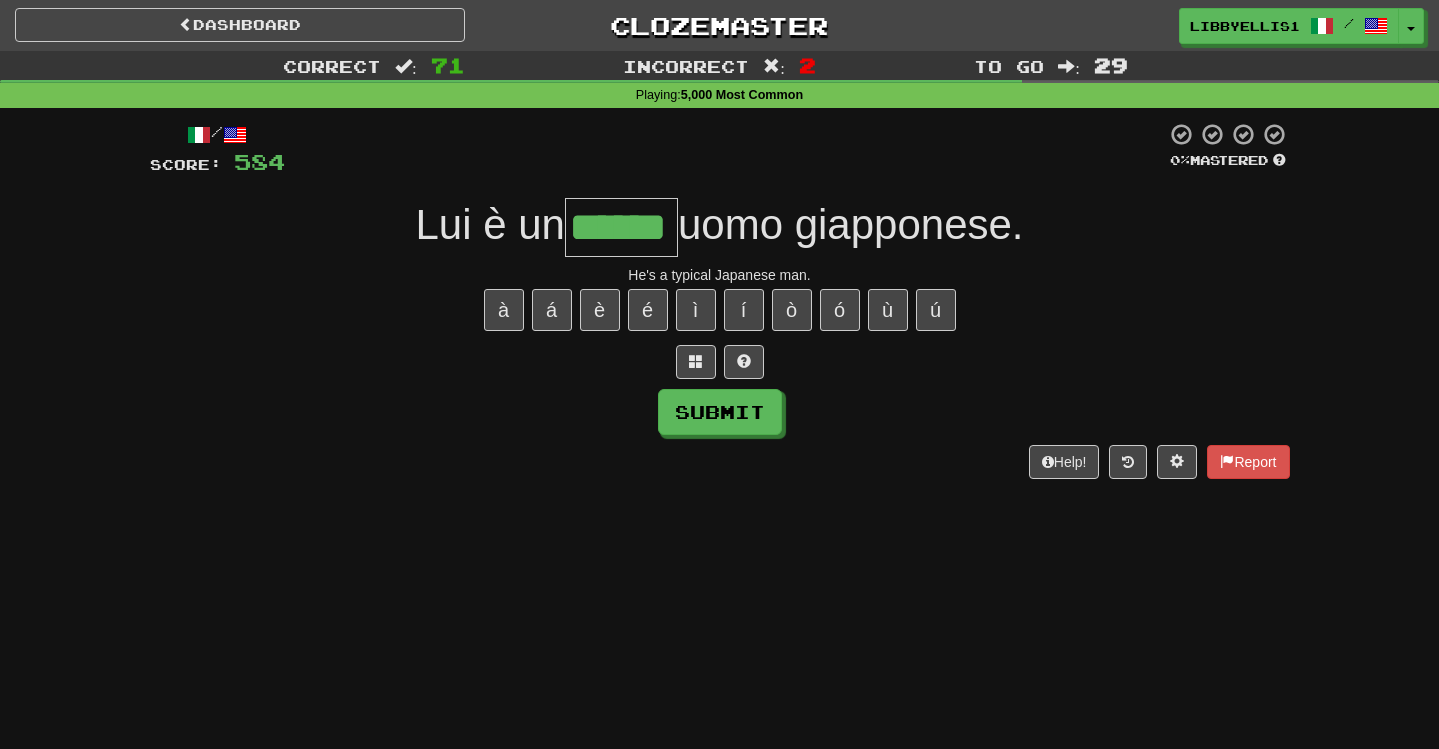 type on "******" 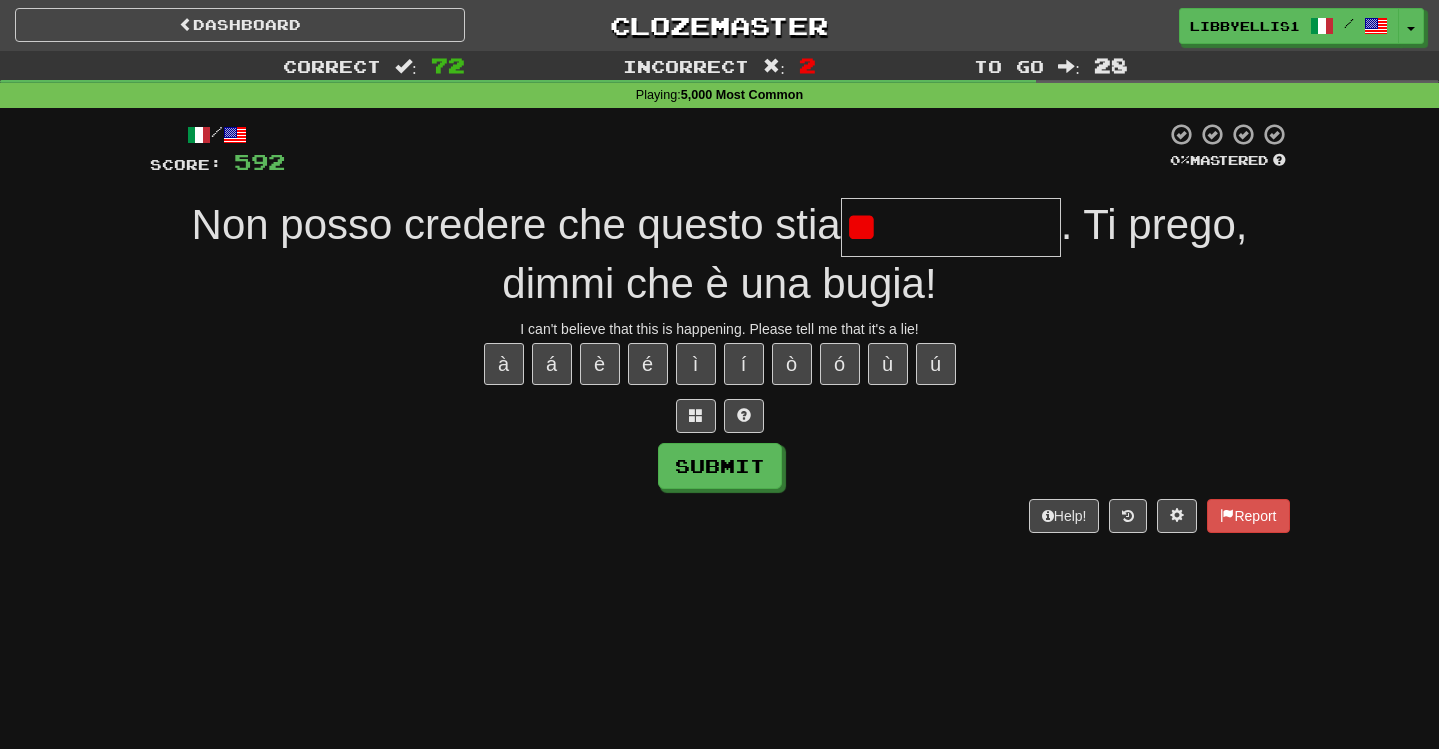 type on "*" 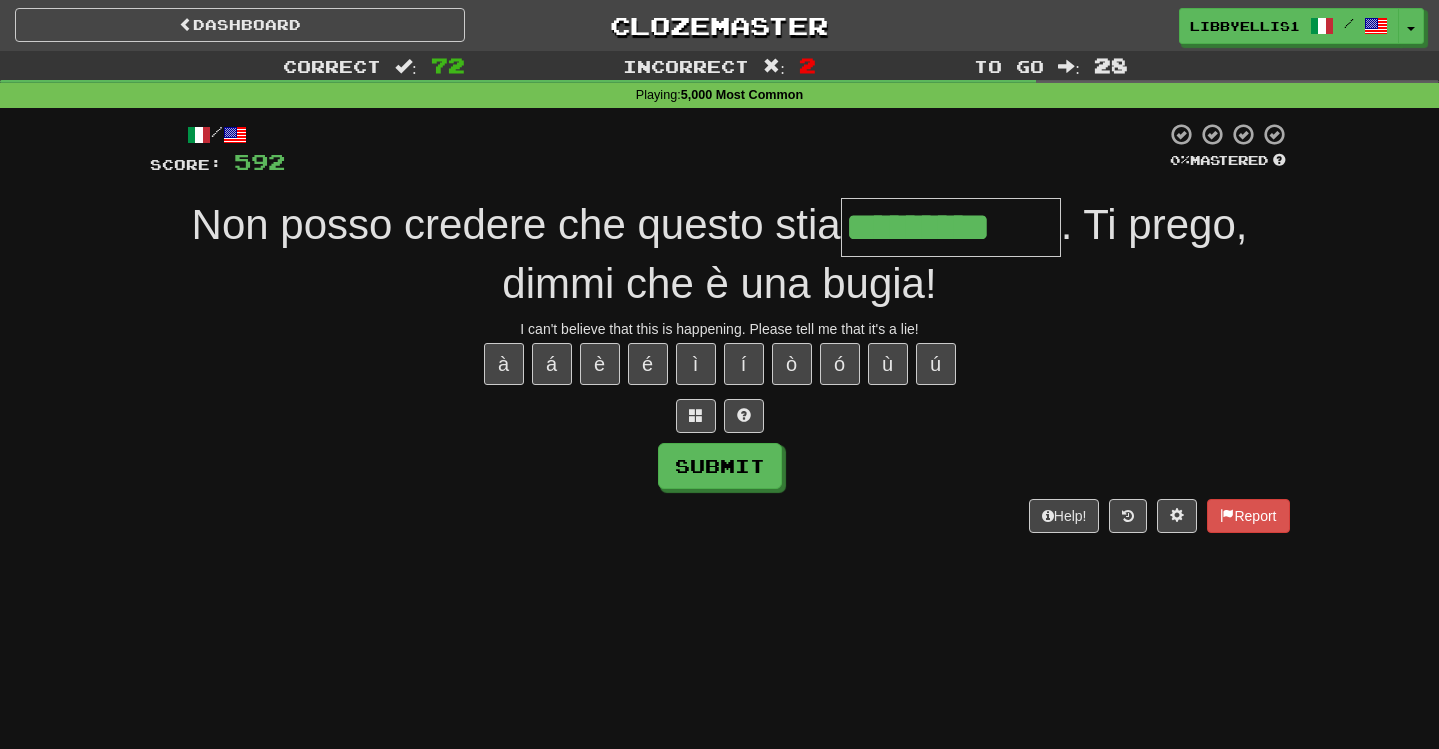 type on "*********" 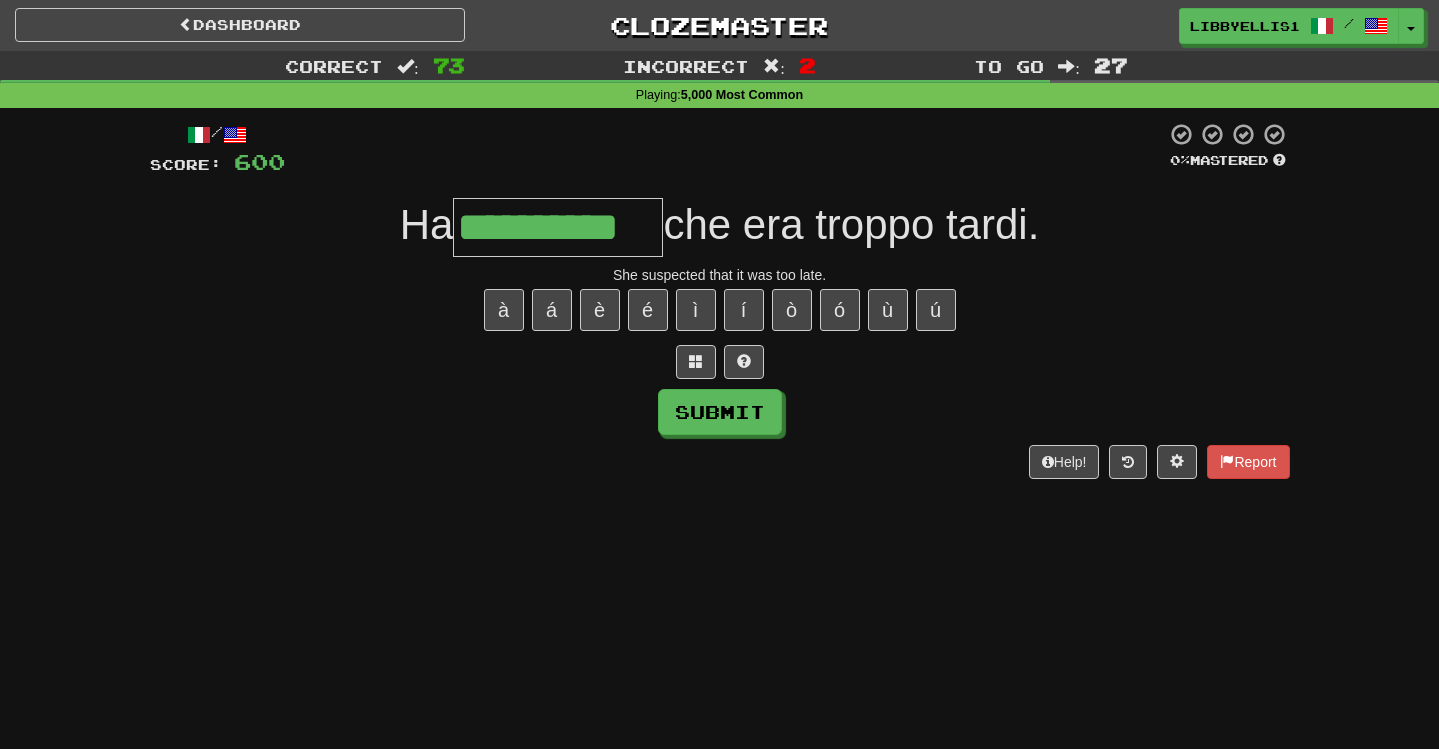 type on "**********" 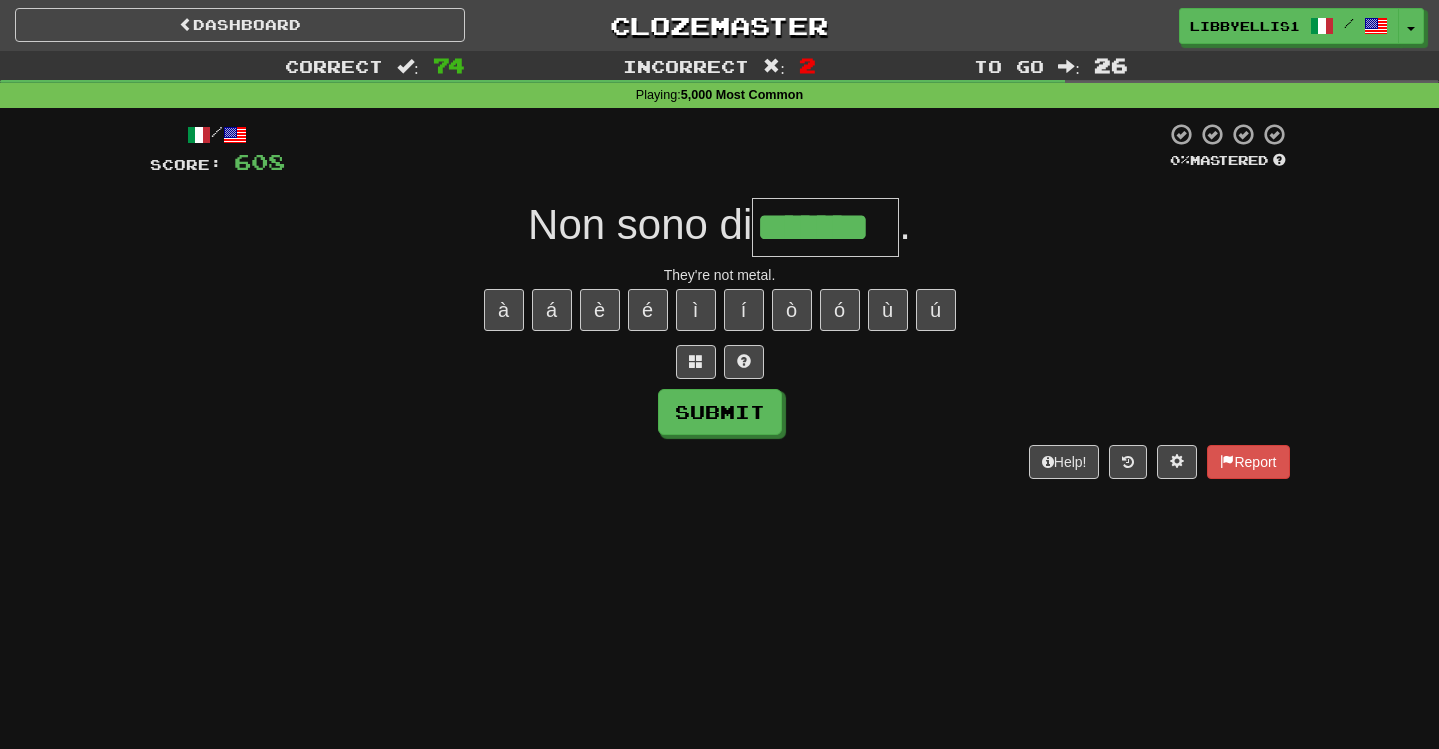 type on "*******" 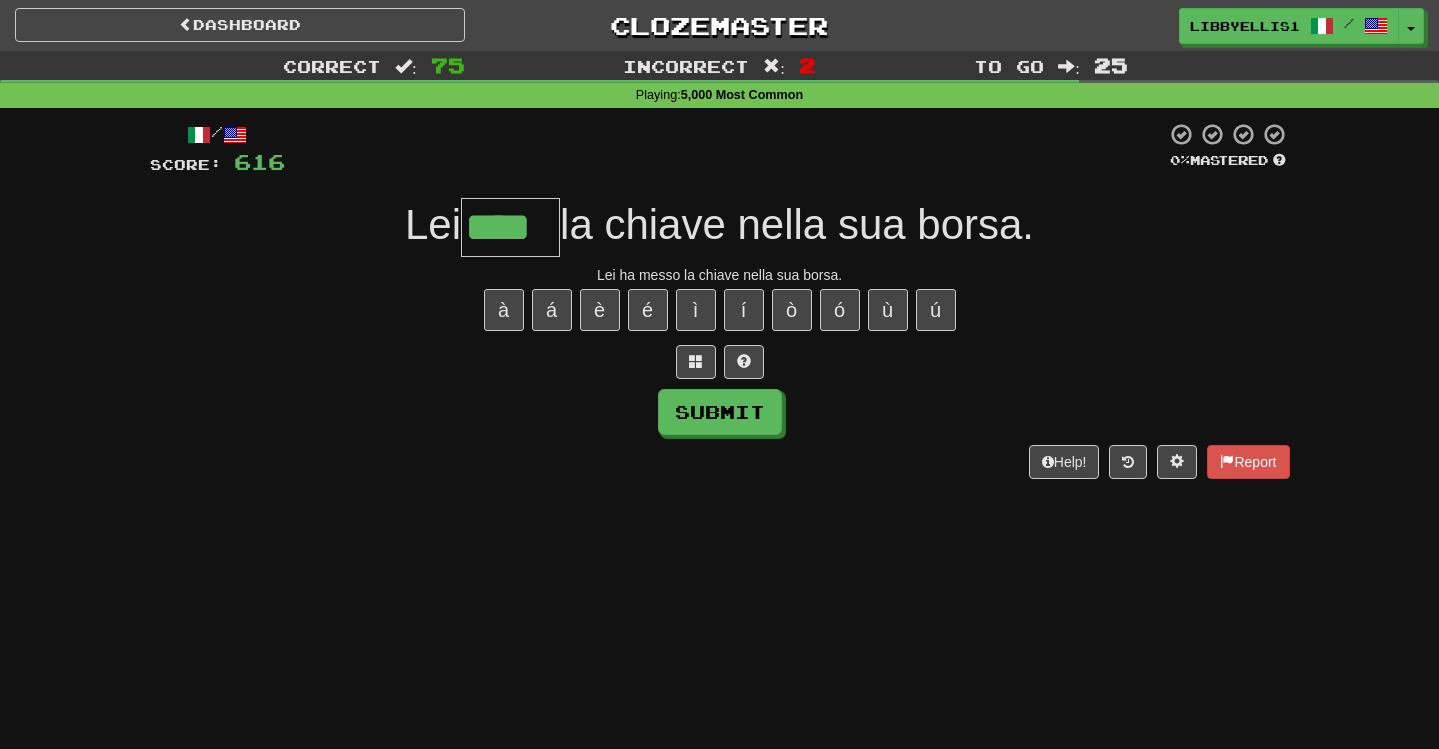 type on "****" 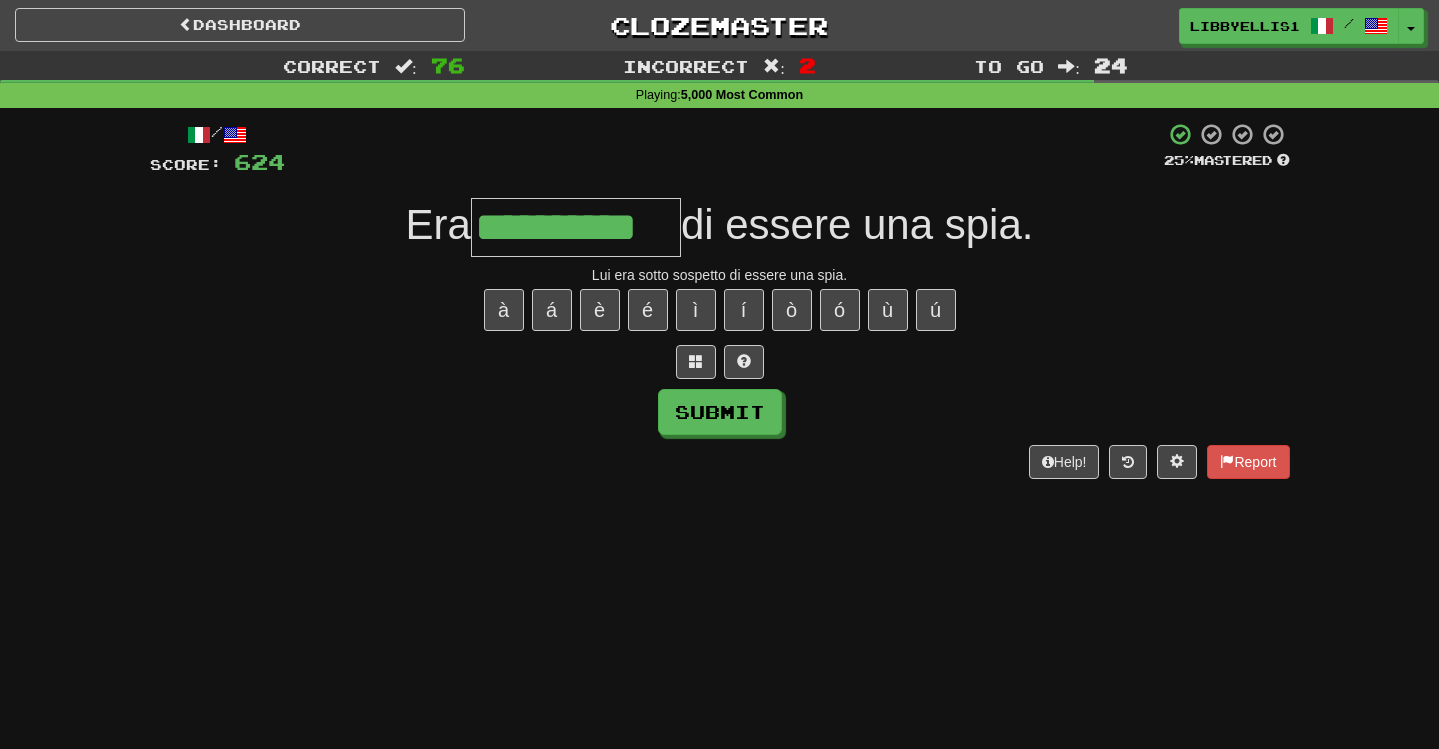 type on "**********" 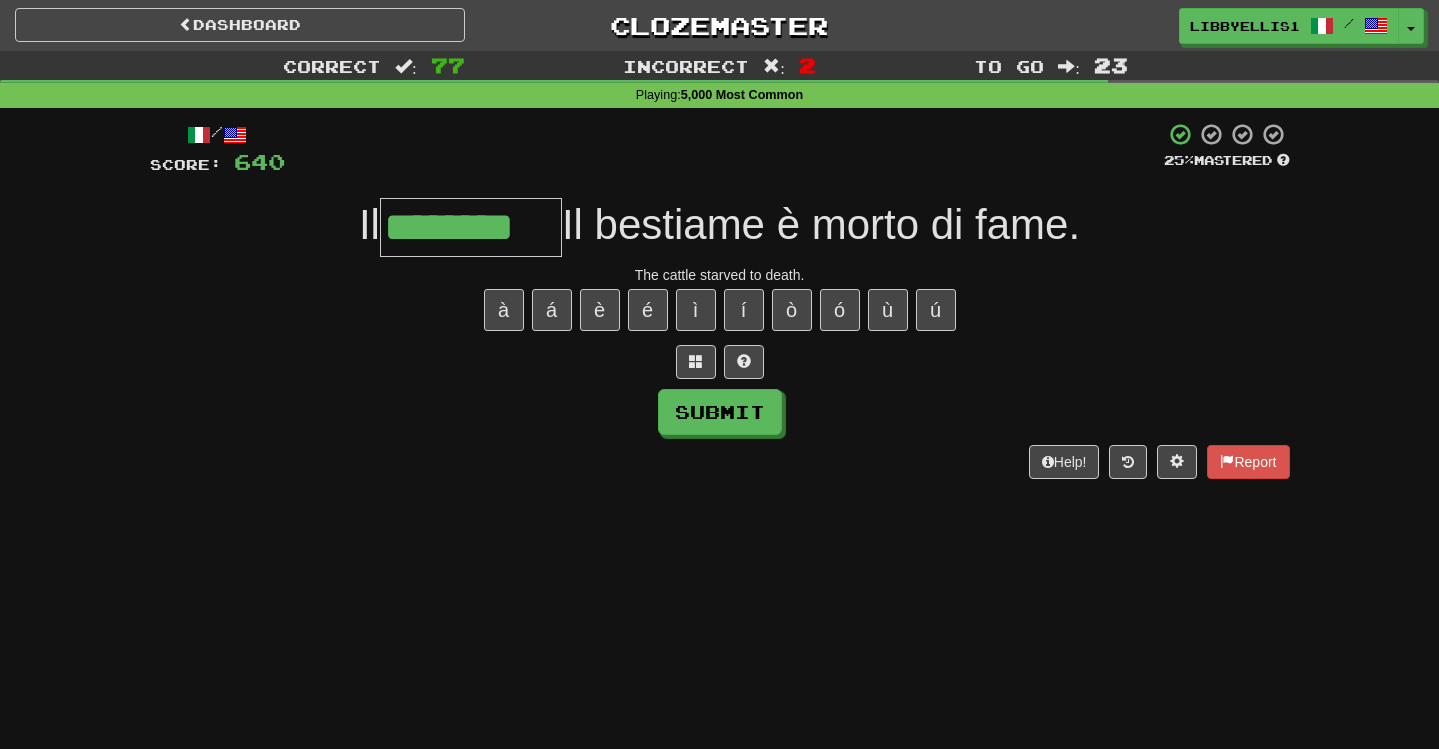 type on "********" 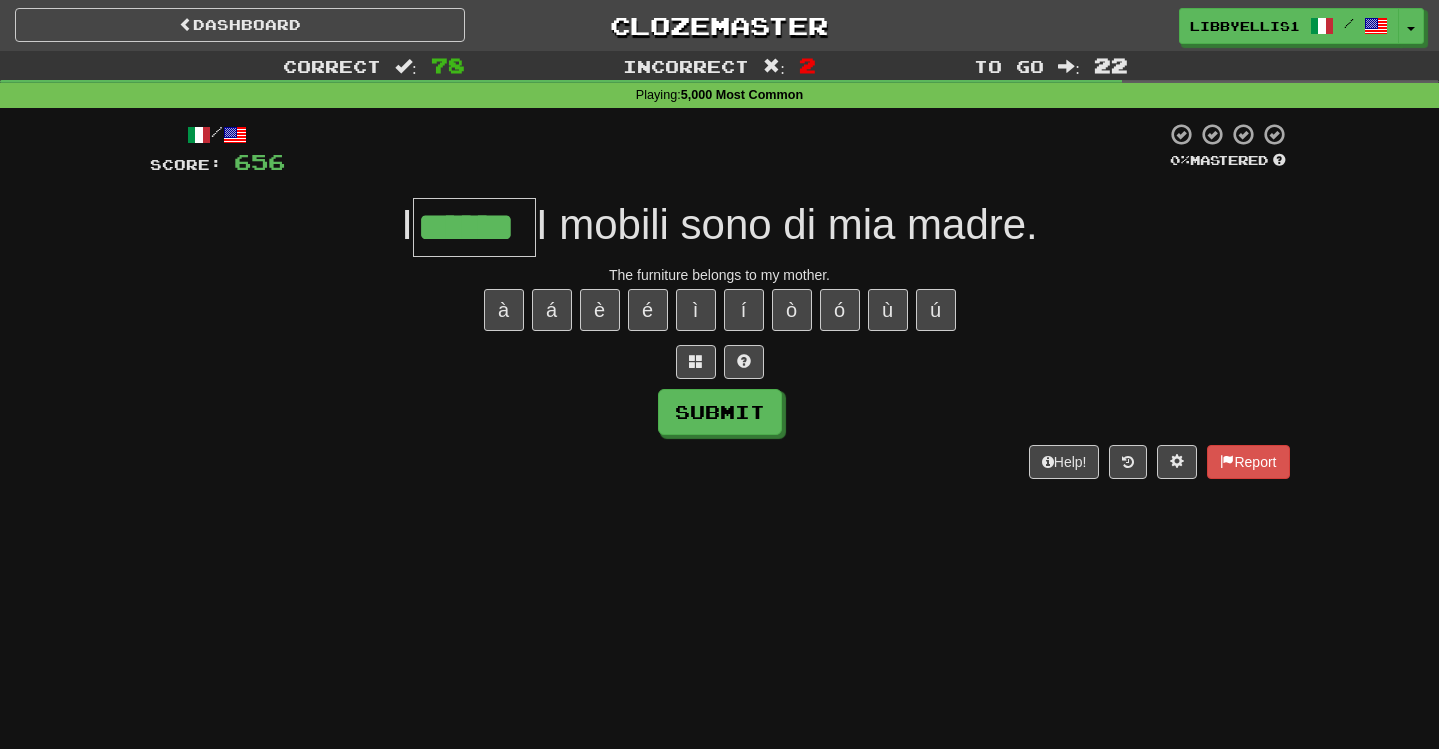 type on "******" 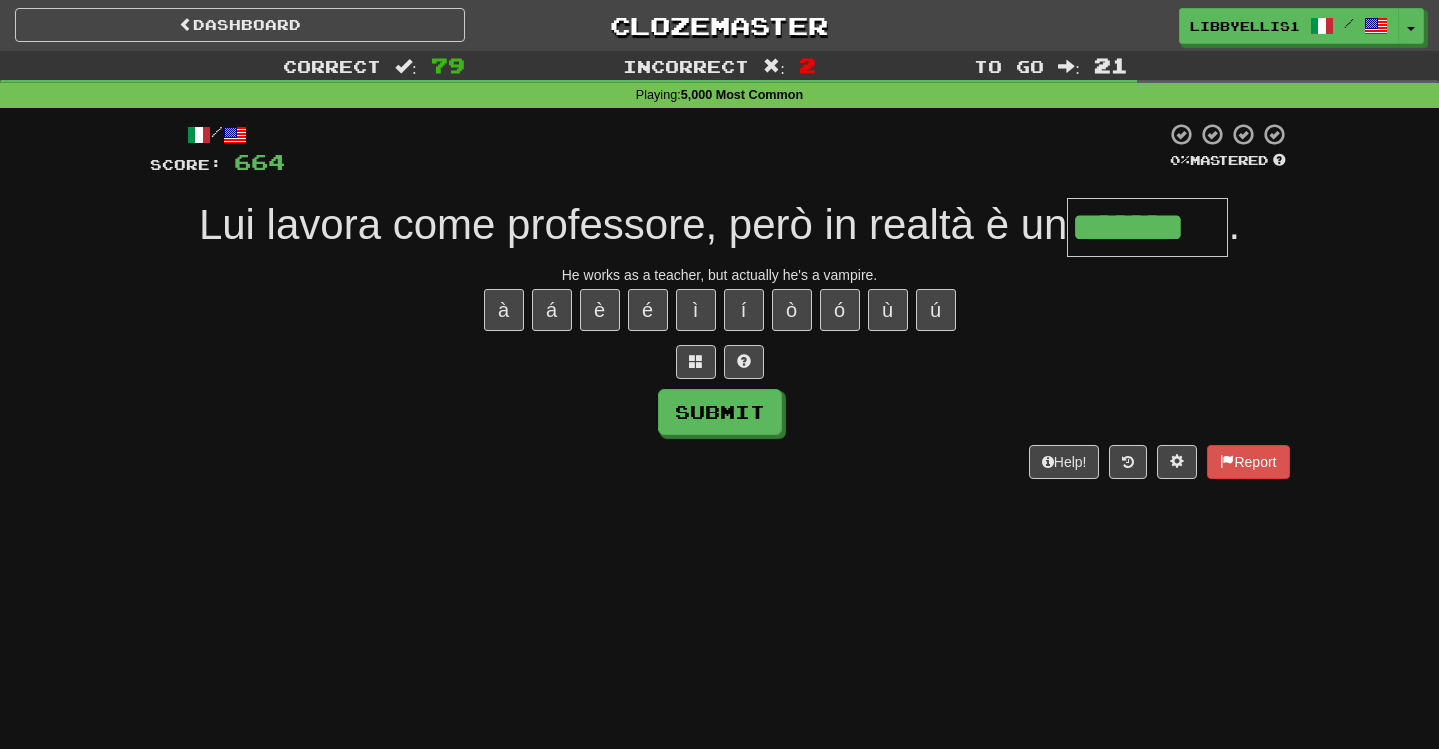 type on "*******" 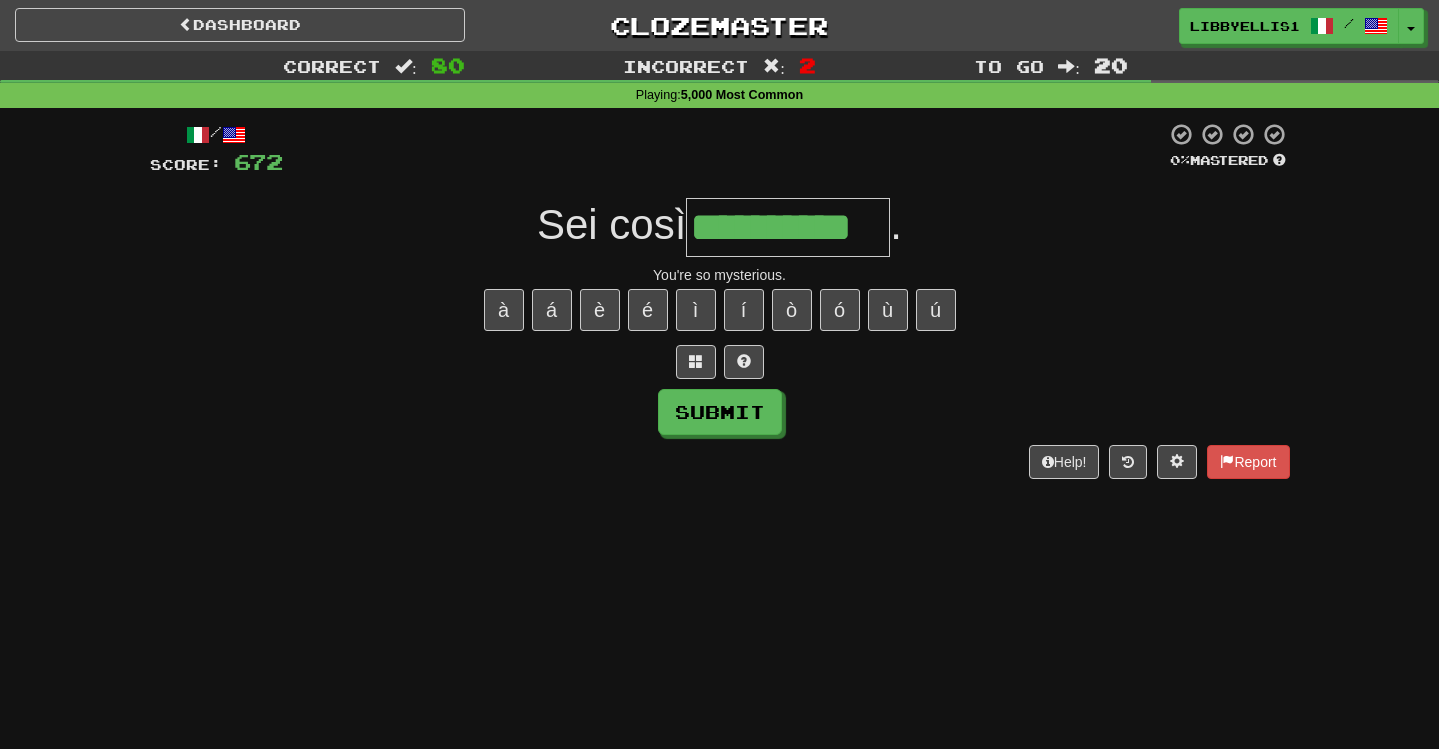 type on "**********" 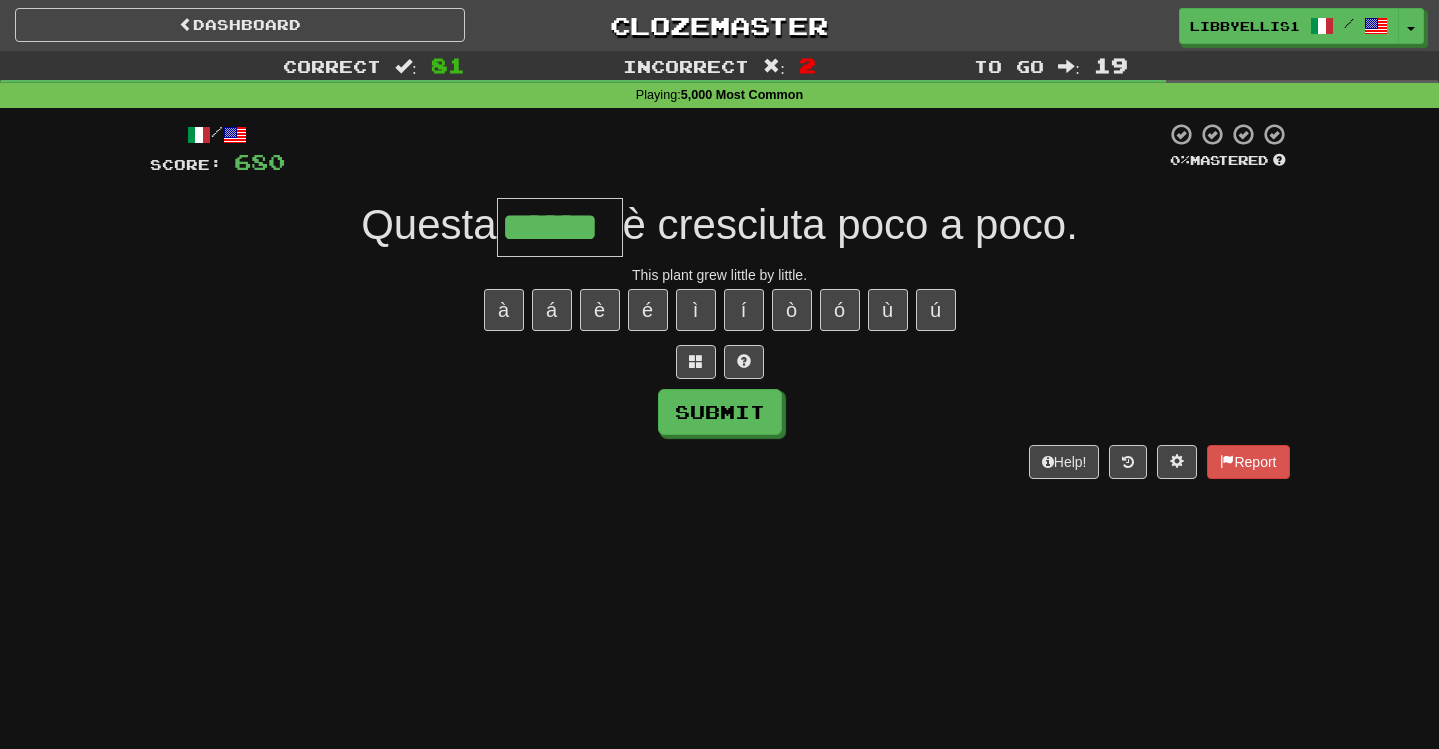 type on "******" 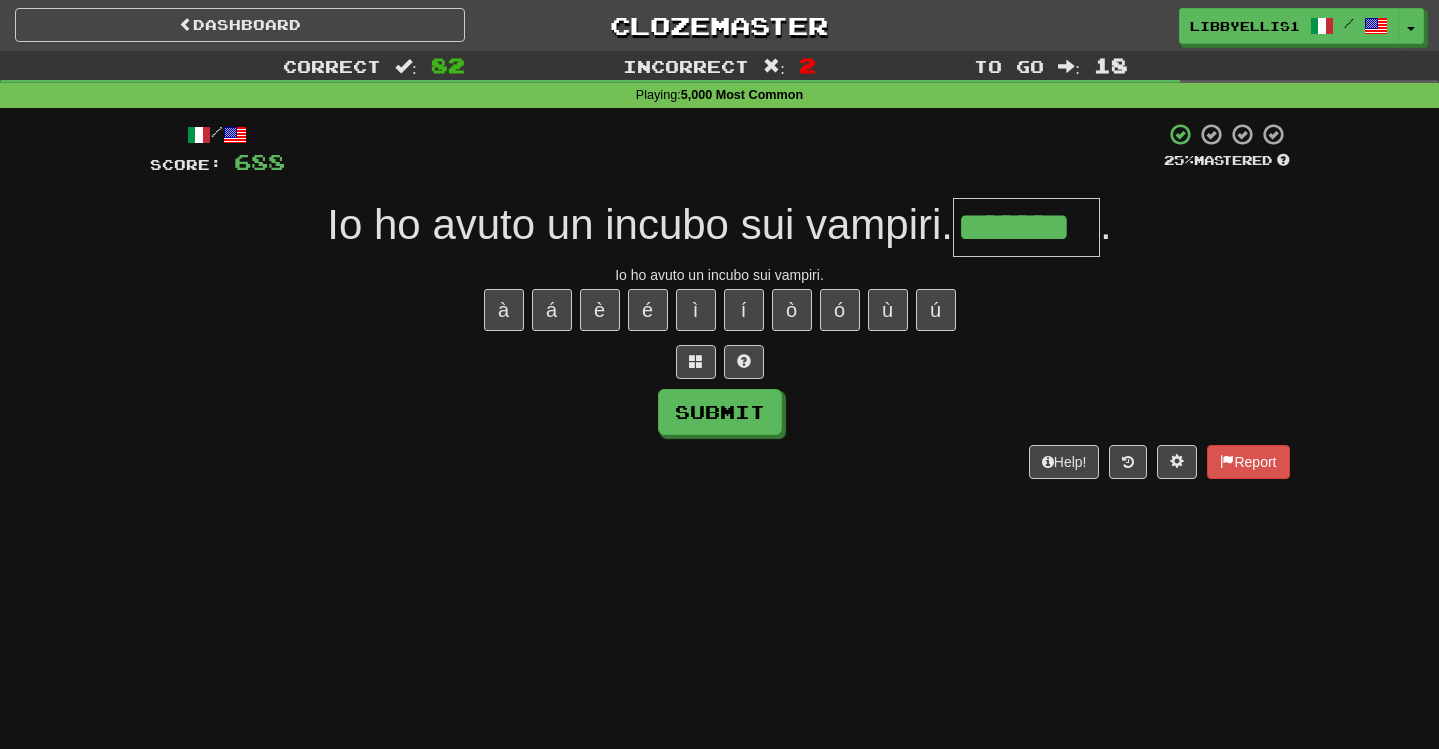 type on "*******" 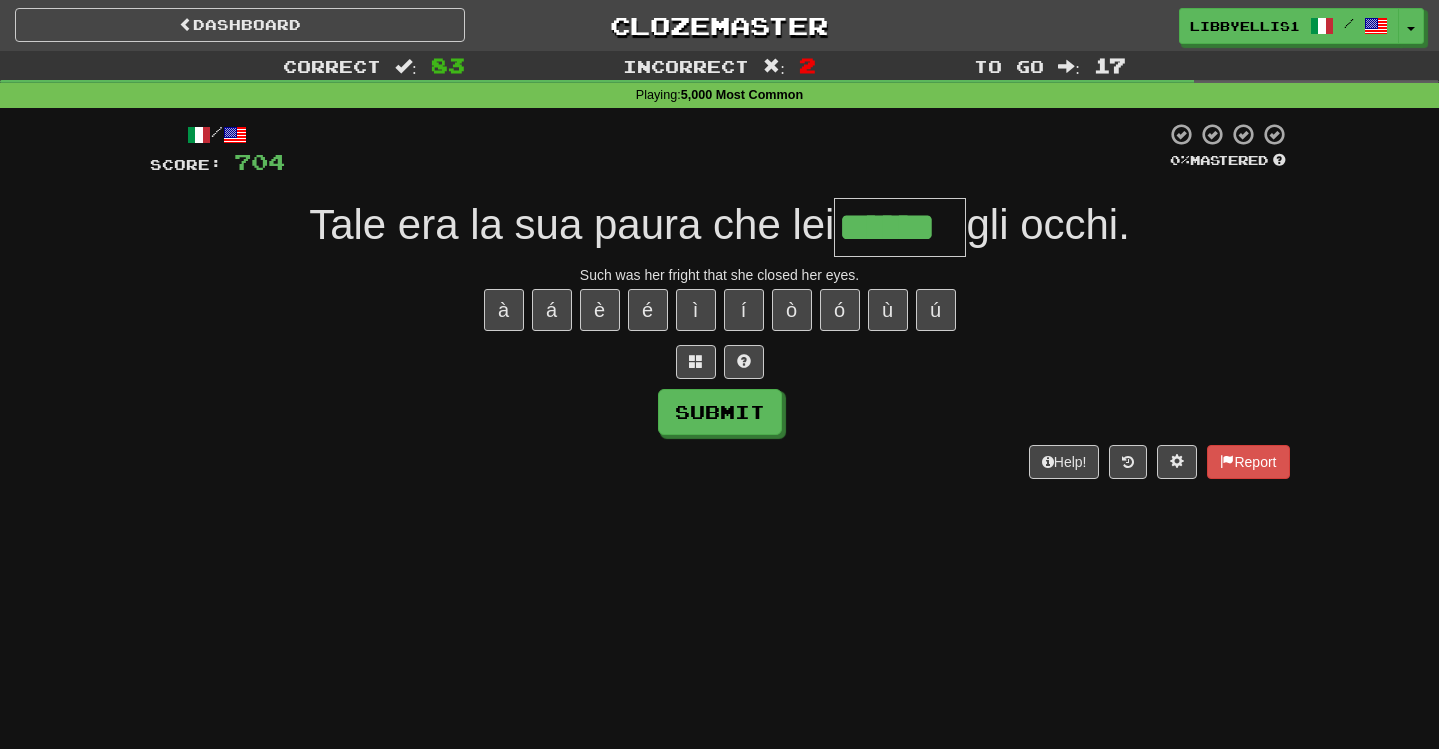 type on "******" 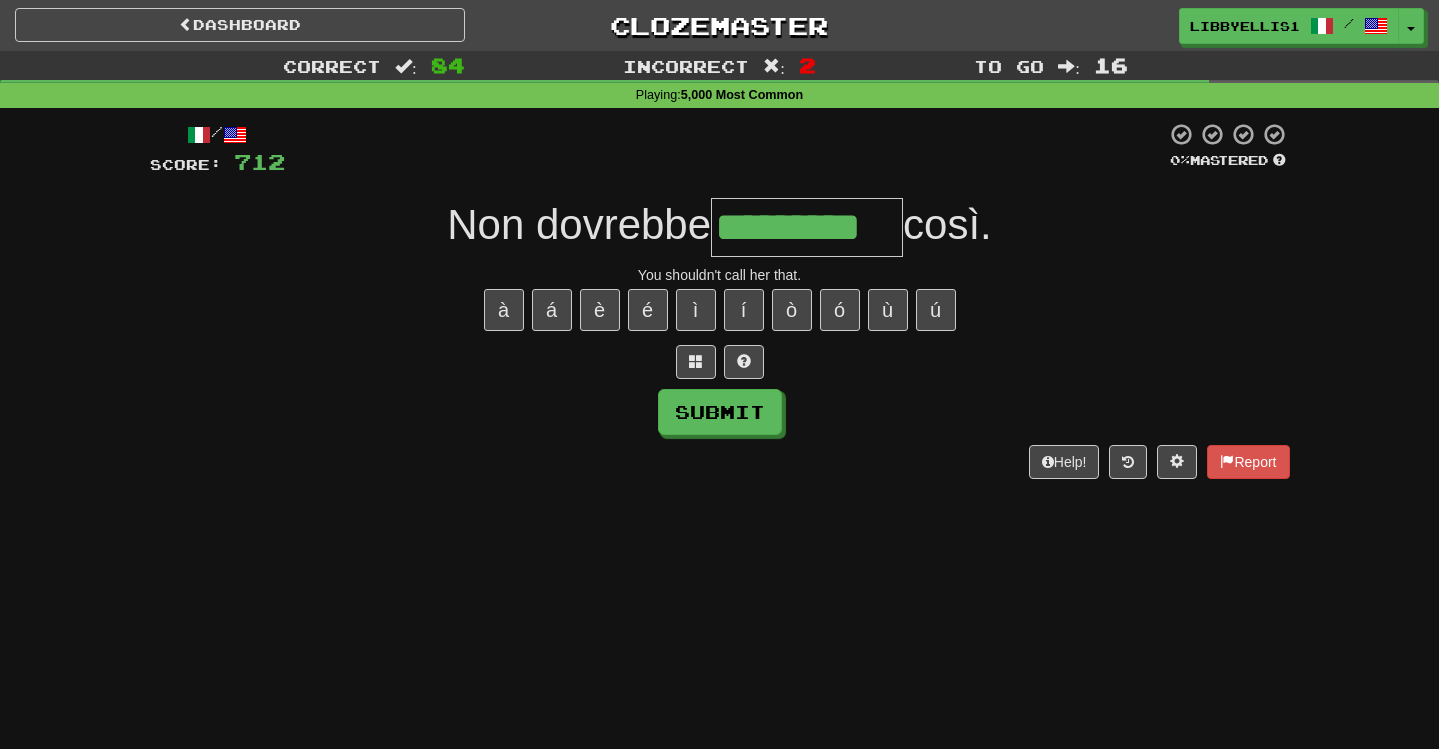 type on "*********" 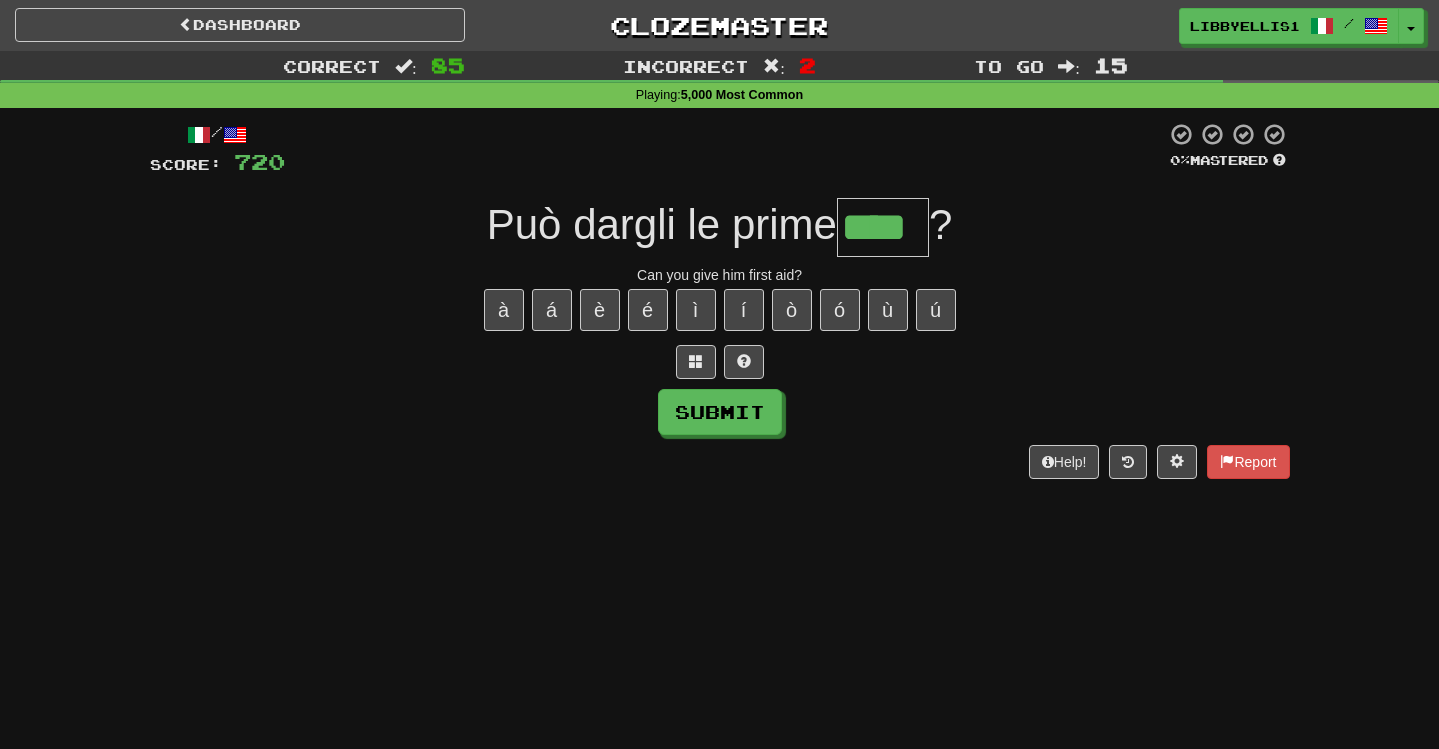 type on "****" 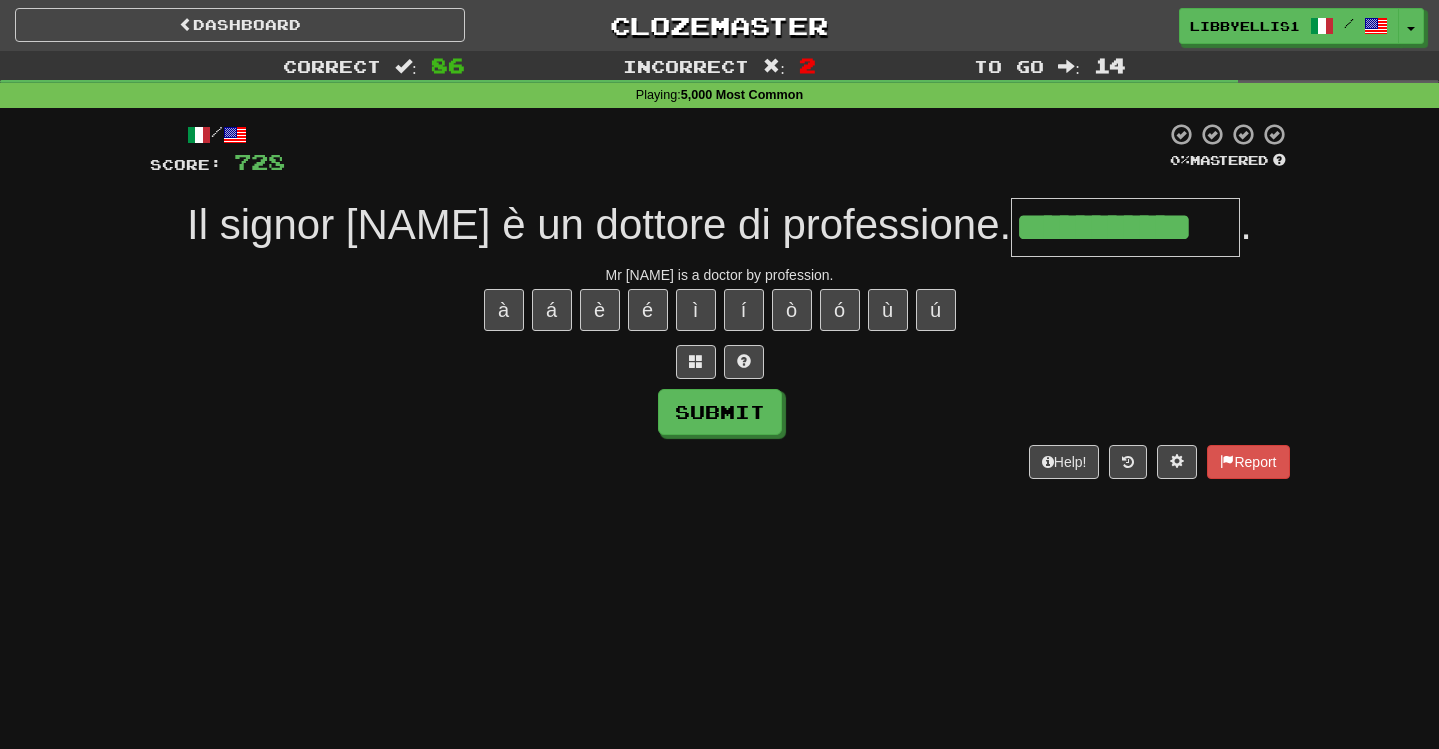 type on "**********" 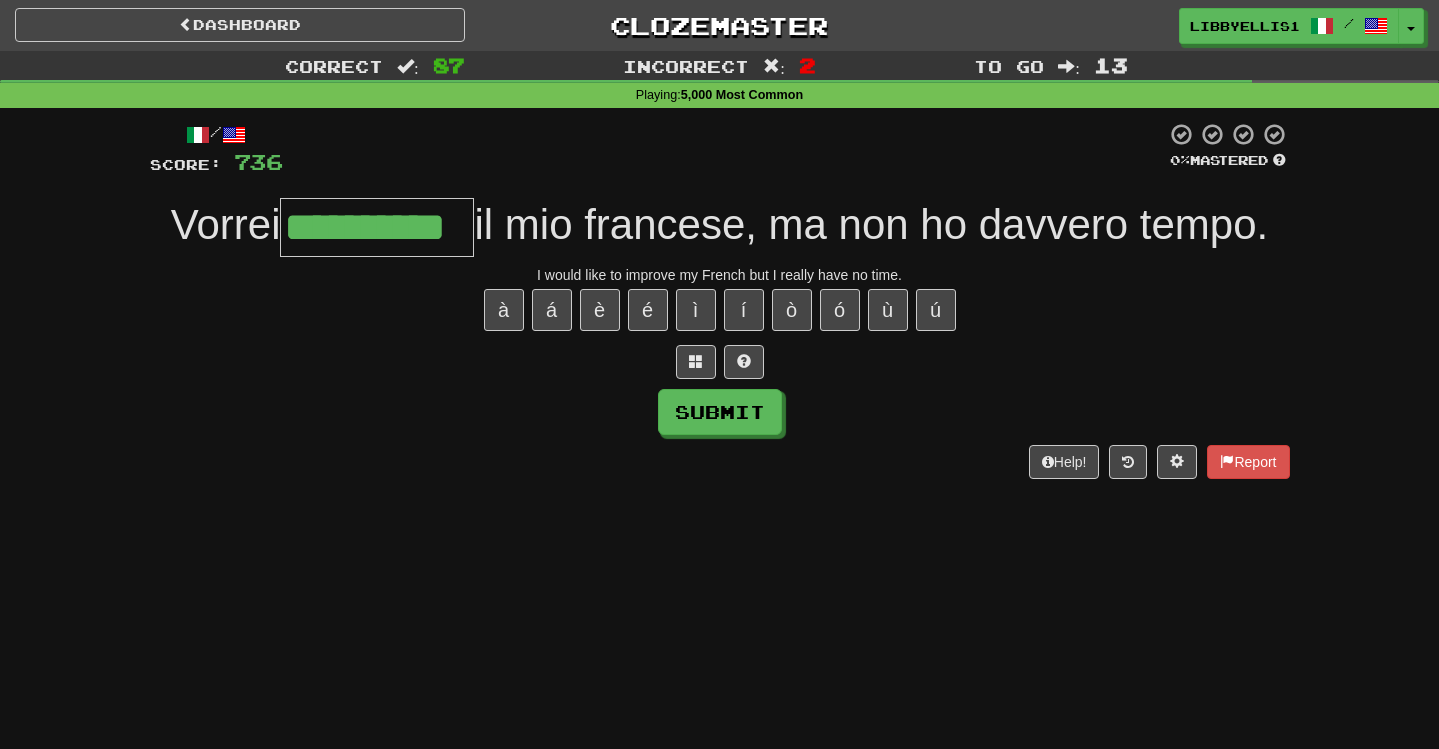 type on "**********" 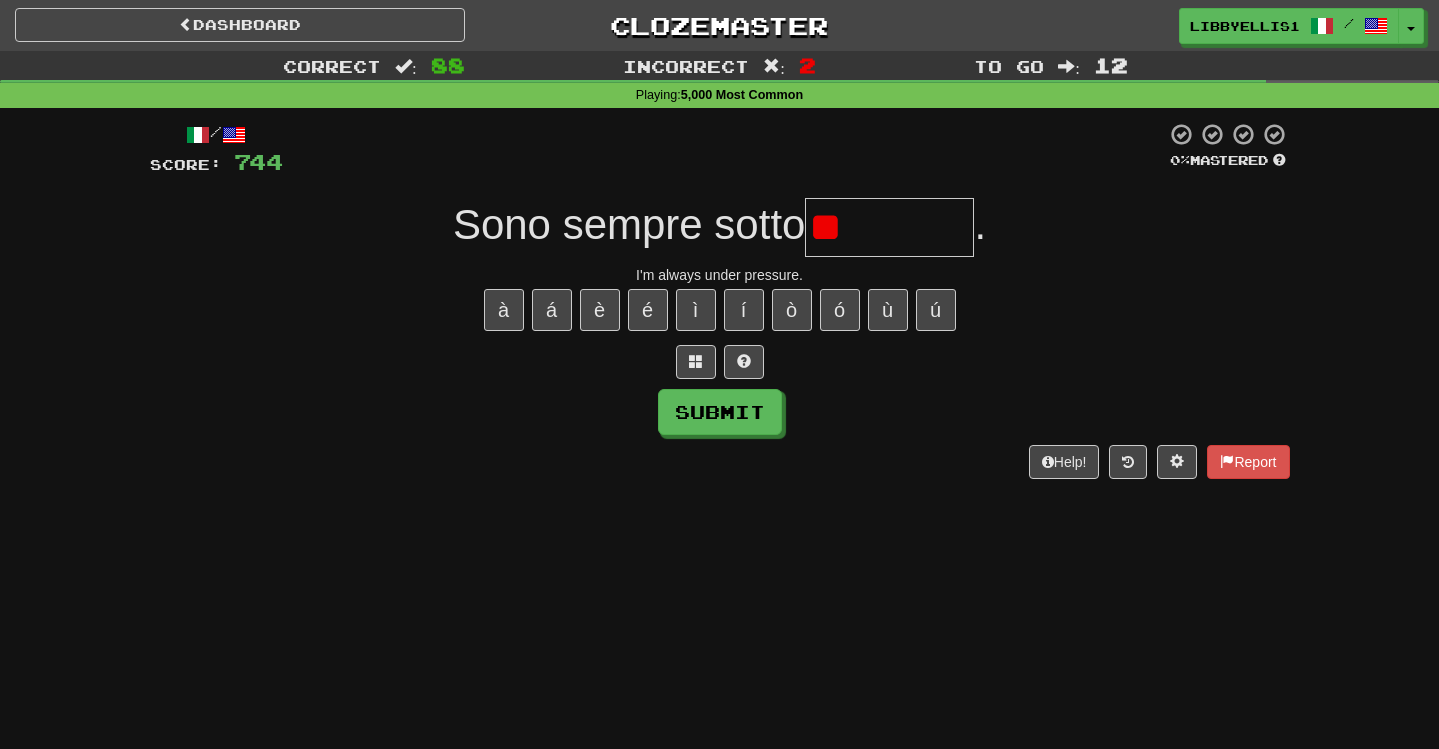 type on "*" 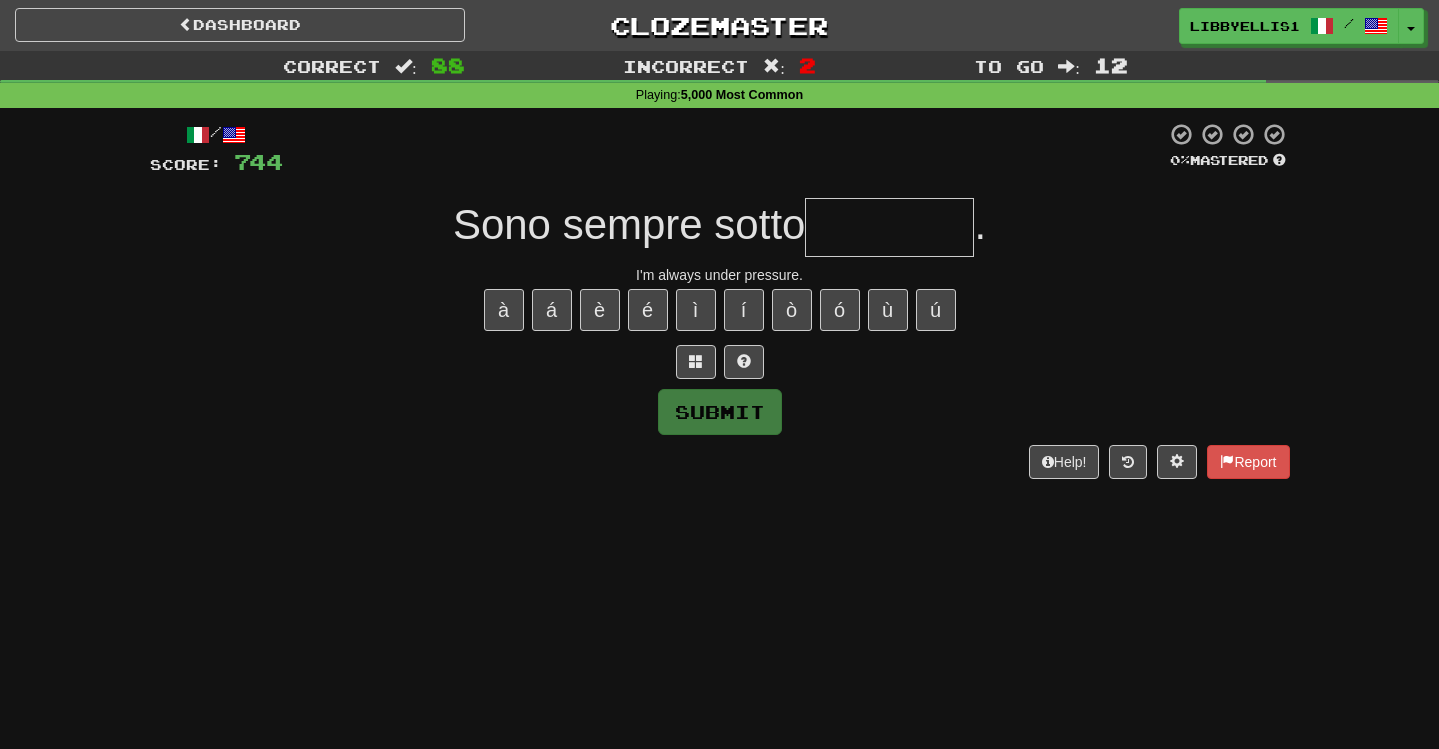 type on "********" 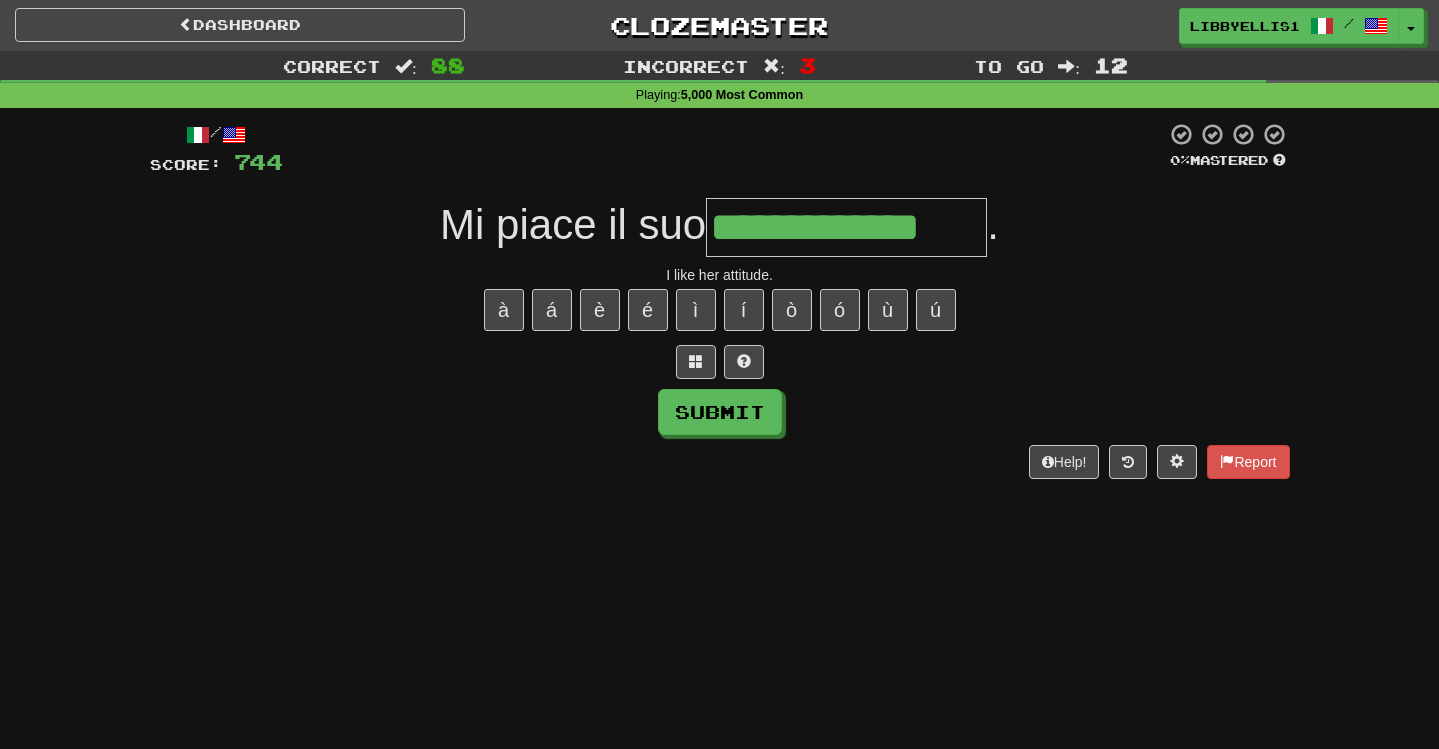type on "**********" 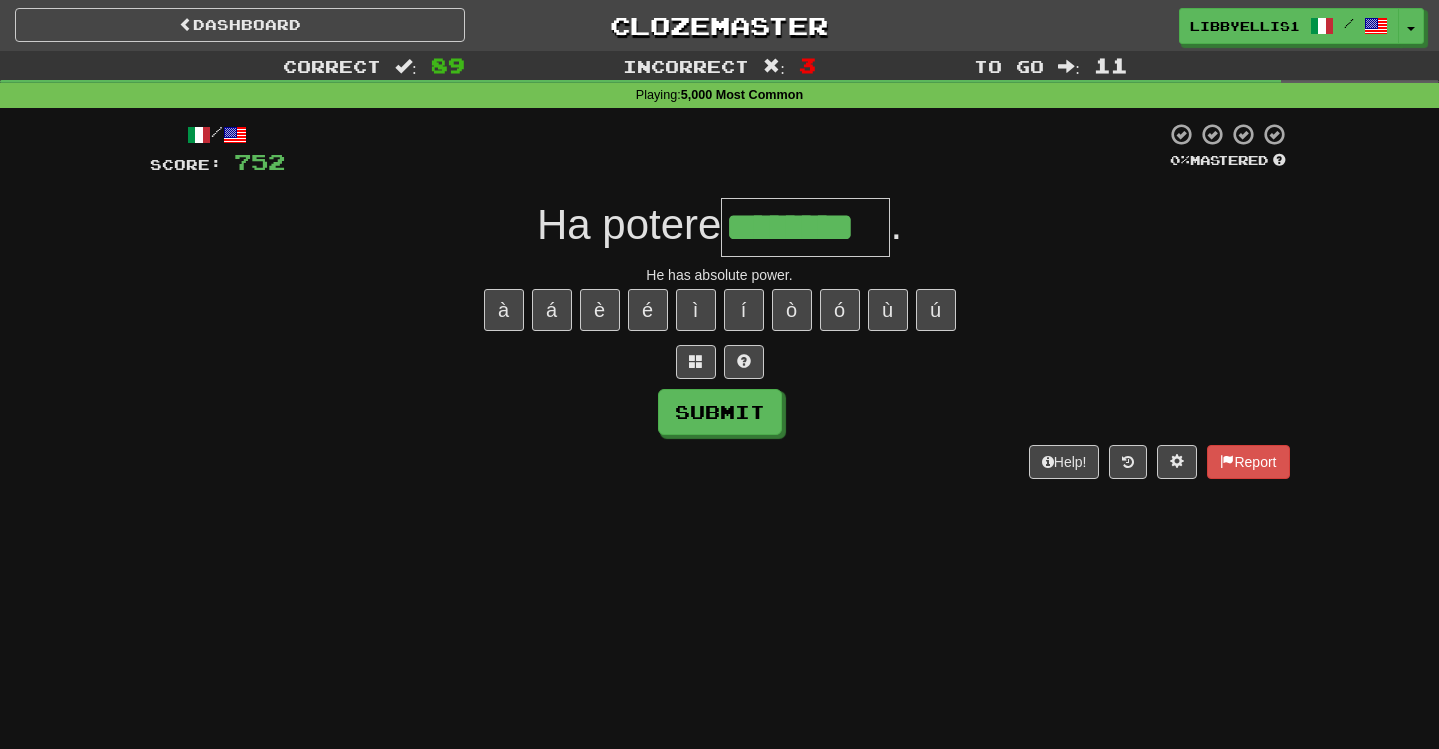 type on "********" 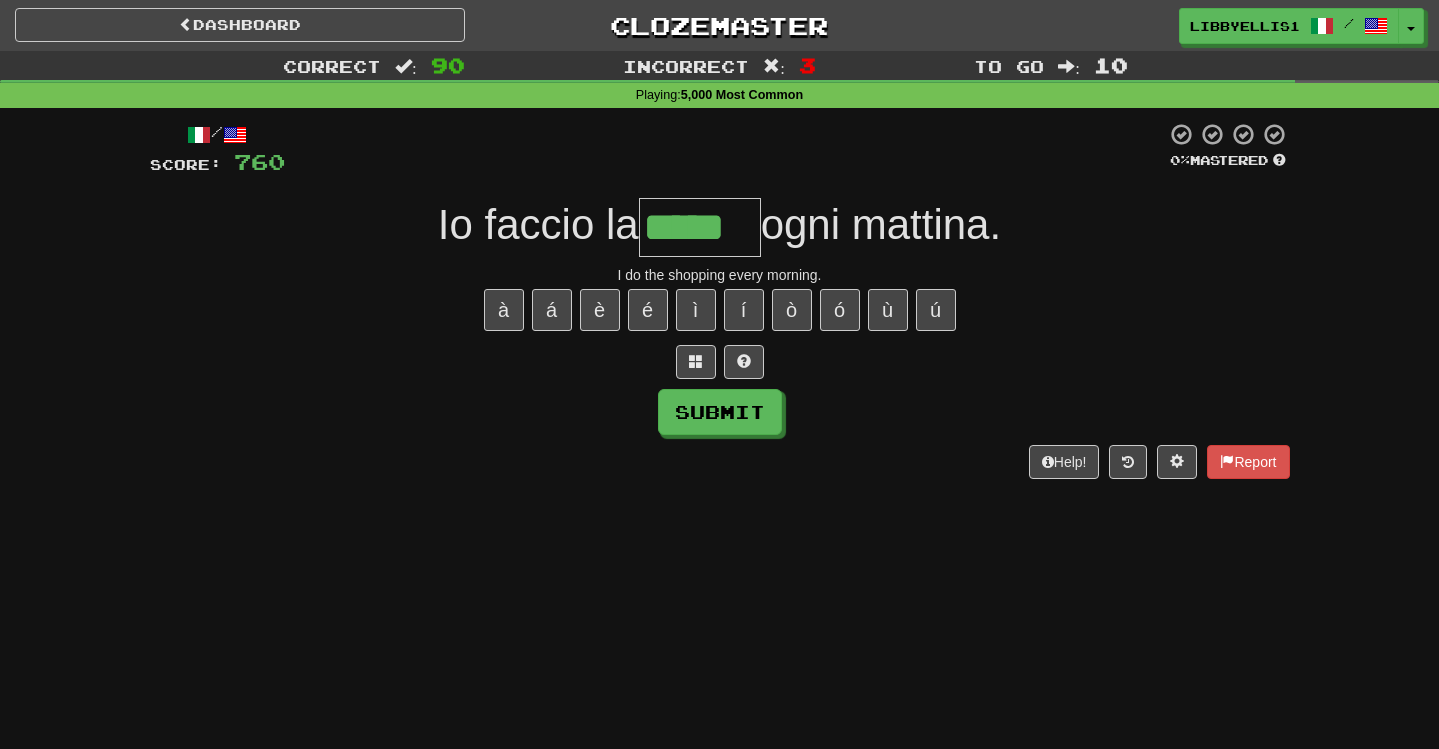 type on "*****" 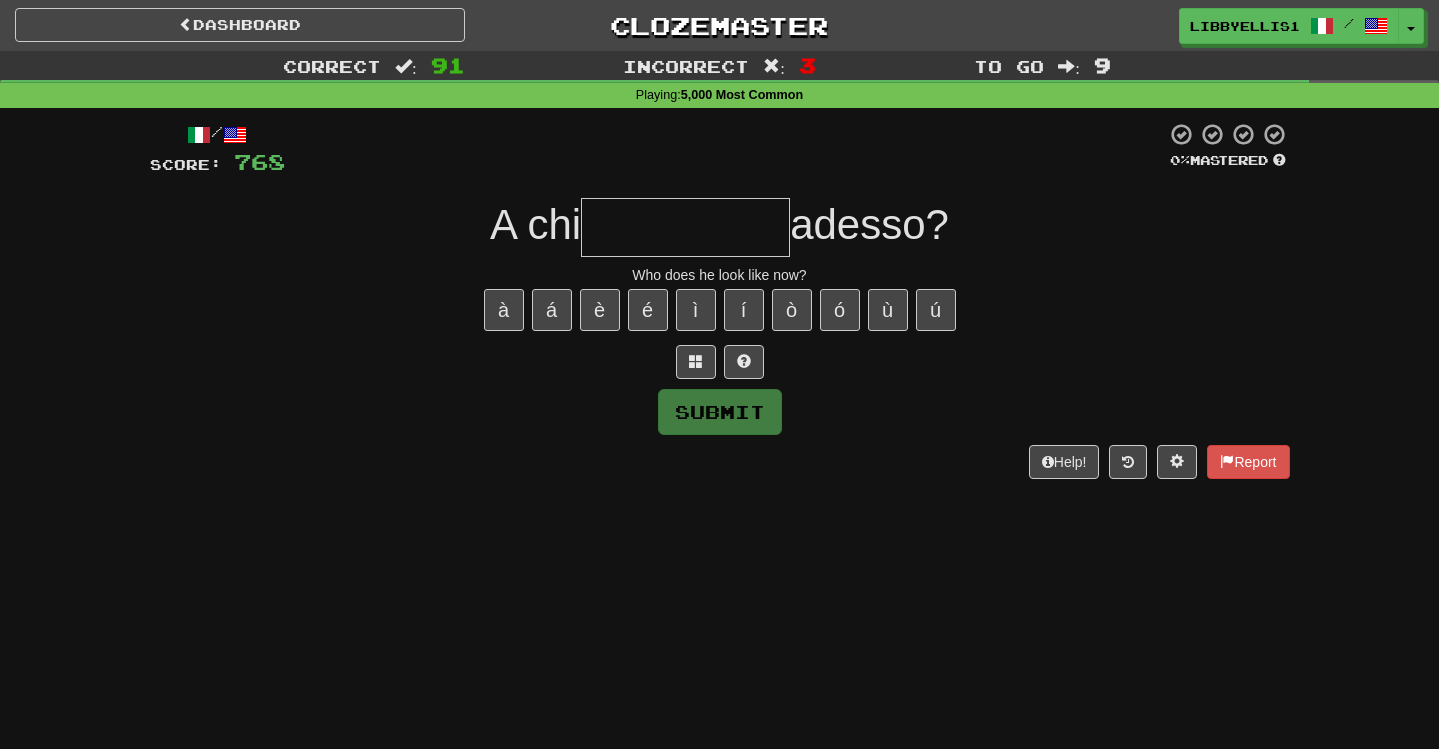 type on "*" 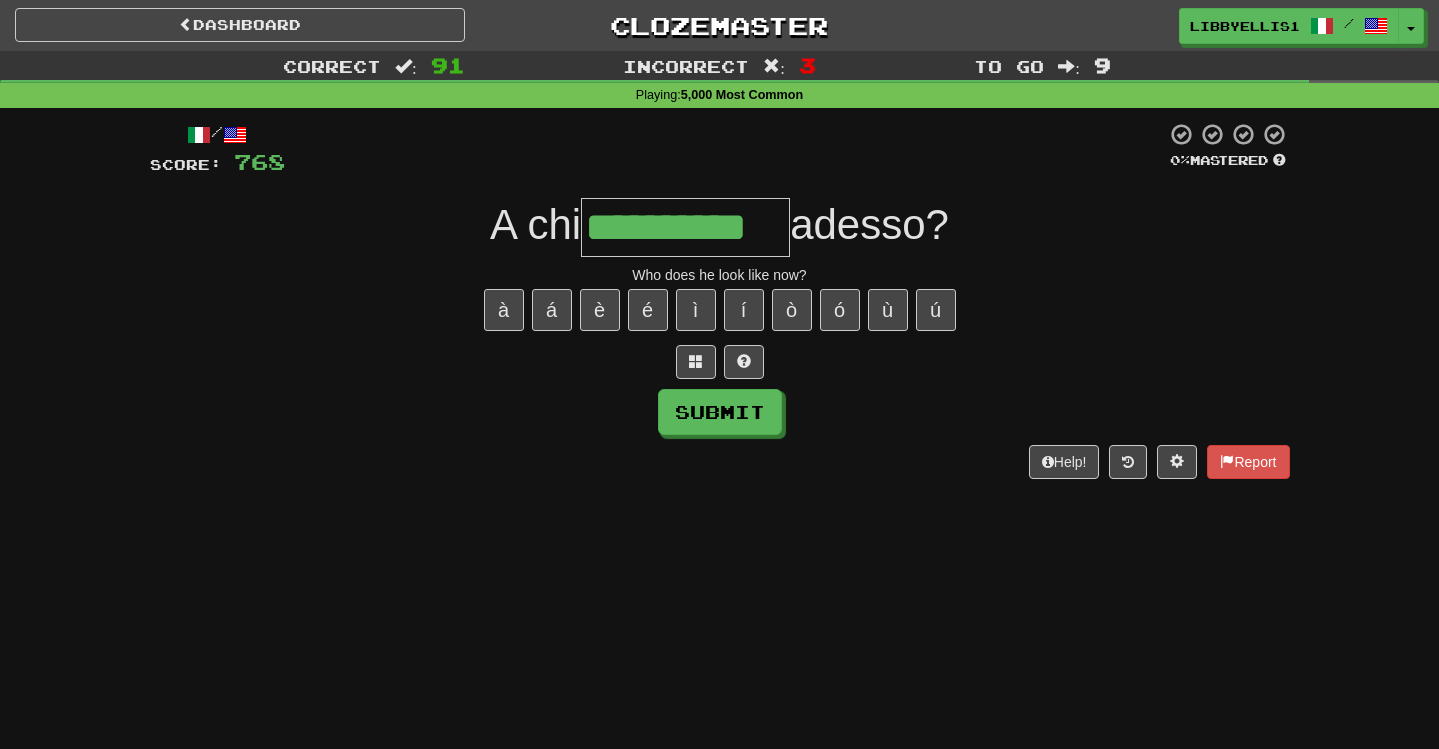 type on "**********" 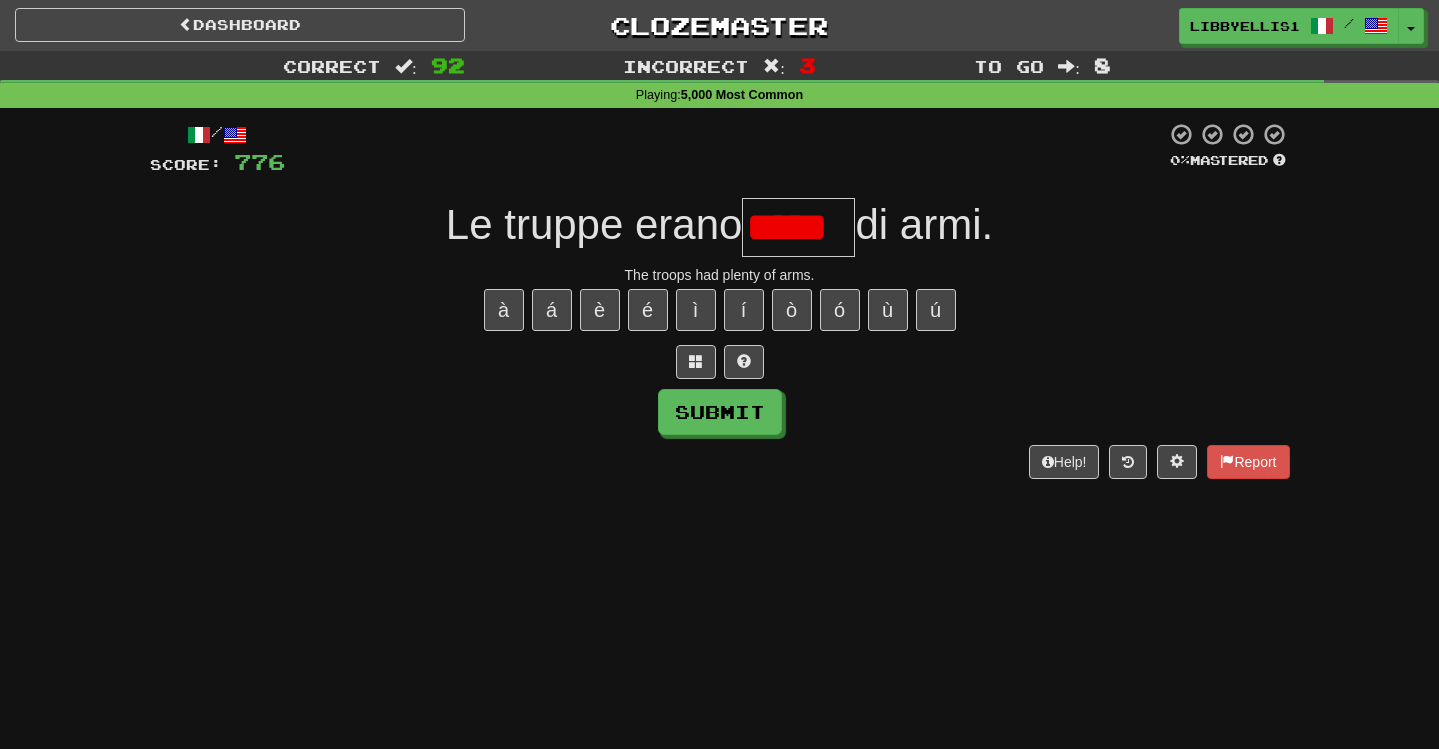 scroll, scrollTop: 0, scrollLeft: 0, axis: both 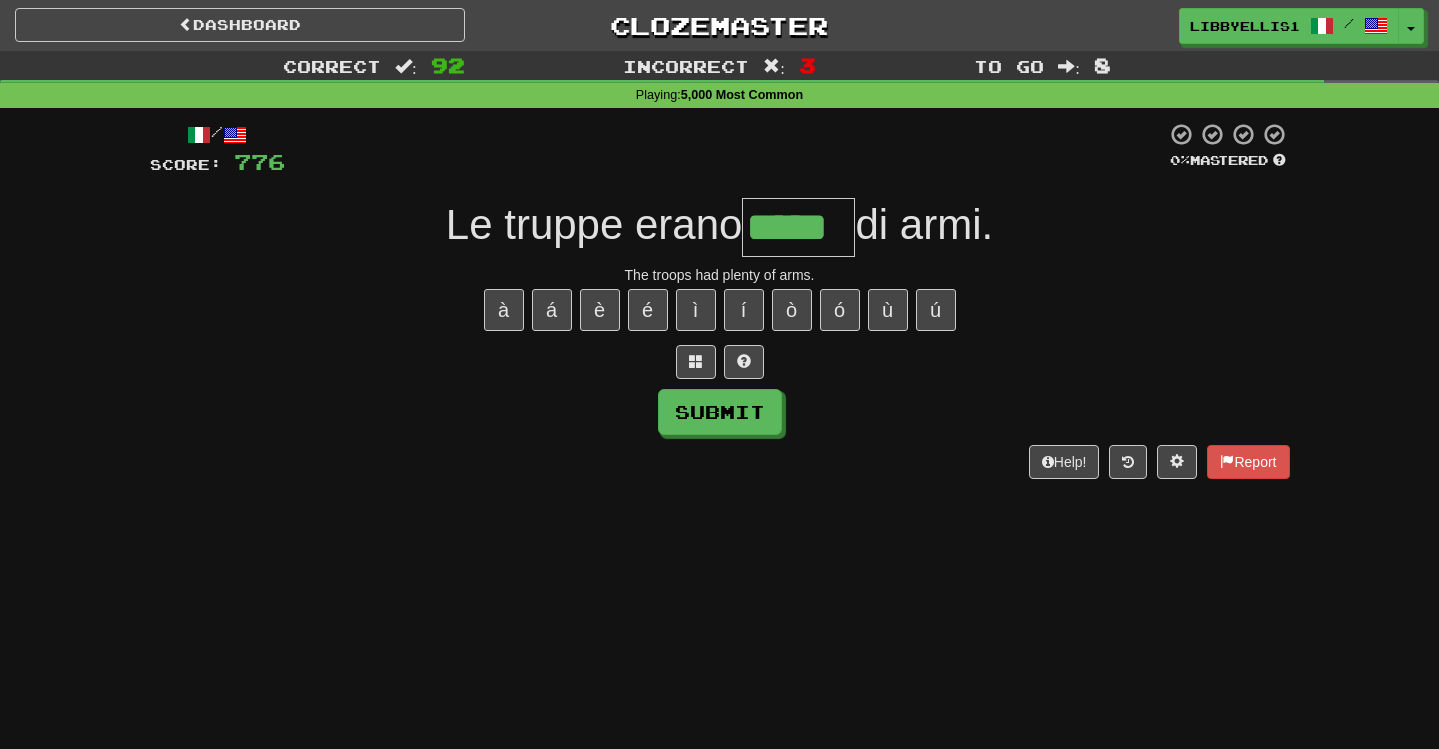 type on "*****" 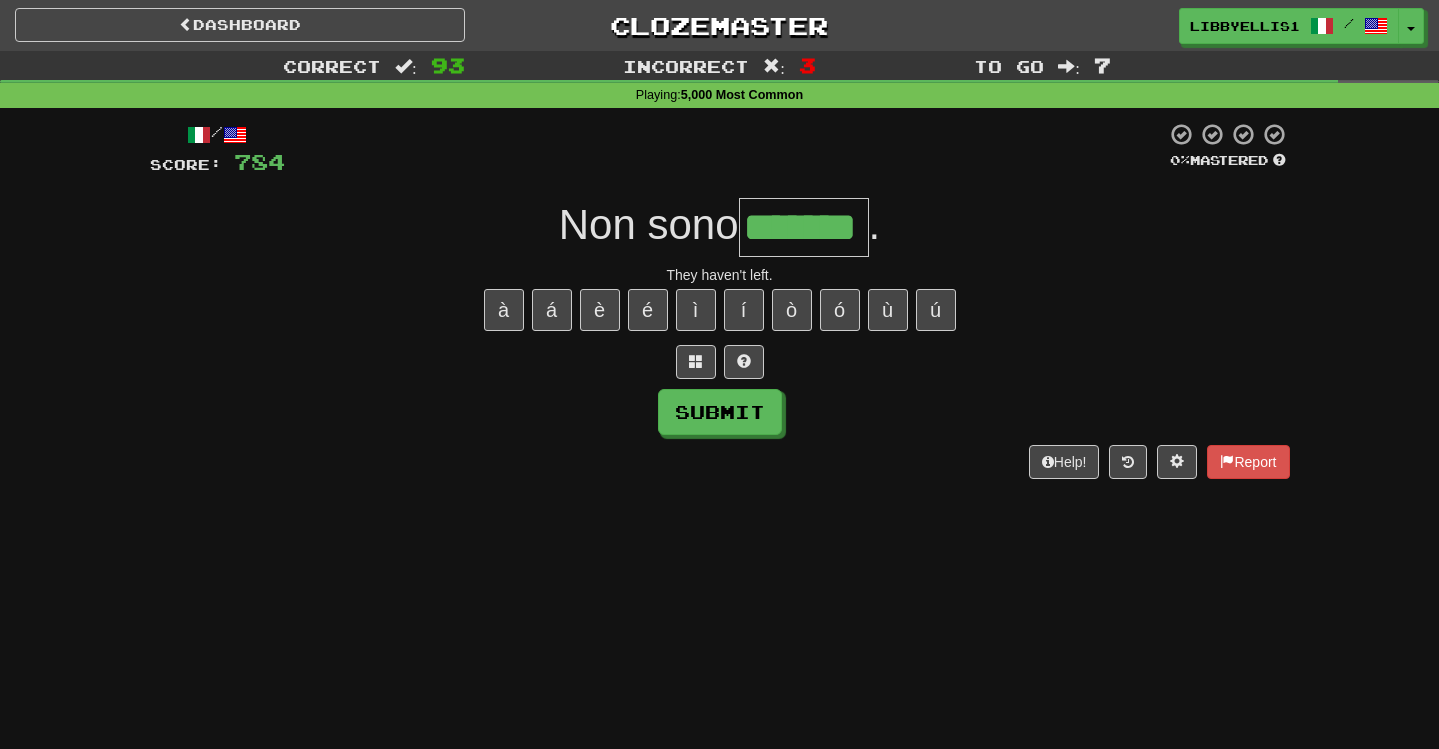 type on "*******" 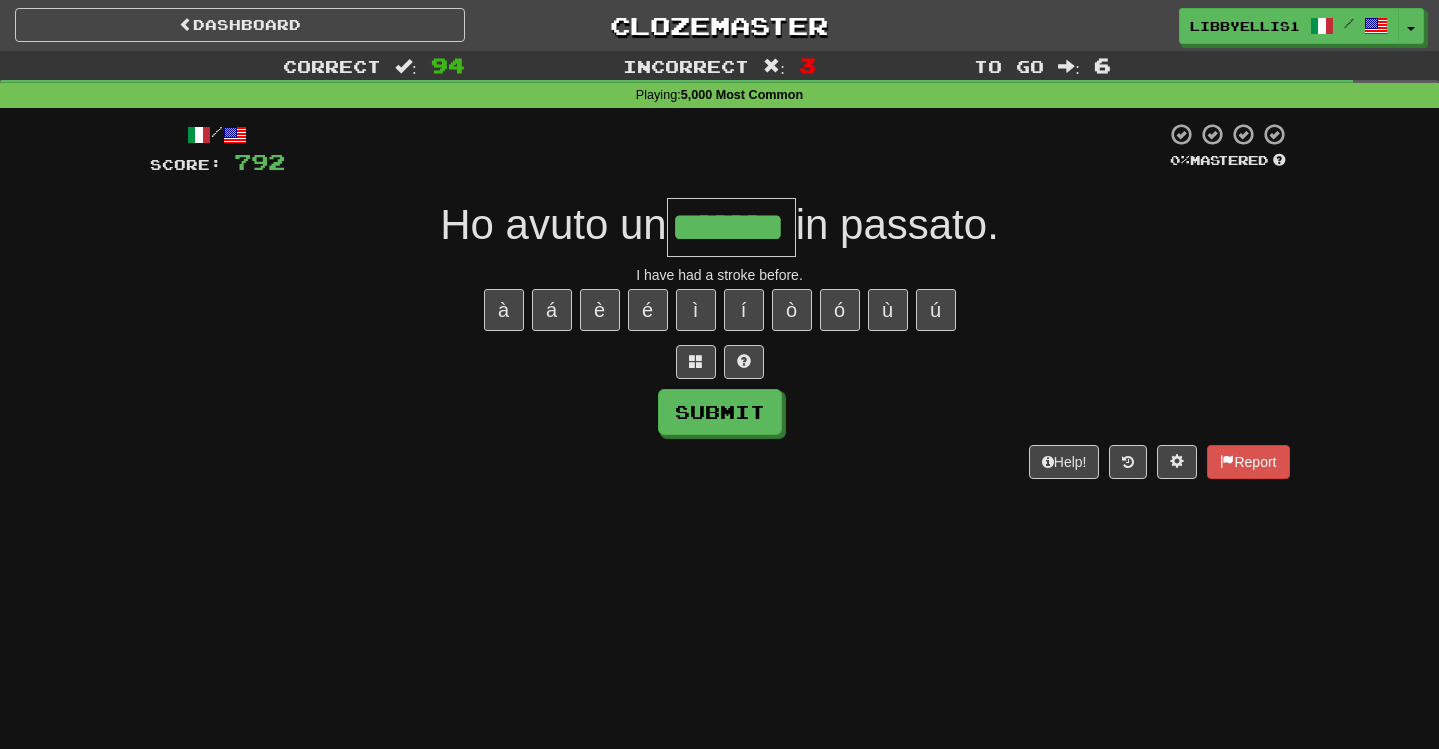 type on "*******" 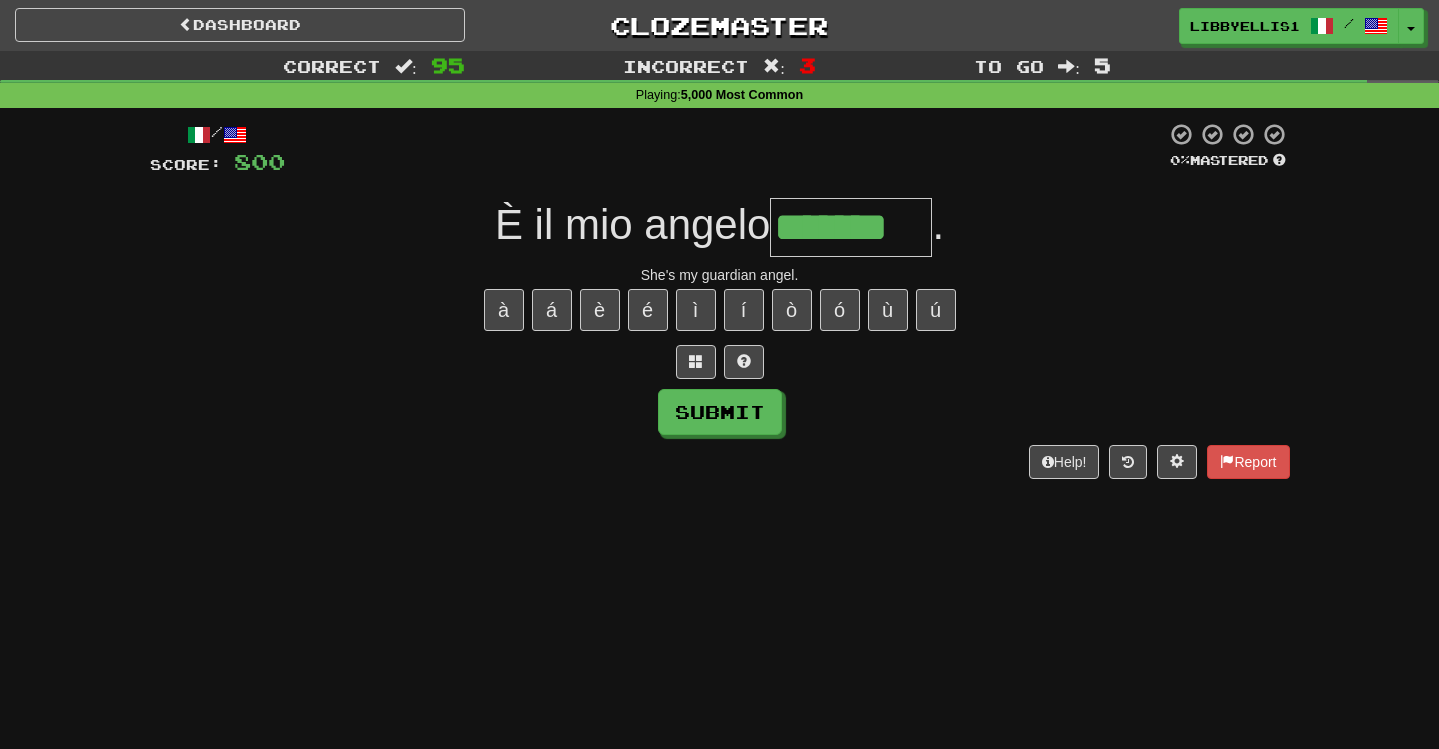 type on "*******" 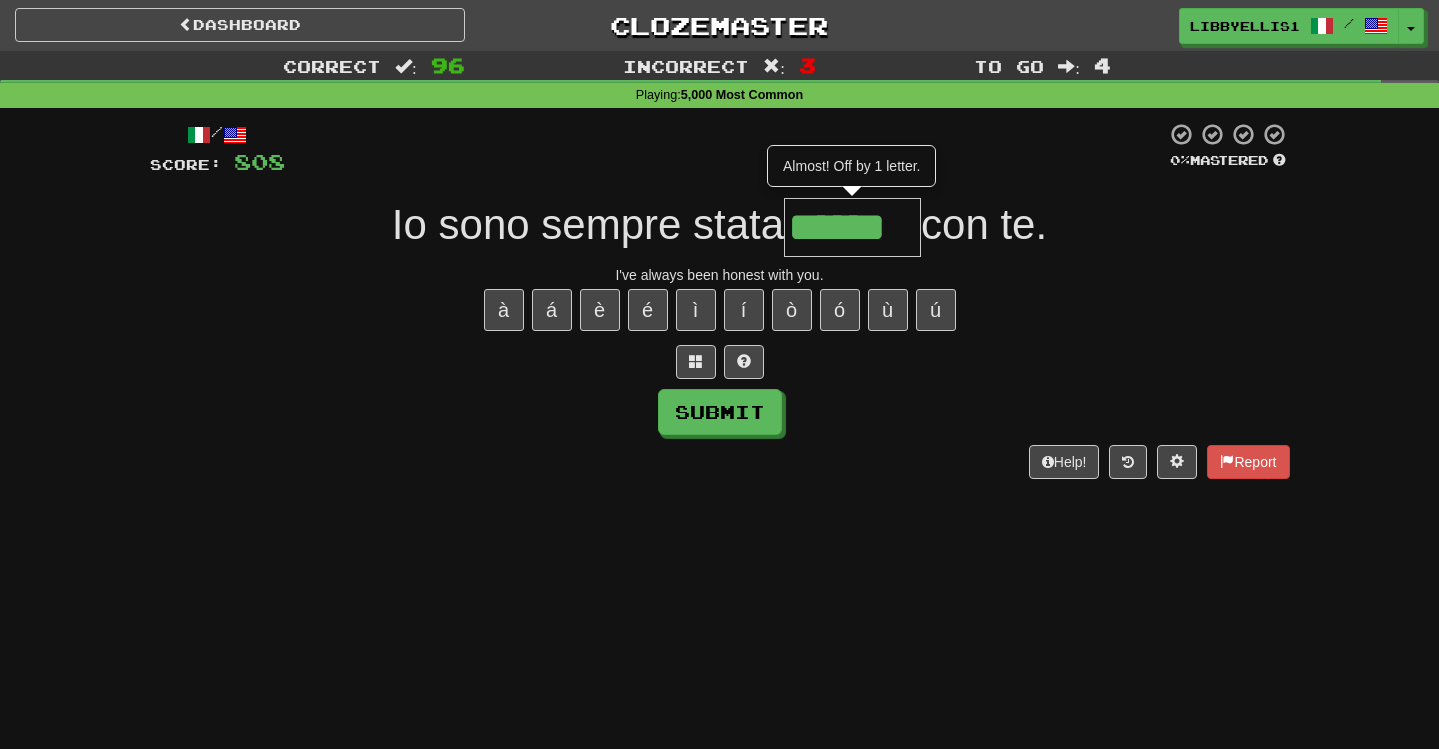 type on "******" 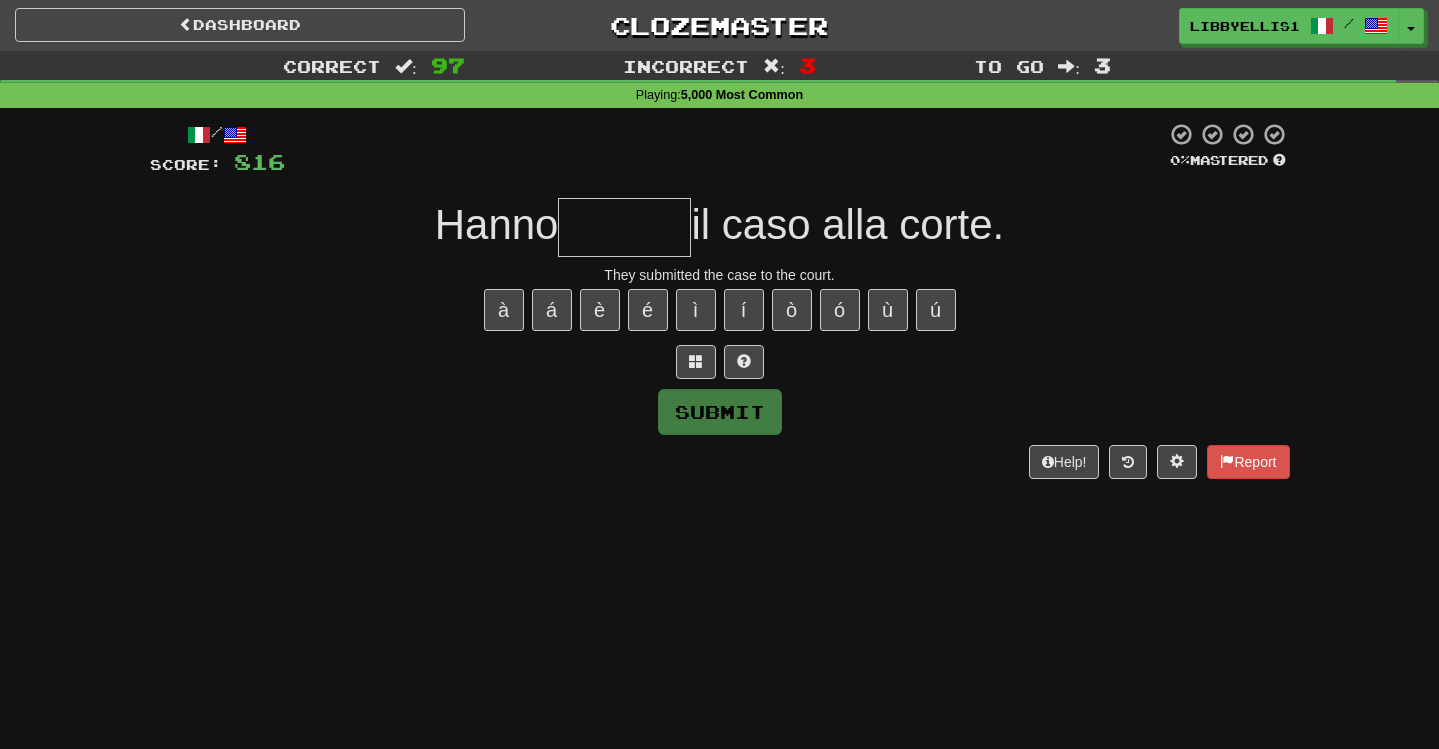 type on "*" 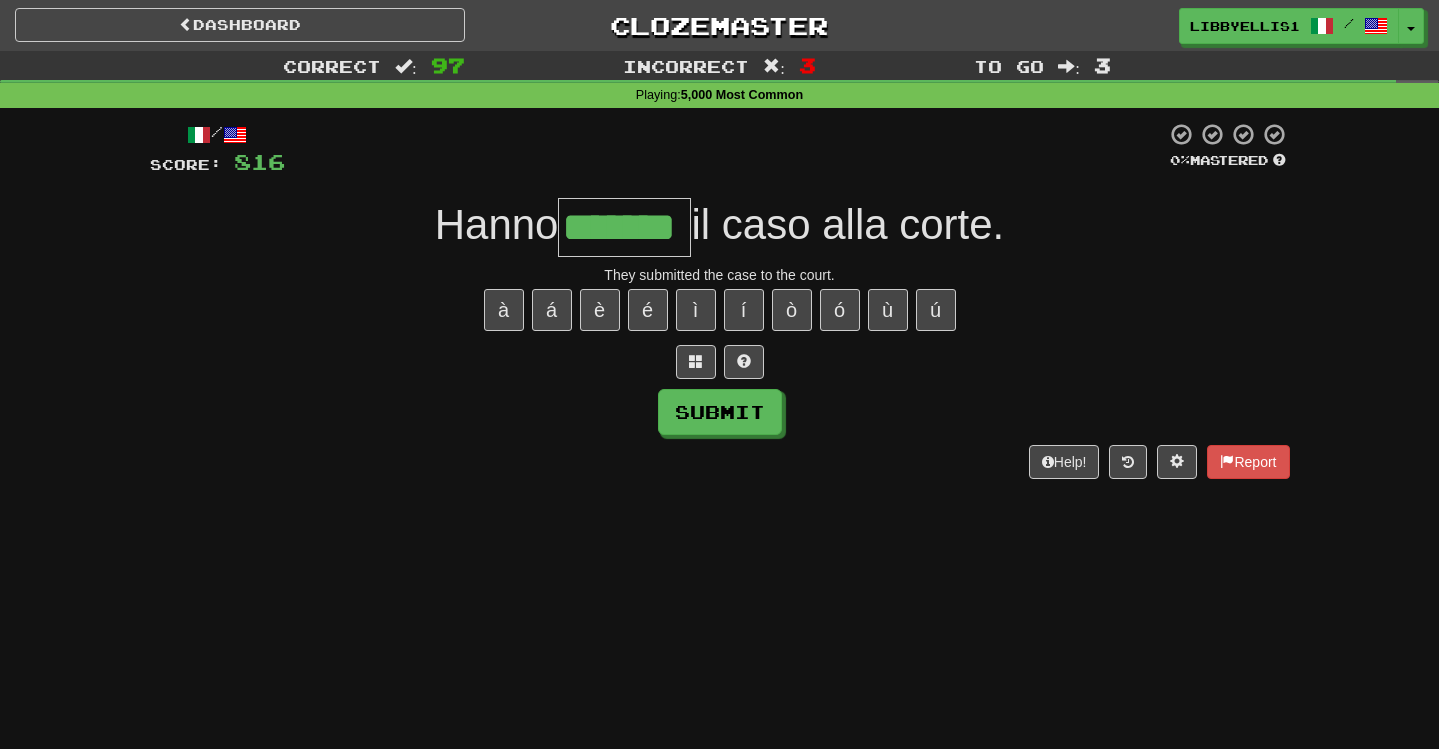 type on "*******" 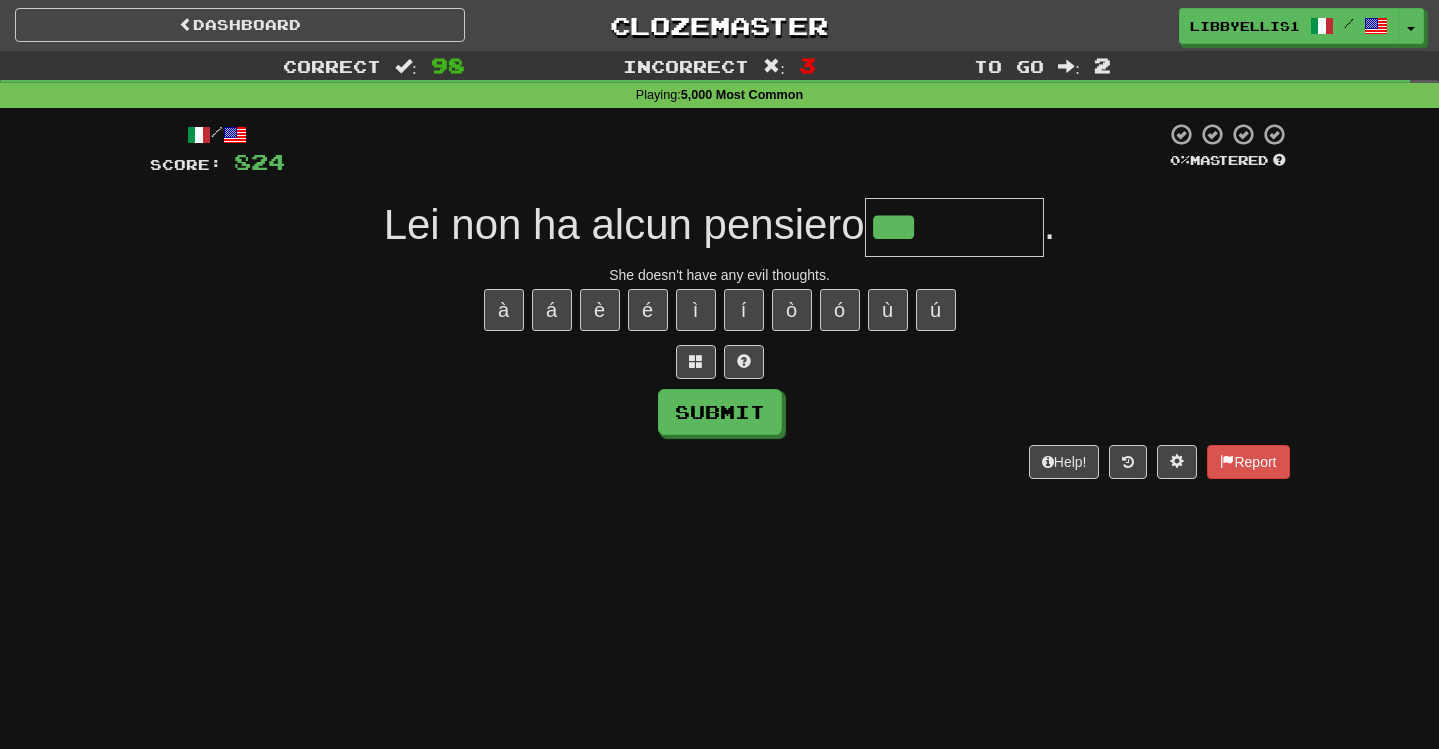 type on "********" 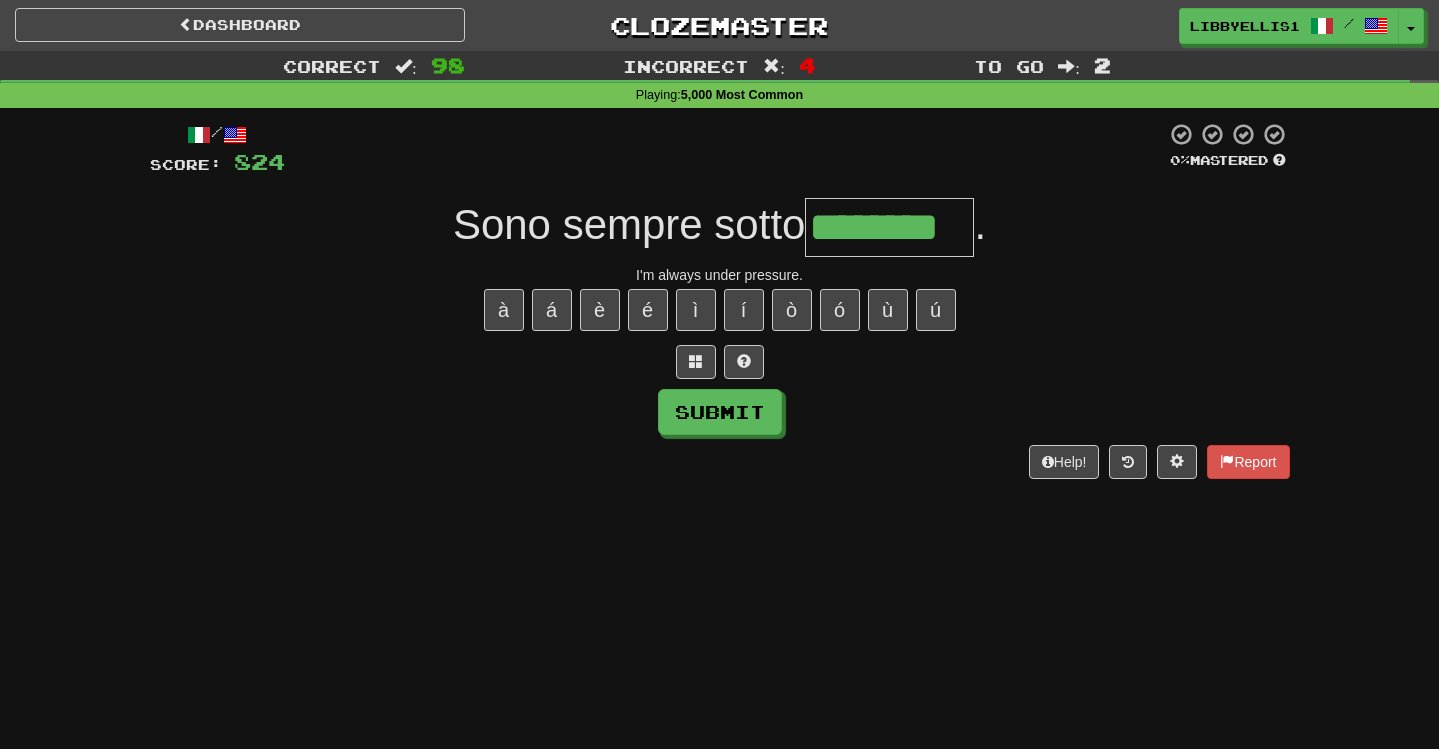 type on "********" 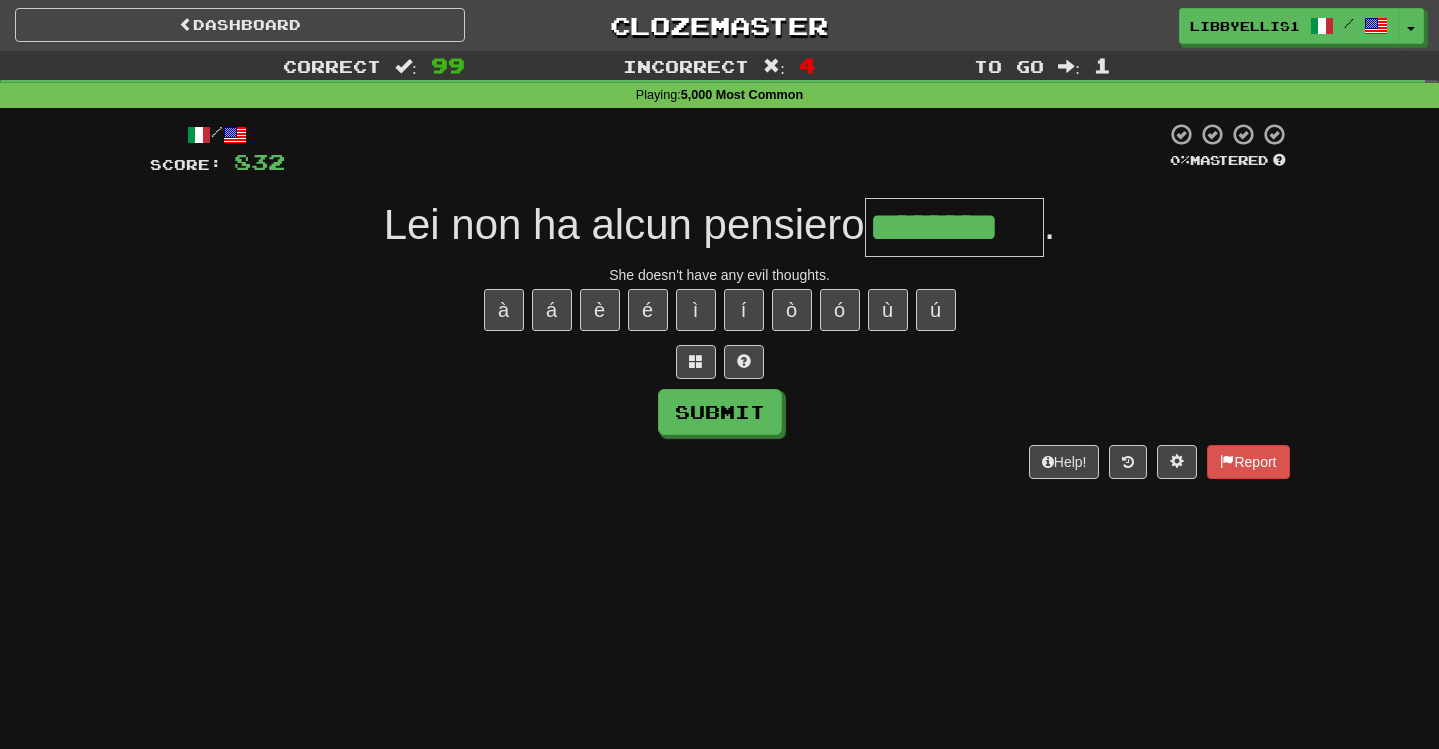 type on "********" 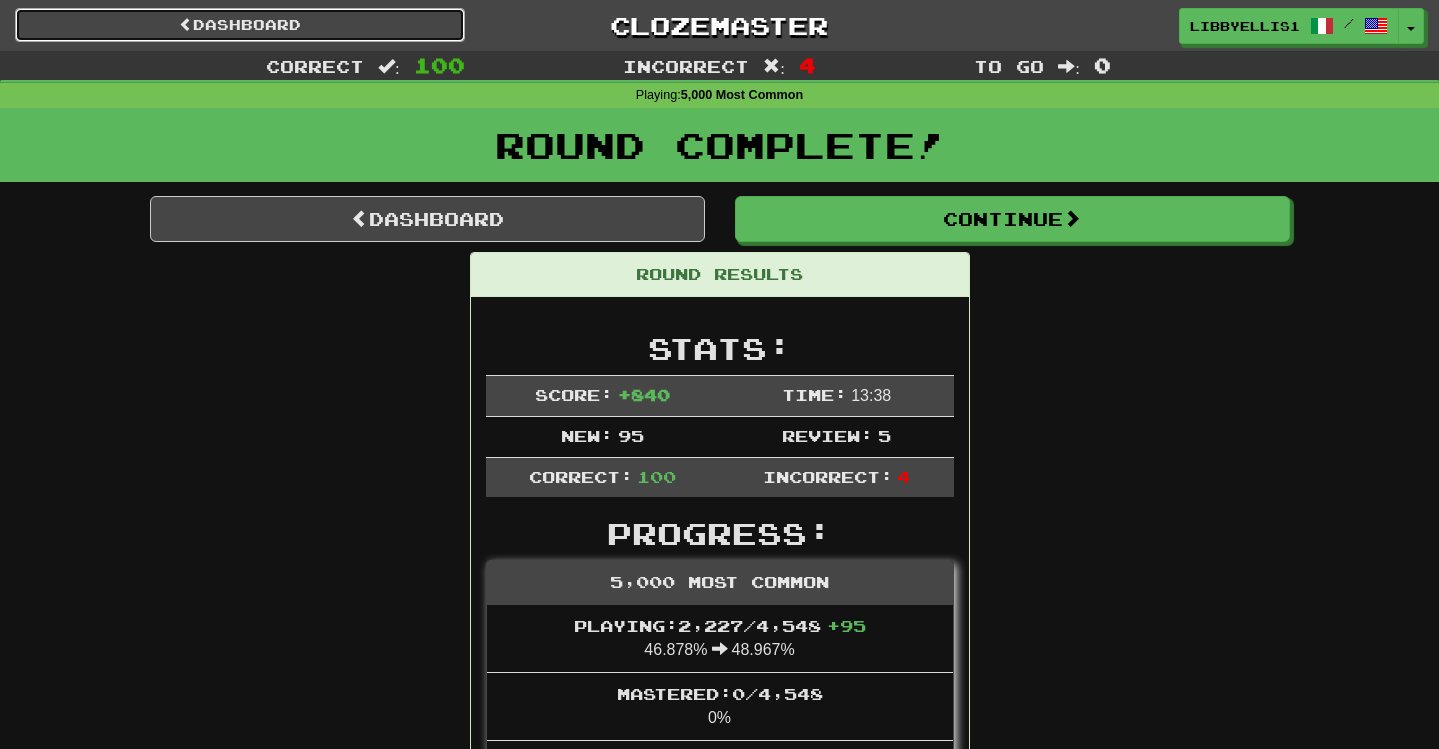 click on "Dashboard" at bounding box center (240, 25) 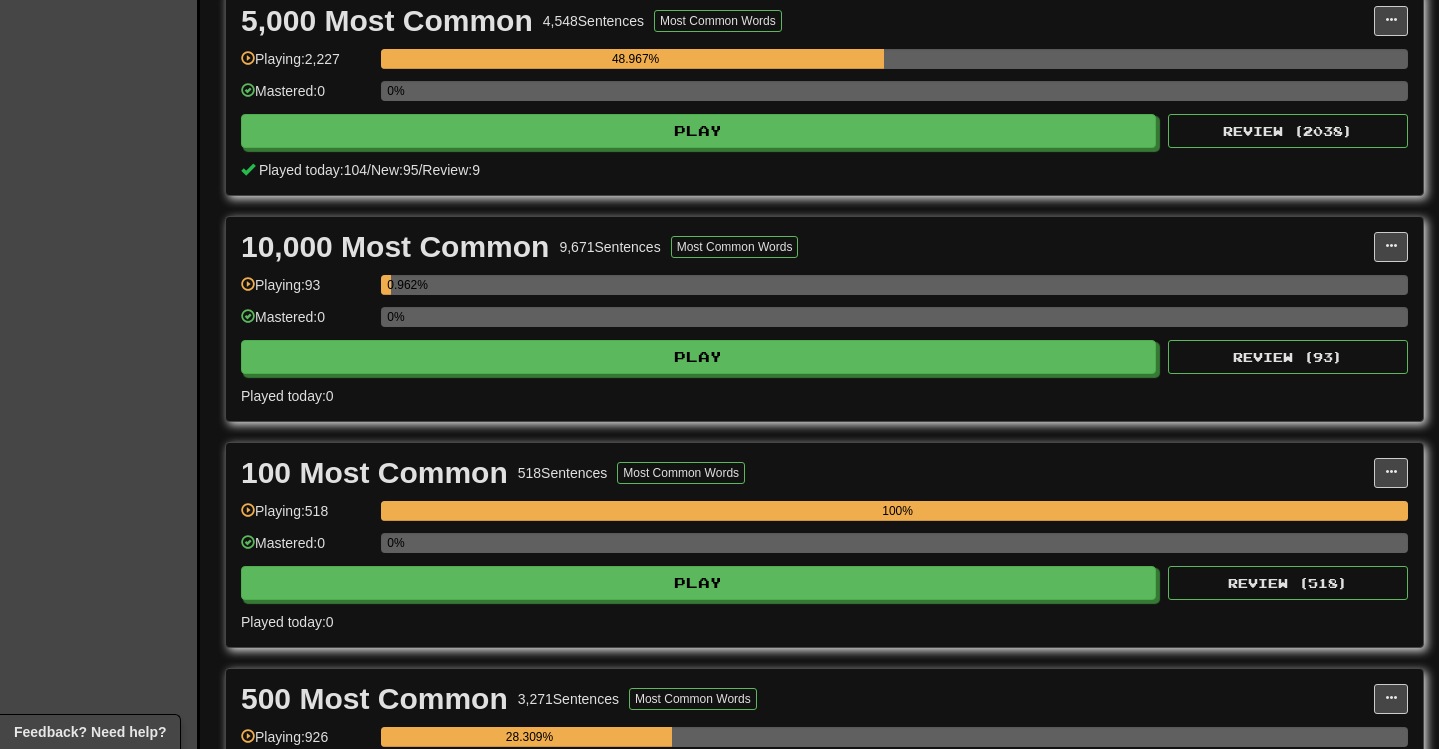scroll, scrollTop: 1226, scrollLeft: 0, axis: vertical 